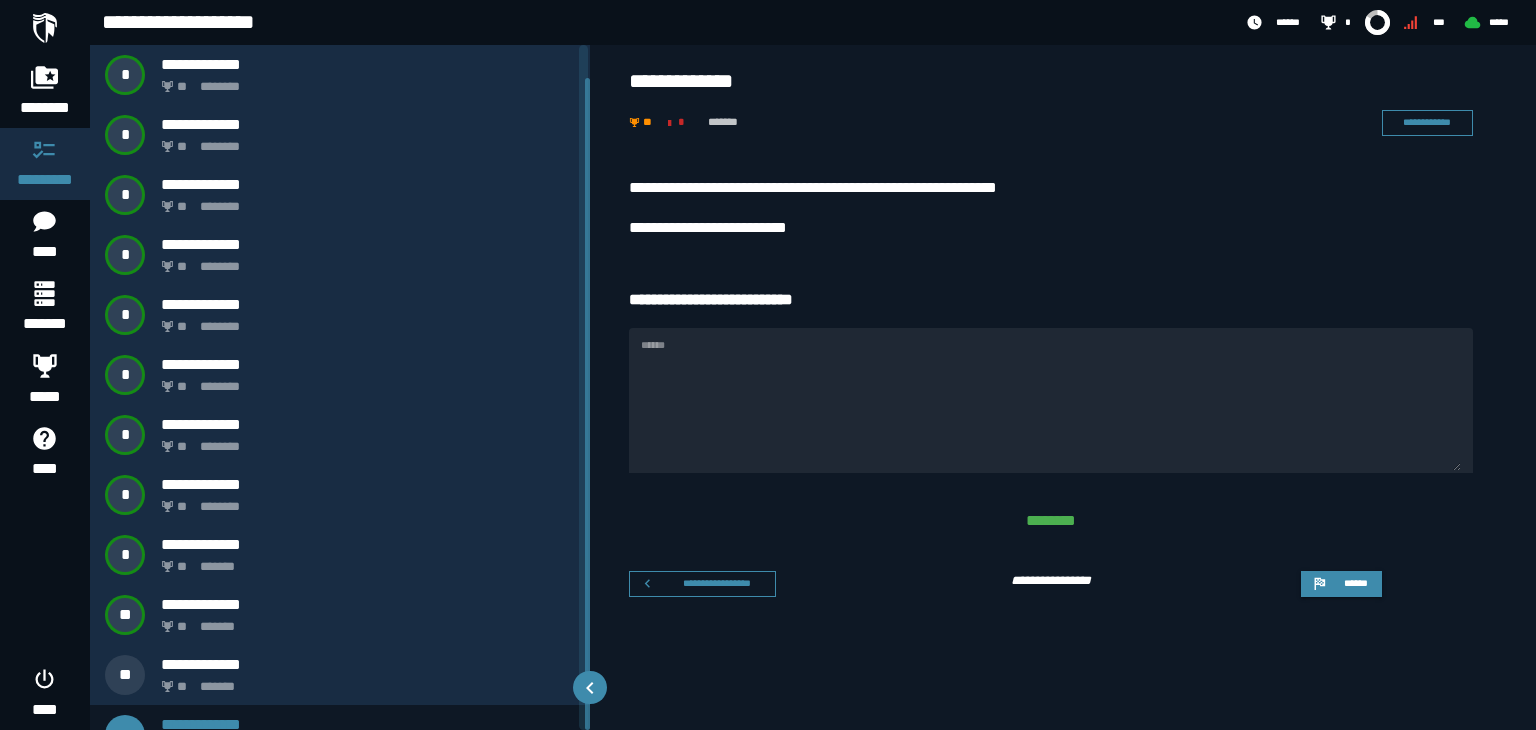 scroll, scrollTop: 0, scrollLeft: 0, axis: both 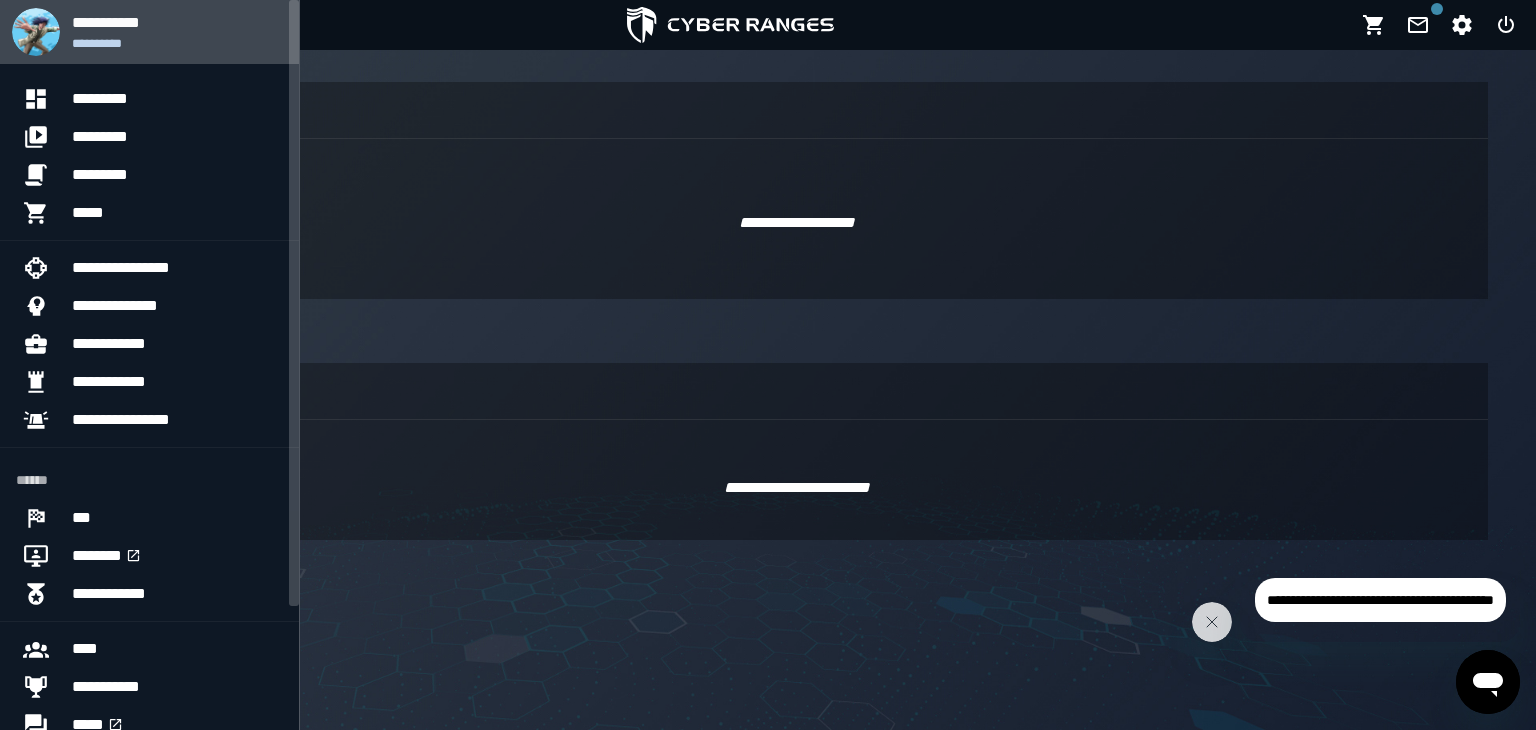 click on "**********" at bounding box center [177, 43] 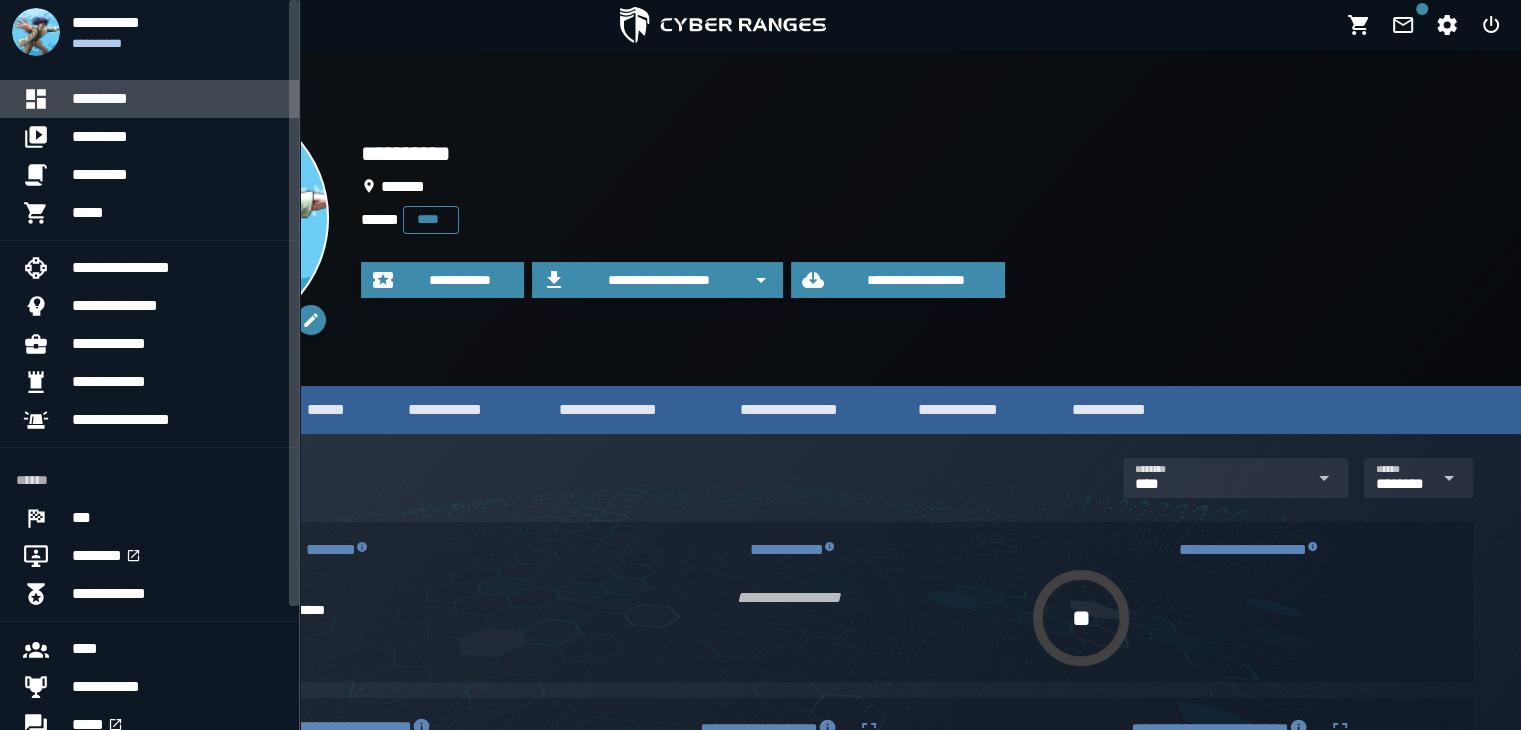 click on "*********" at bounding box center [177, 99] 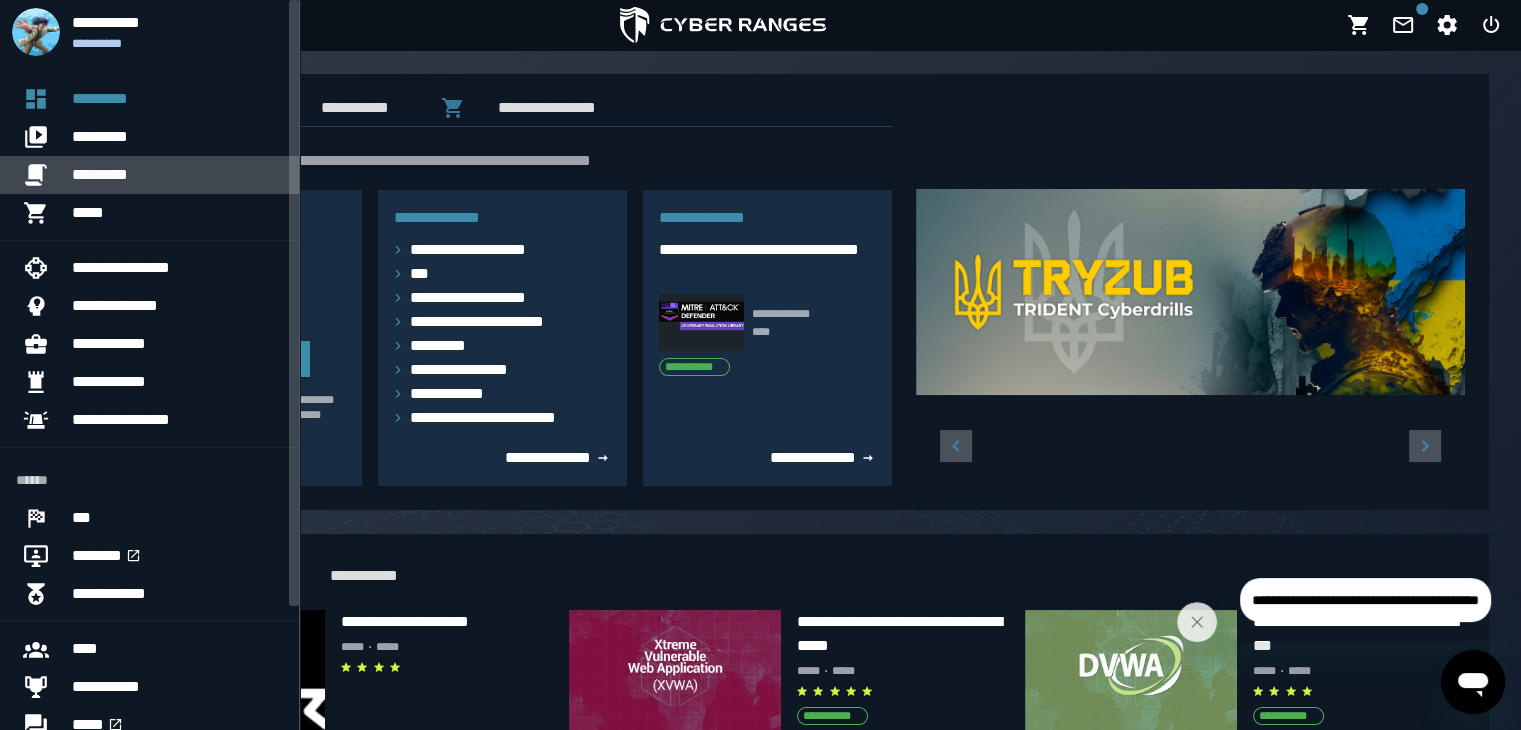 click on "*********" at bounding box center [177, 175] 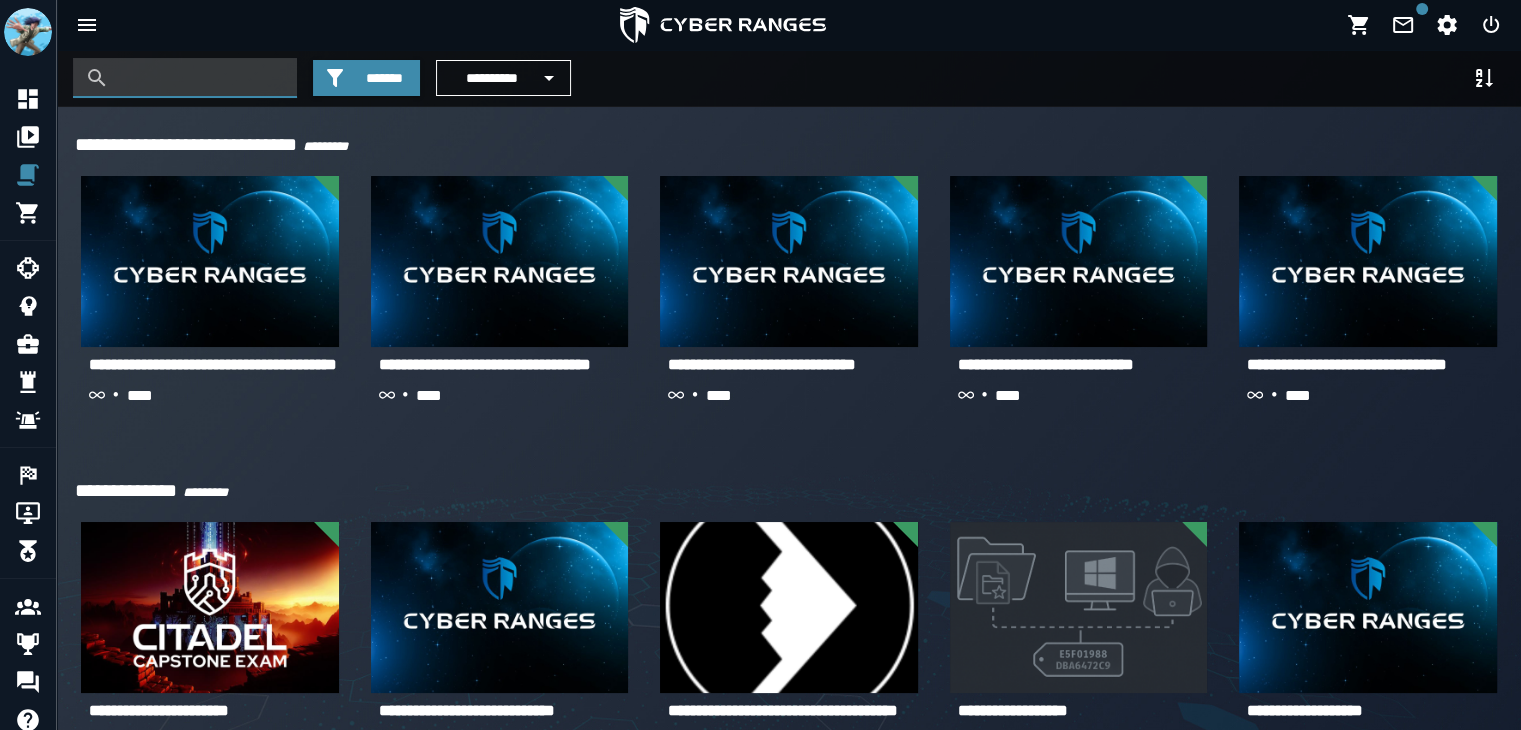 click at bounding box center [200, 78] 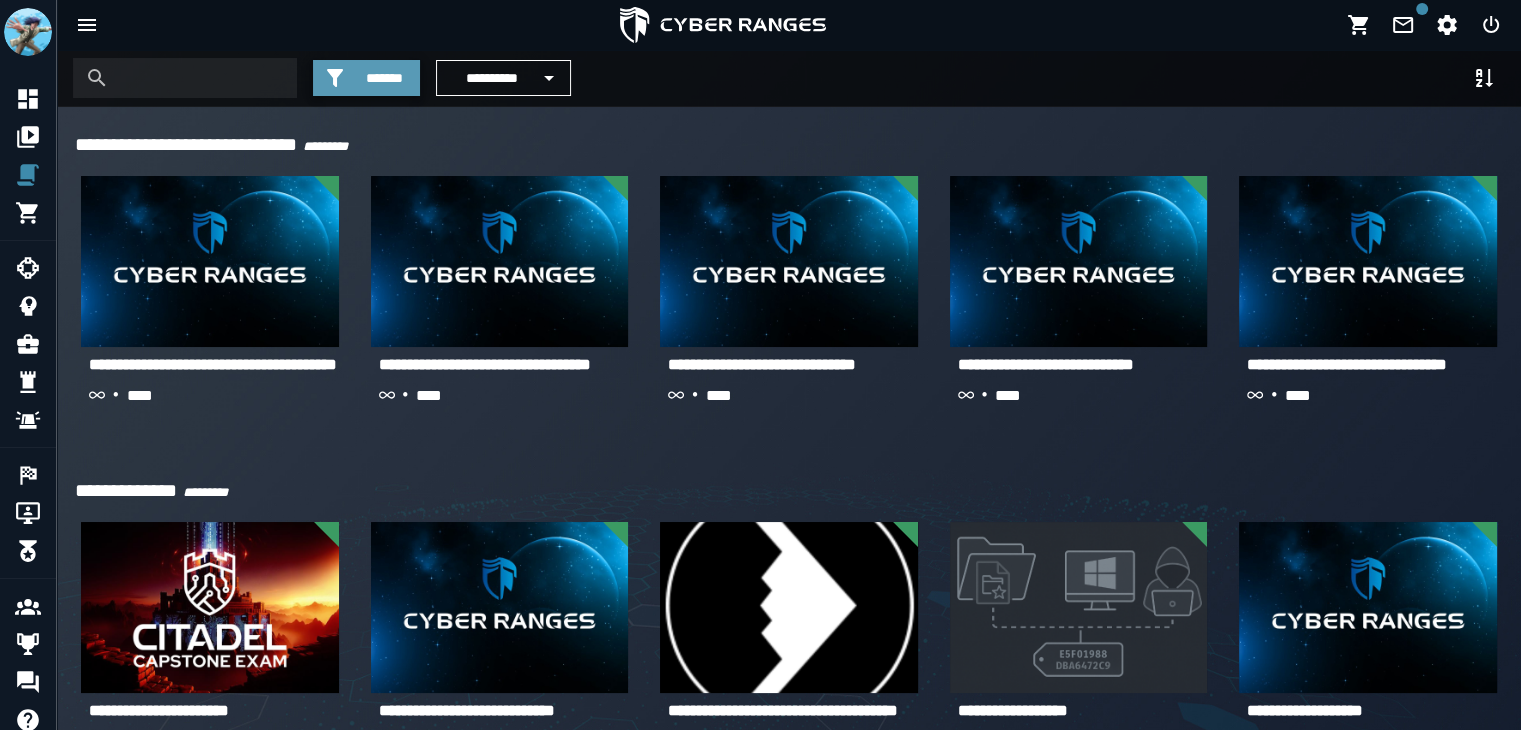 click 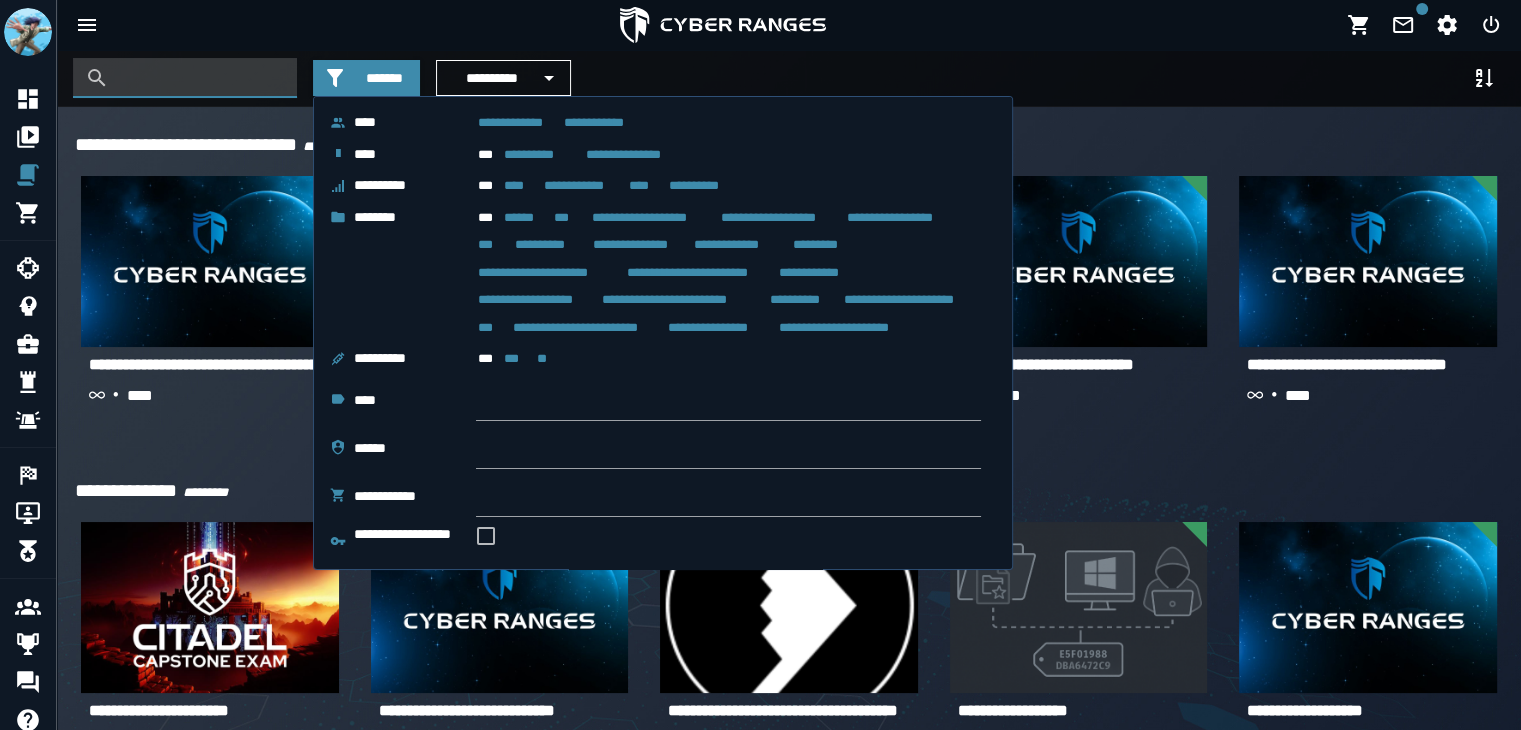 click at bounding box center [200, 78] 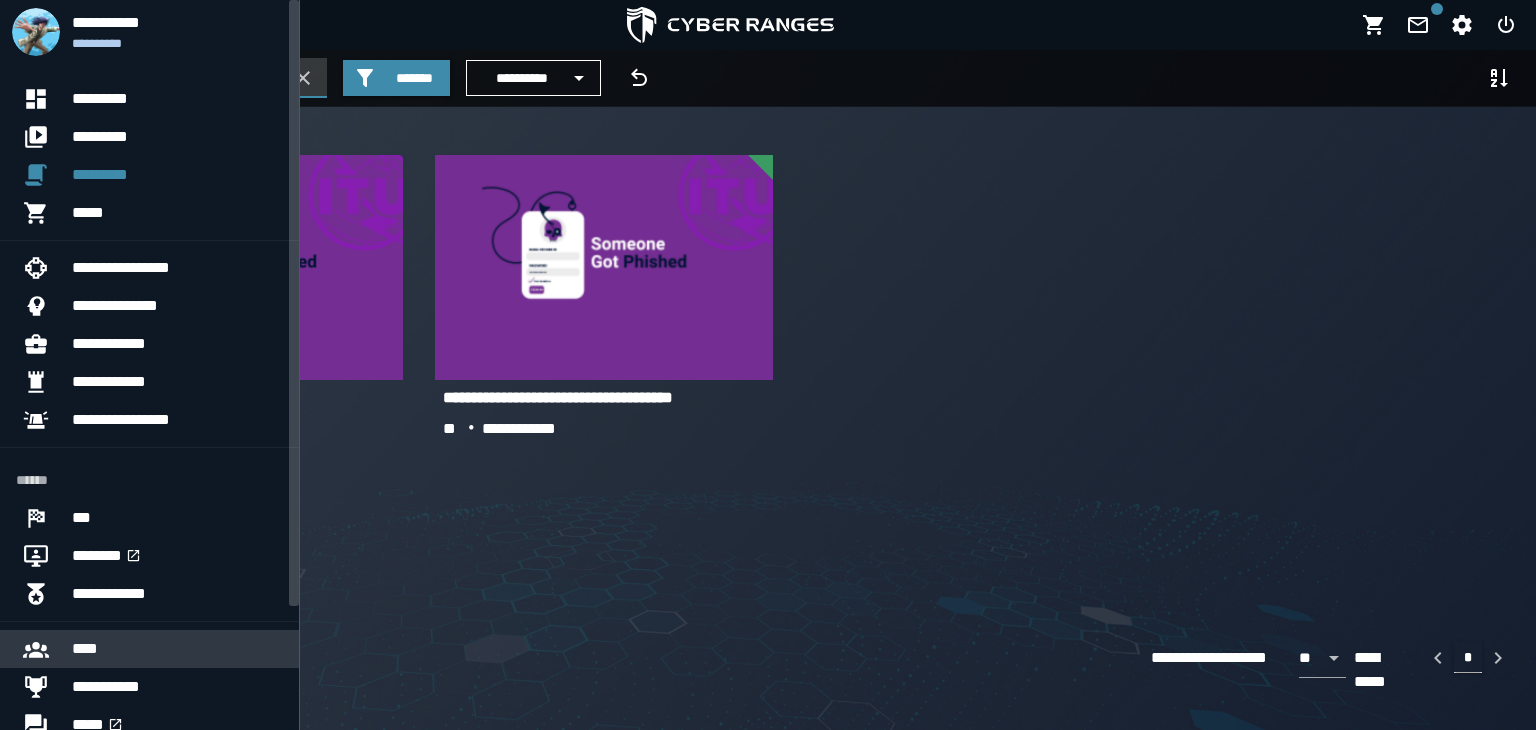 type on "*******" 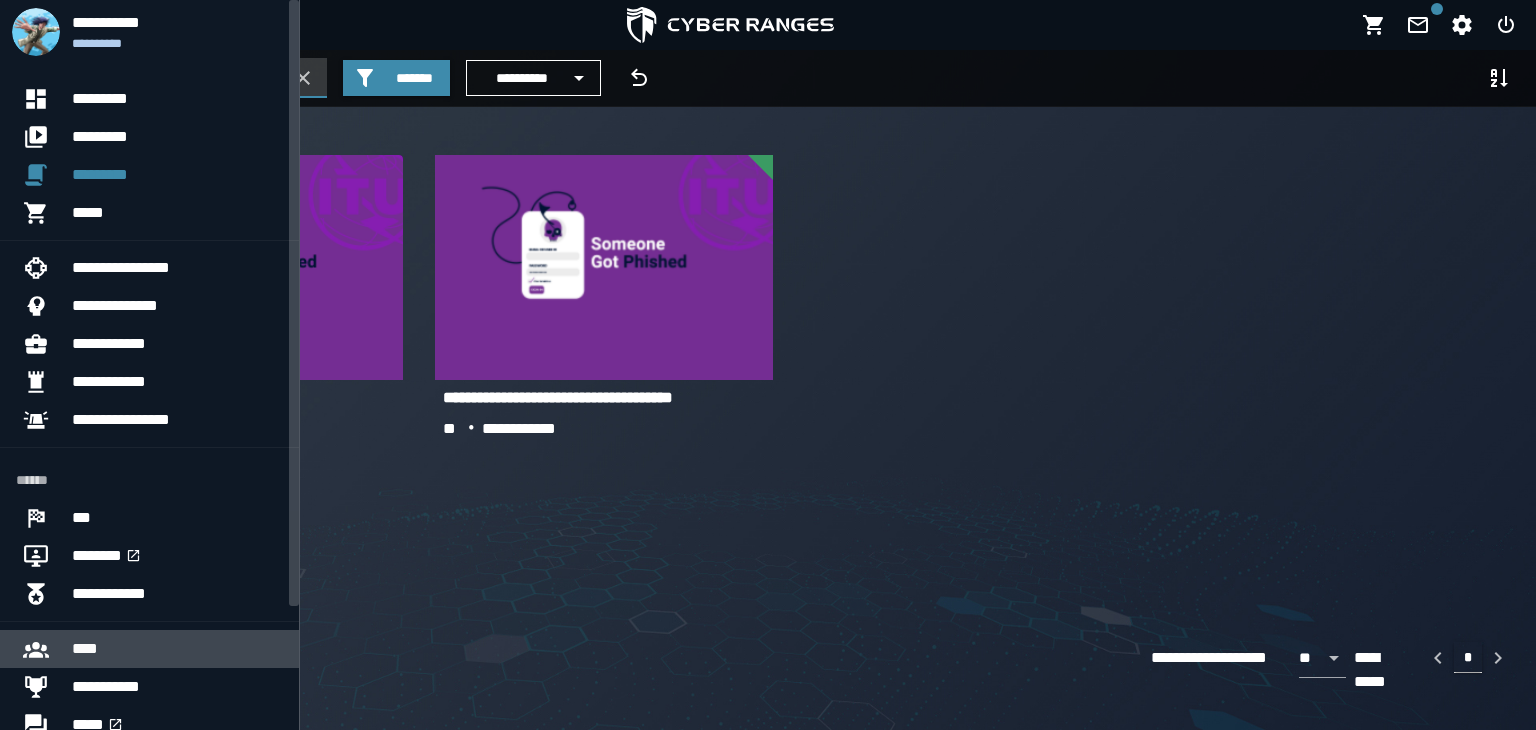 click on "****" at bounding box center (177, 649) 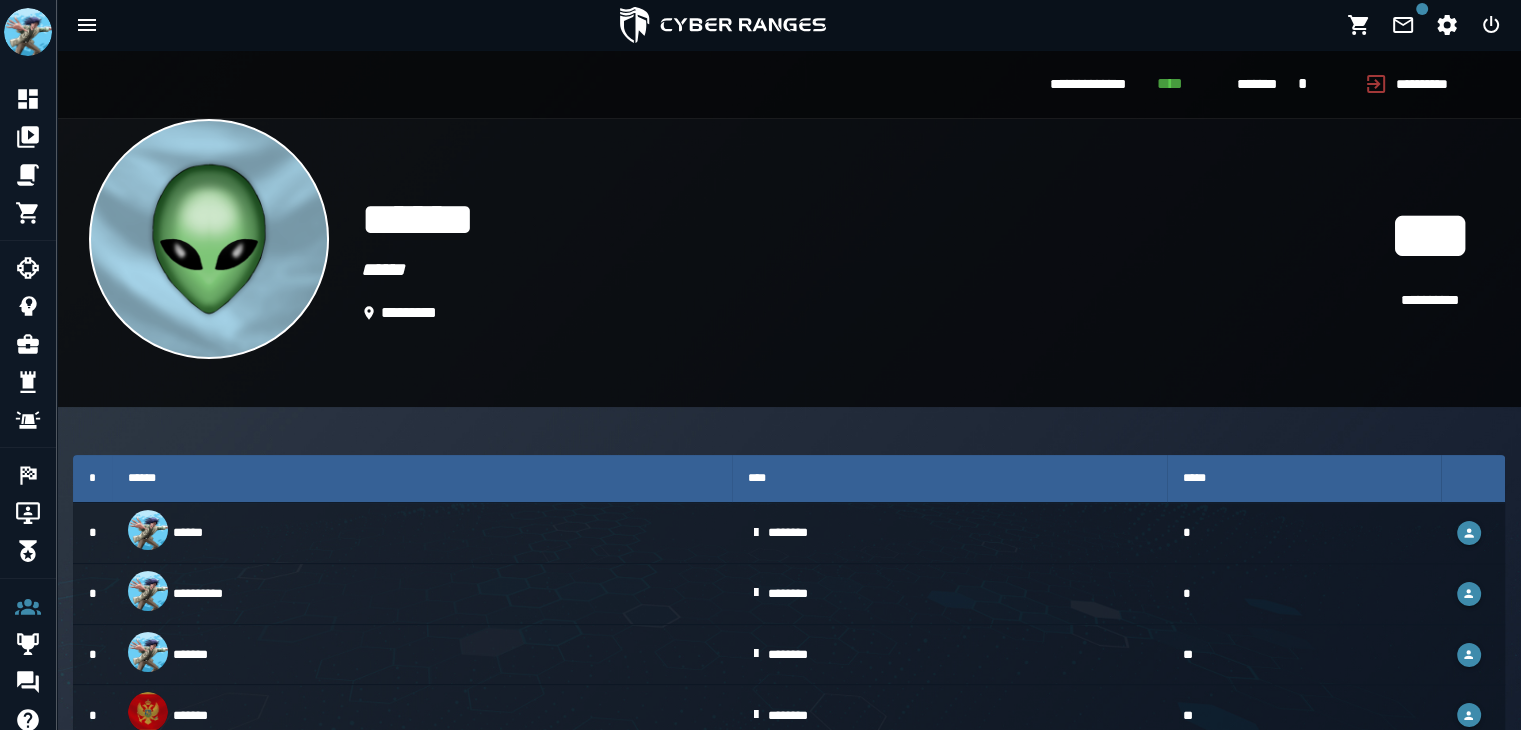 scroll, scrollTop: 65, scrollLeft: 0, axis: vertical 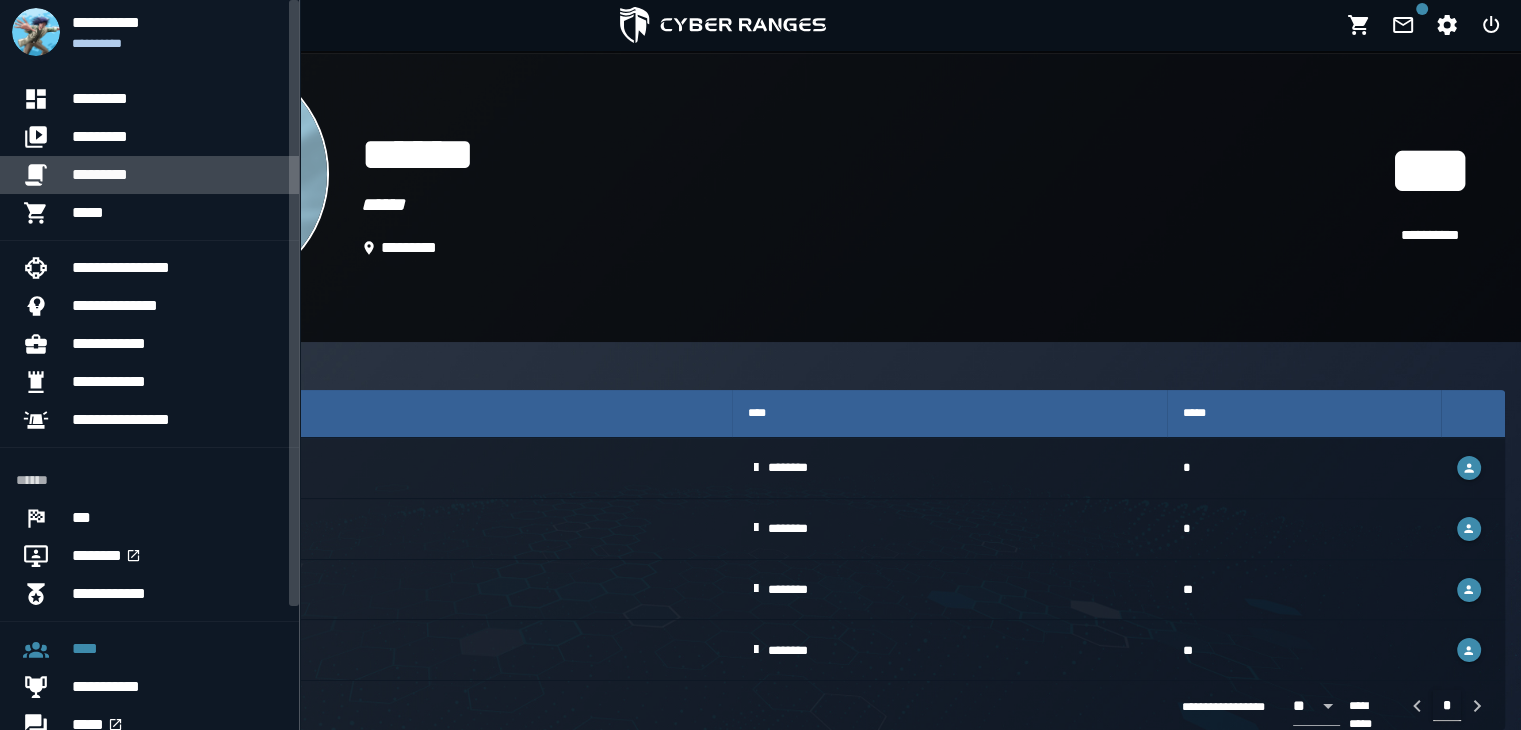 click on "*********" at bounding box center (177, 175) 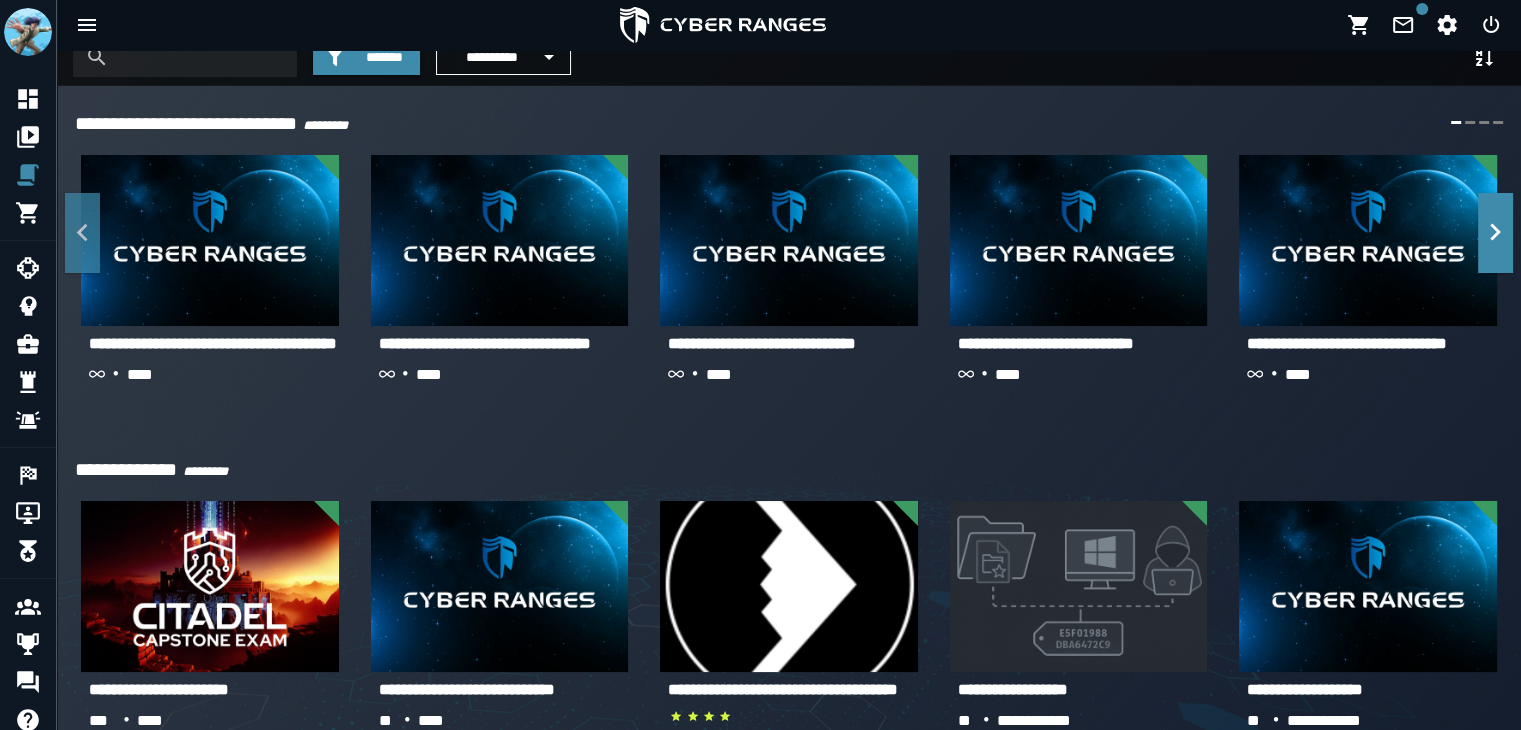scroll, scrollTop: 0, scrollLeft: 0, axis: both 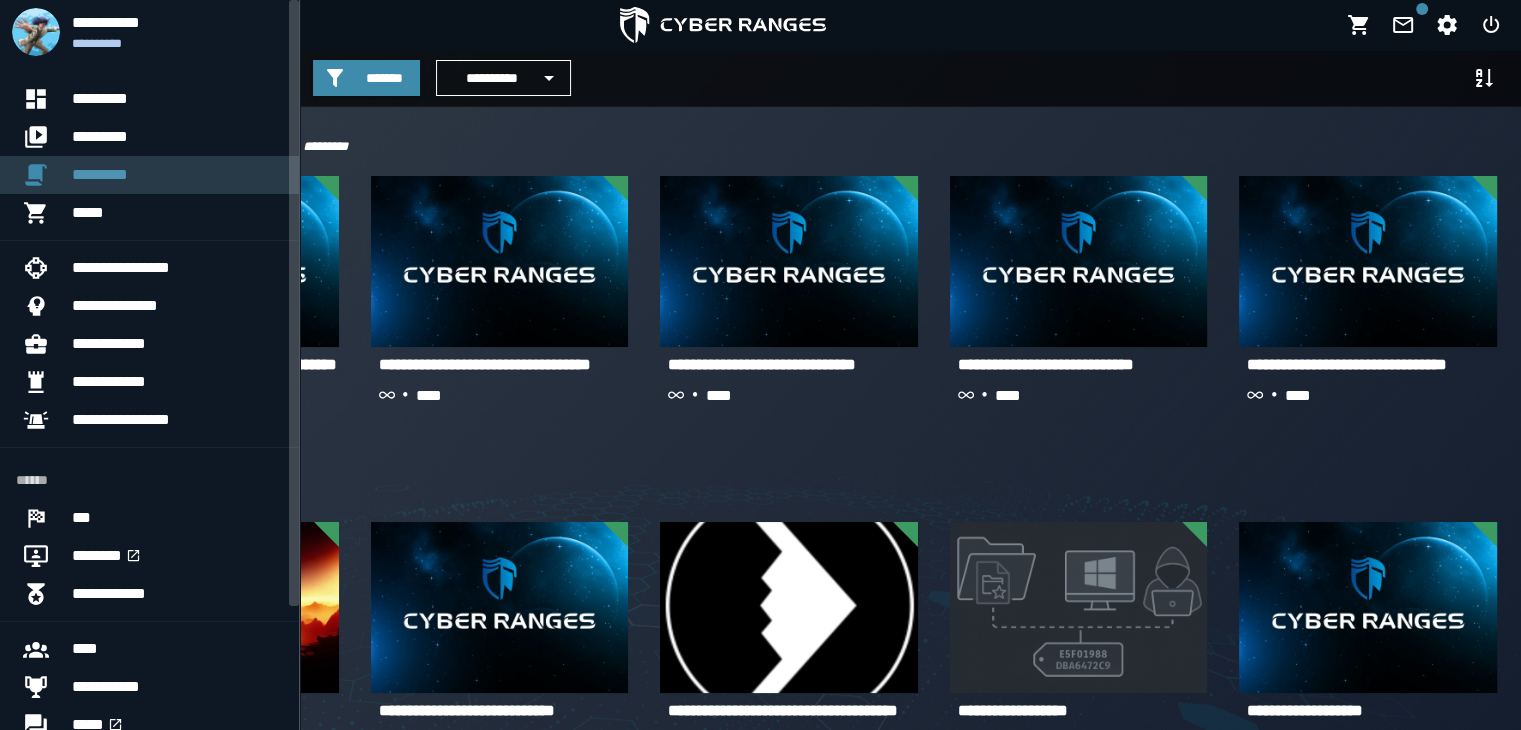 click on "*********" at bounding box center [177, 175] 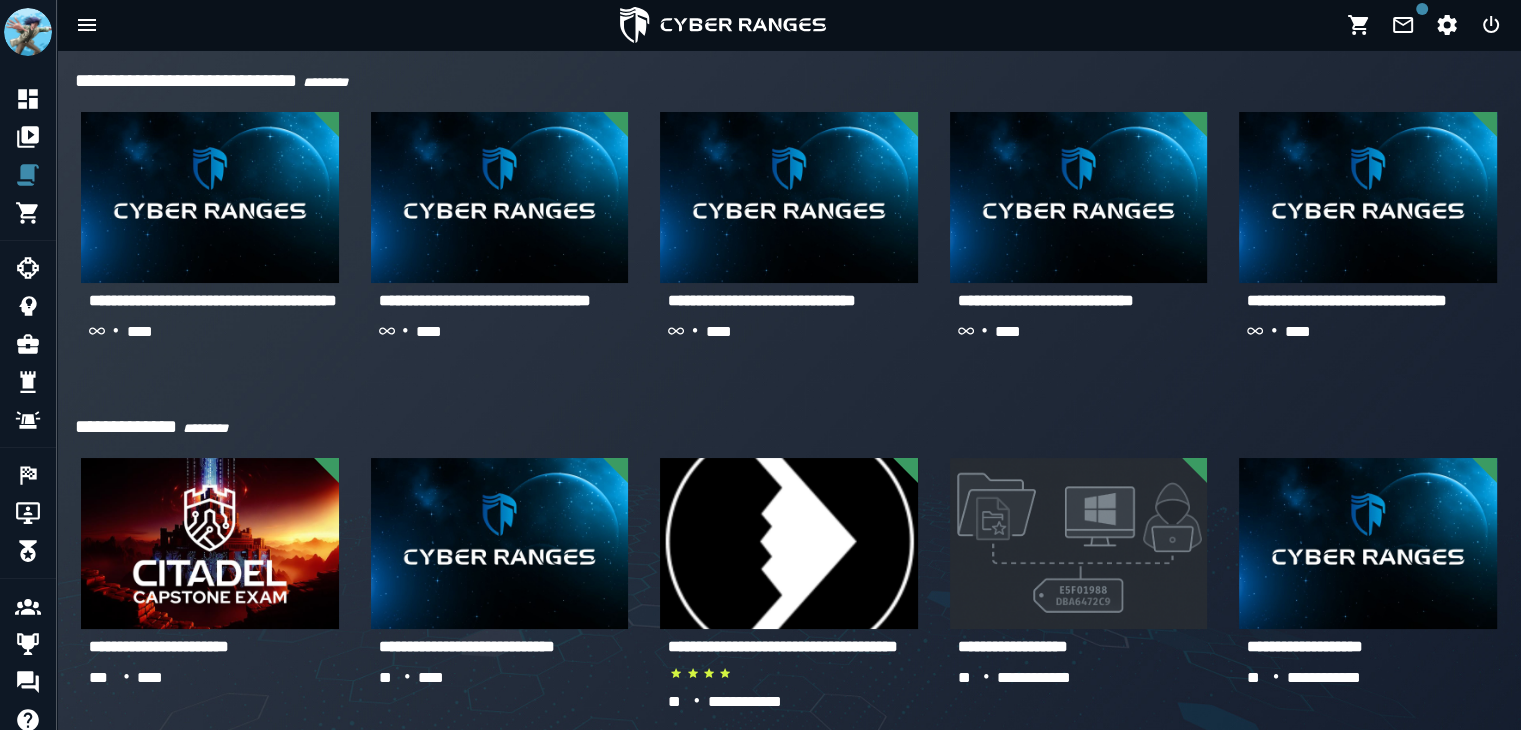 scroll, scrollTop: 0, scrollLeft: 0, axis: both 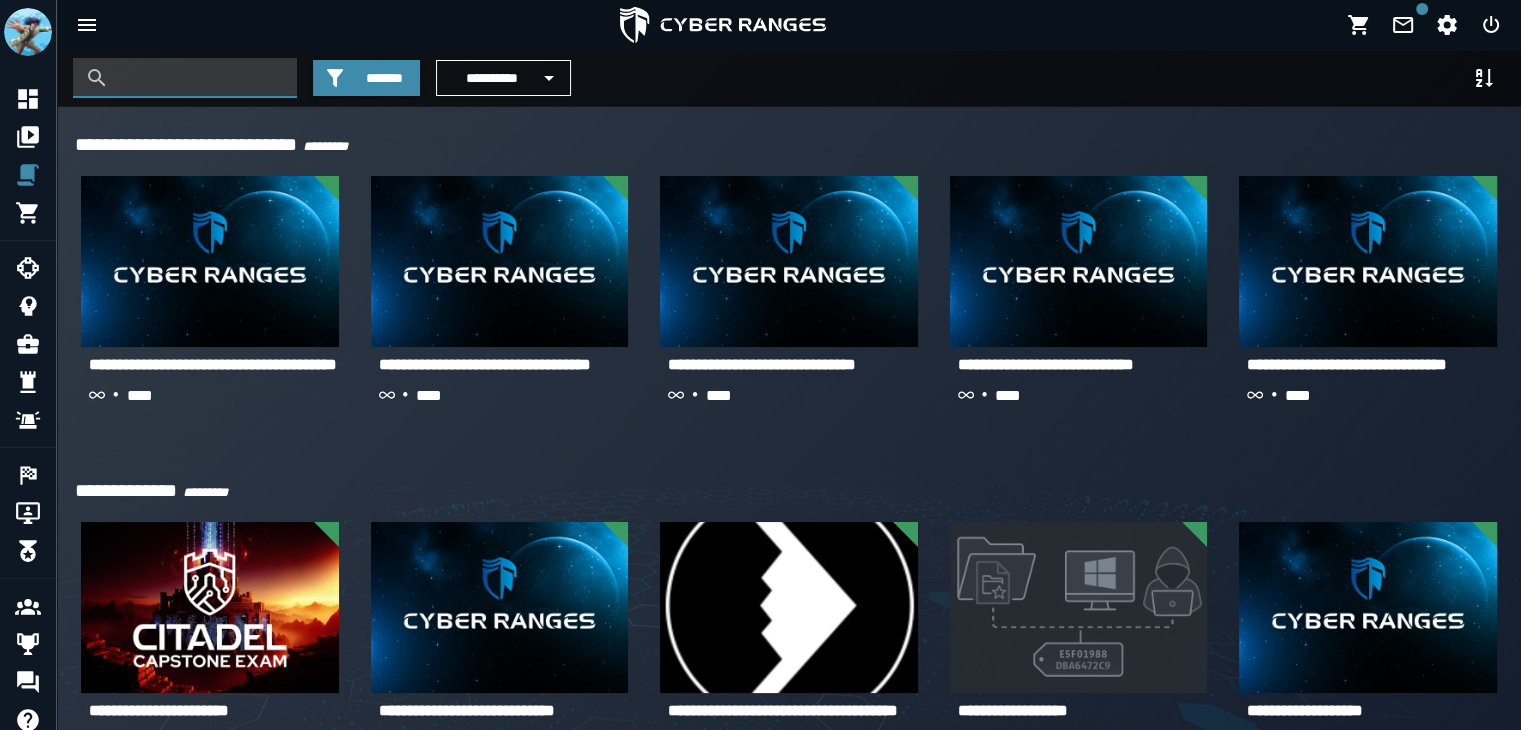 click at bounding box center [200, 78] 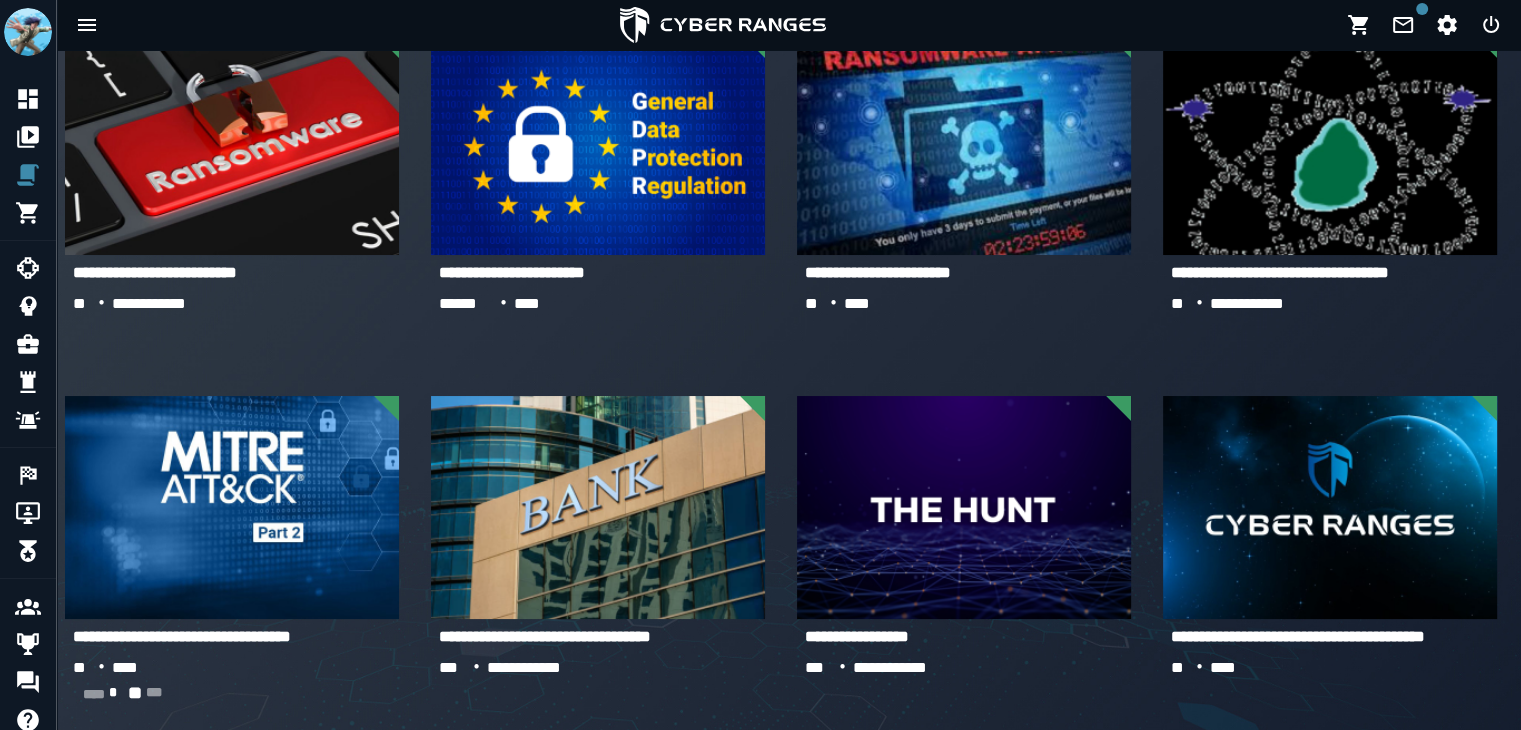 scroll, scrollTop: 0, scrollLeft: 0, axis: both 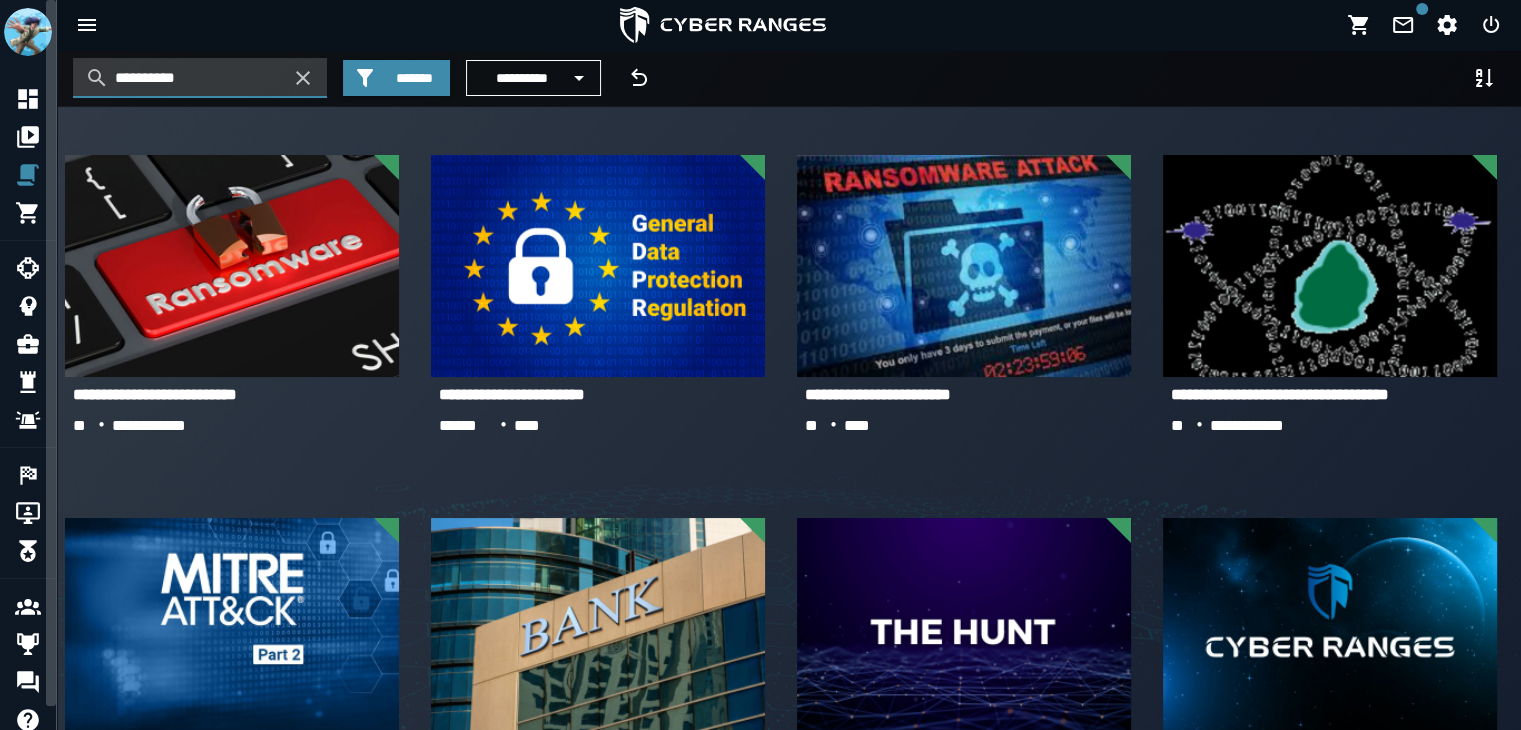 type on "**********" 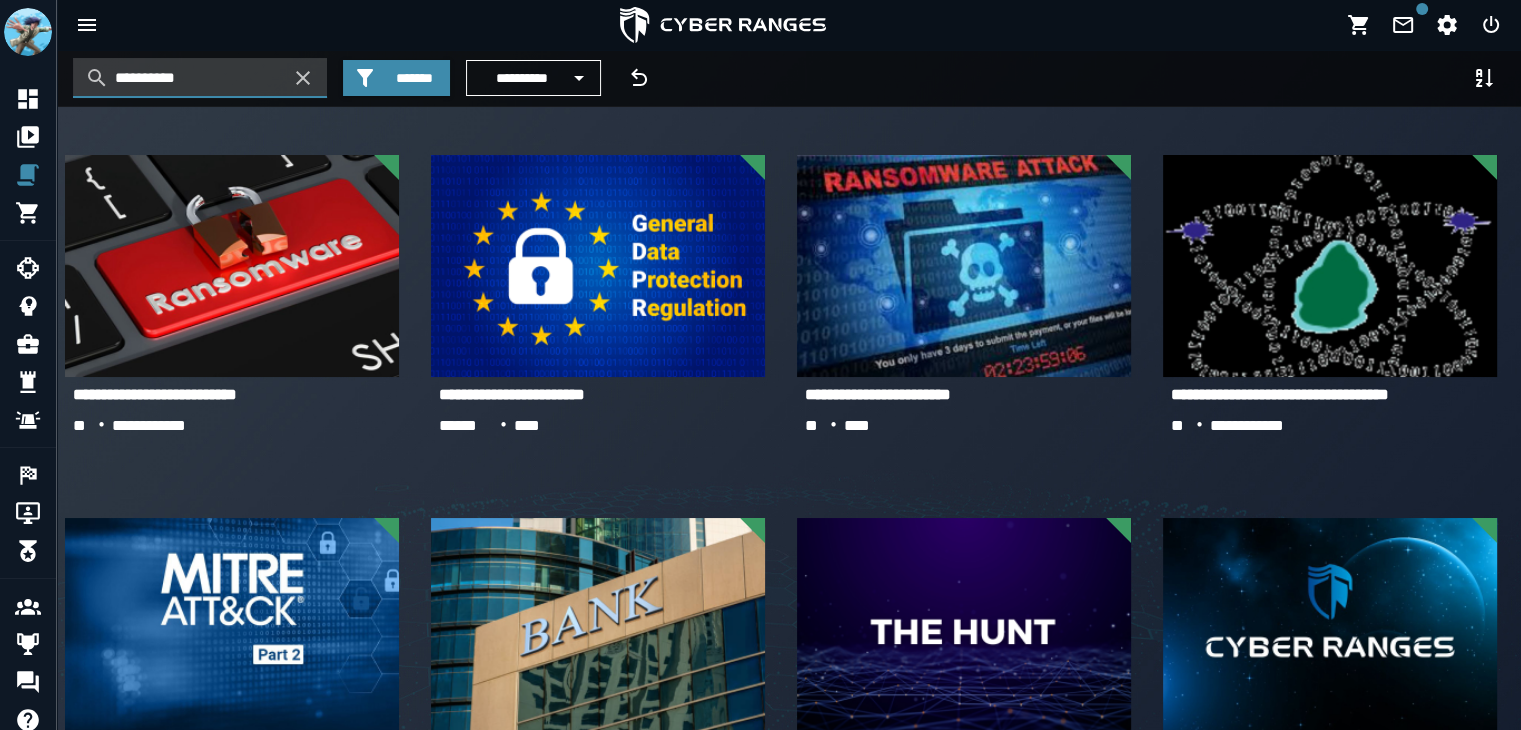 click 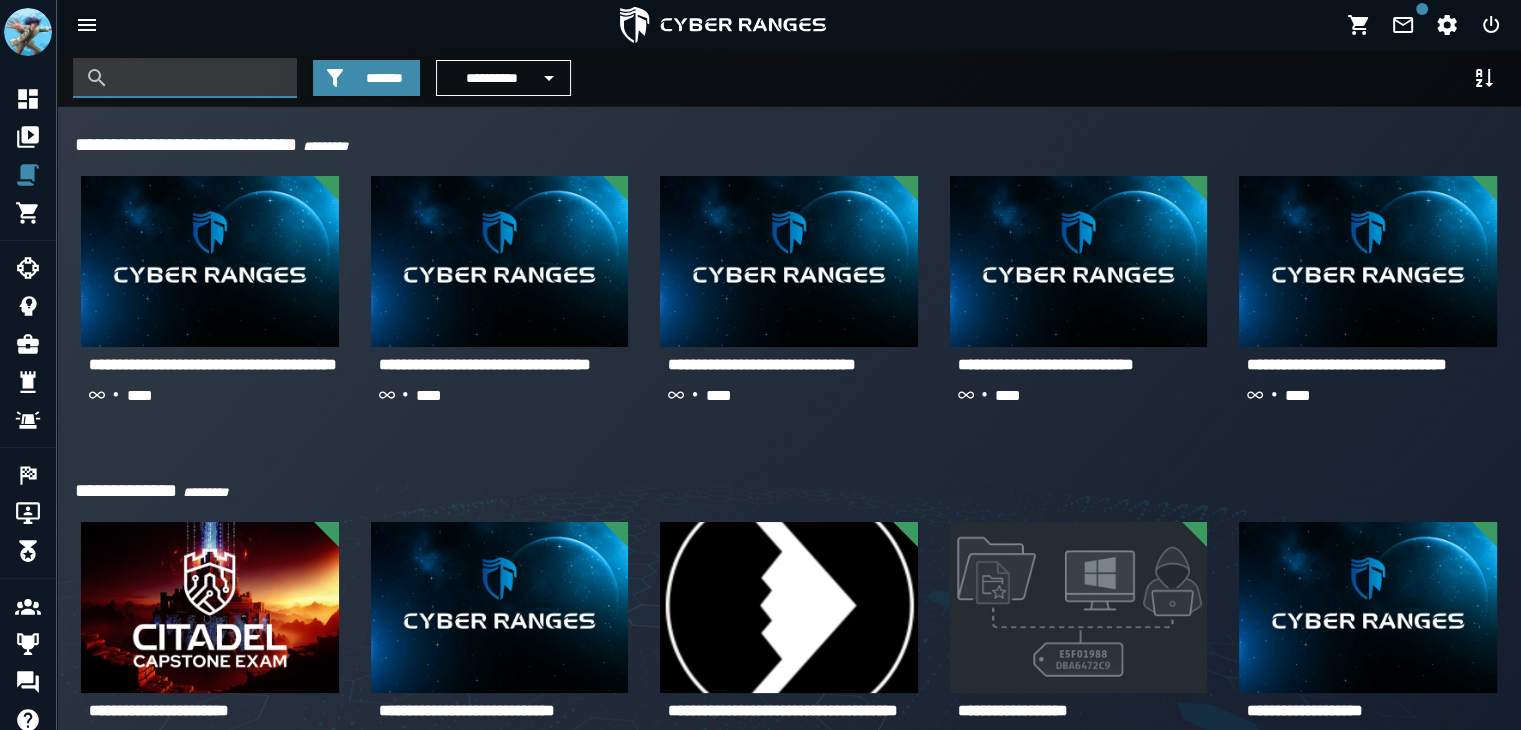 click at bounding box center [200, 78] 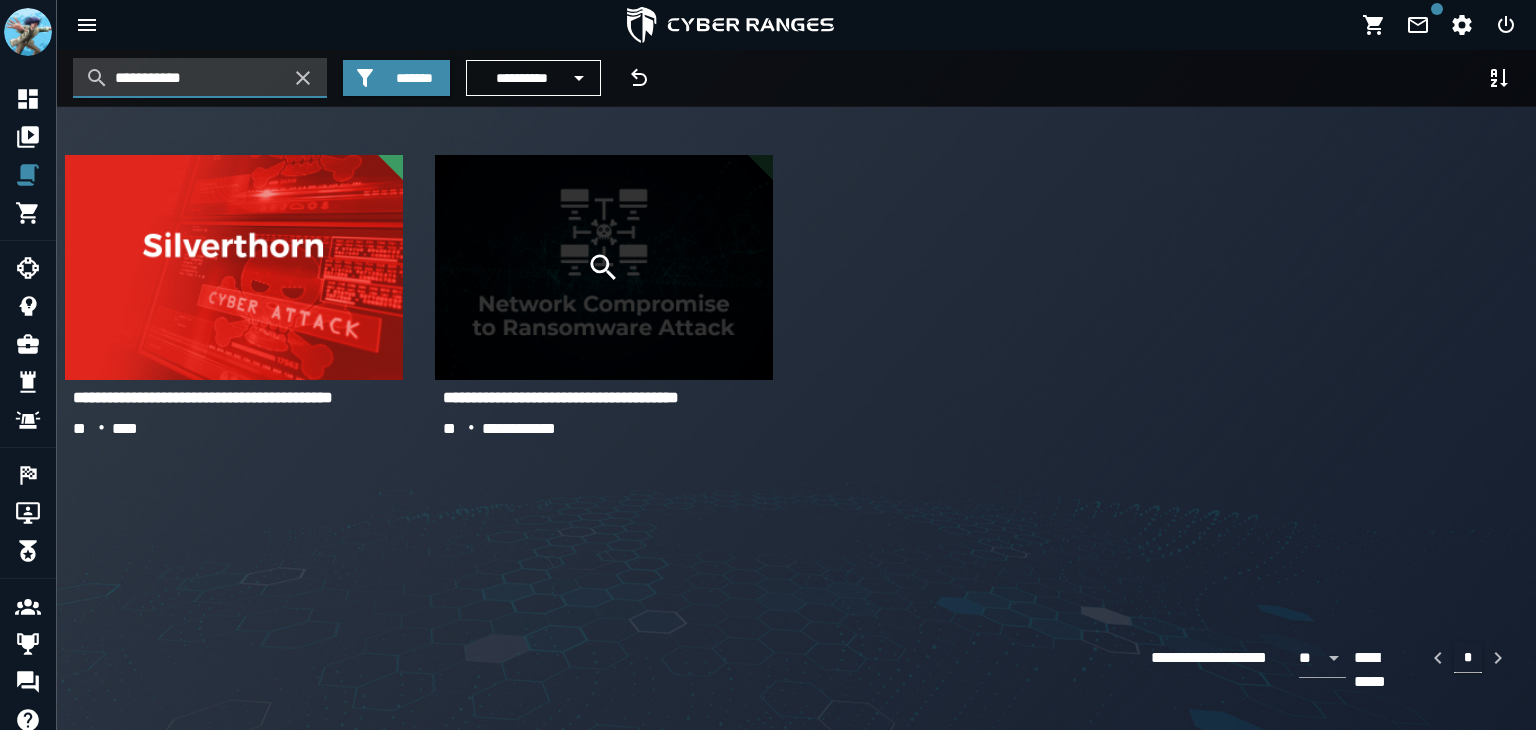 type on "**********" 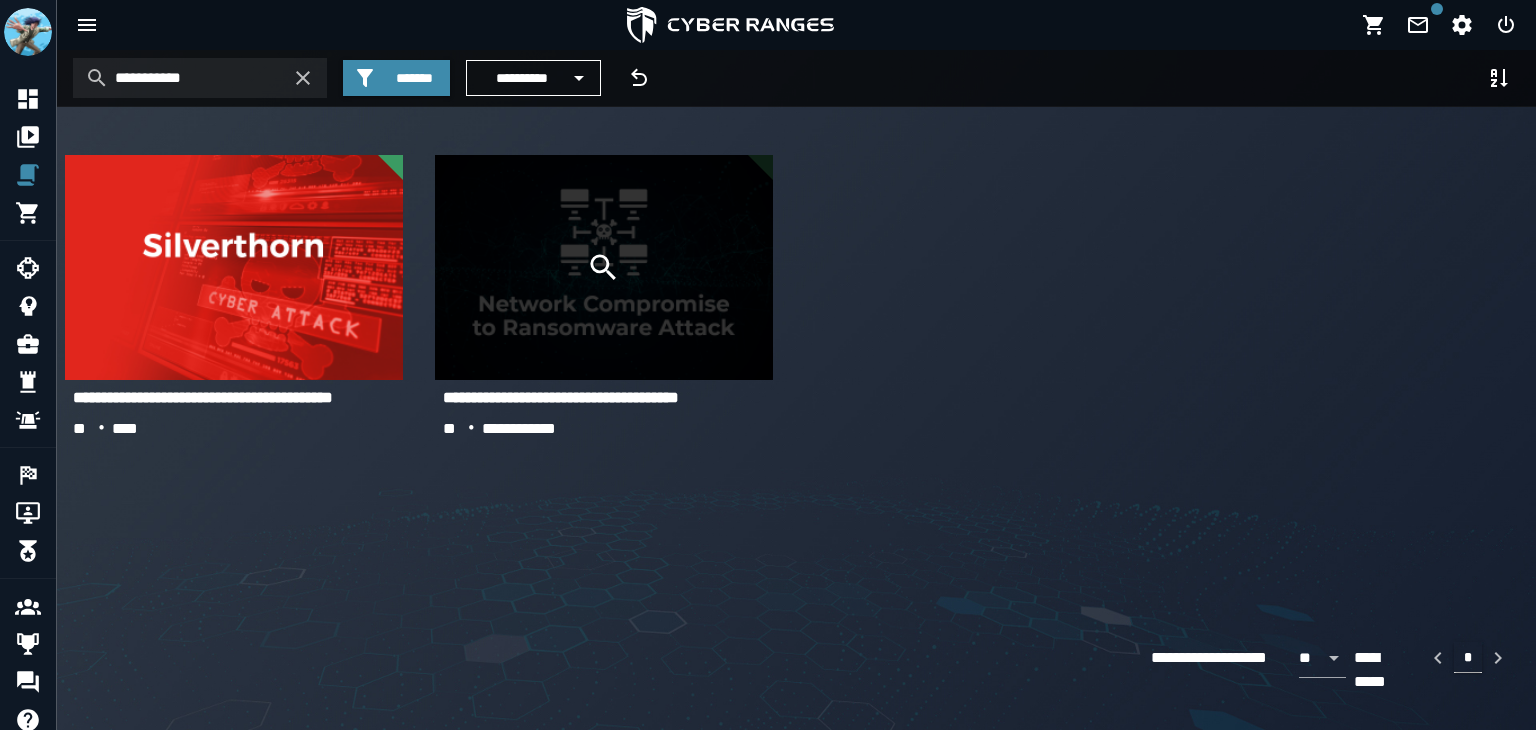 click 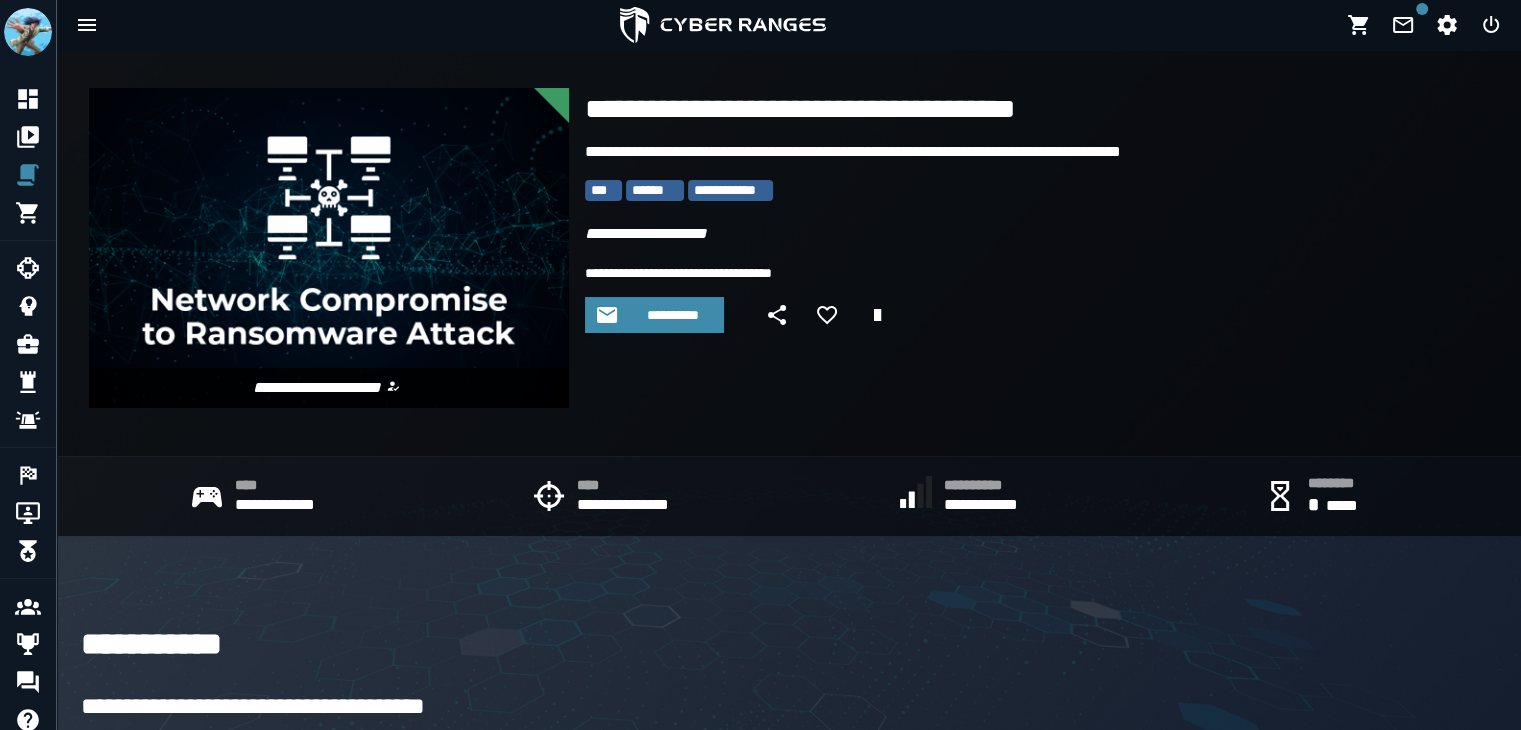scroll, scrollTop: 0, scrollLeft: 0, axis: both 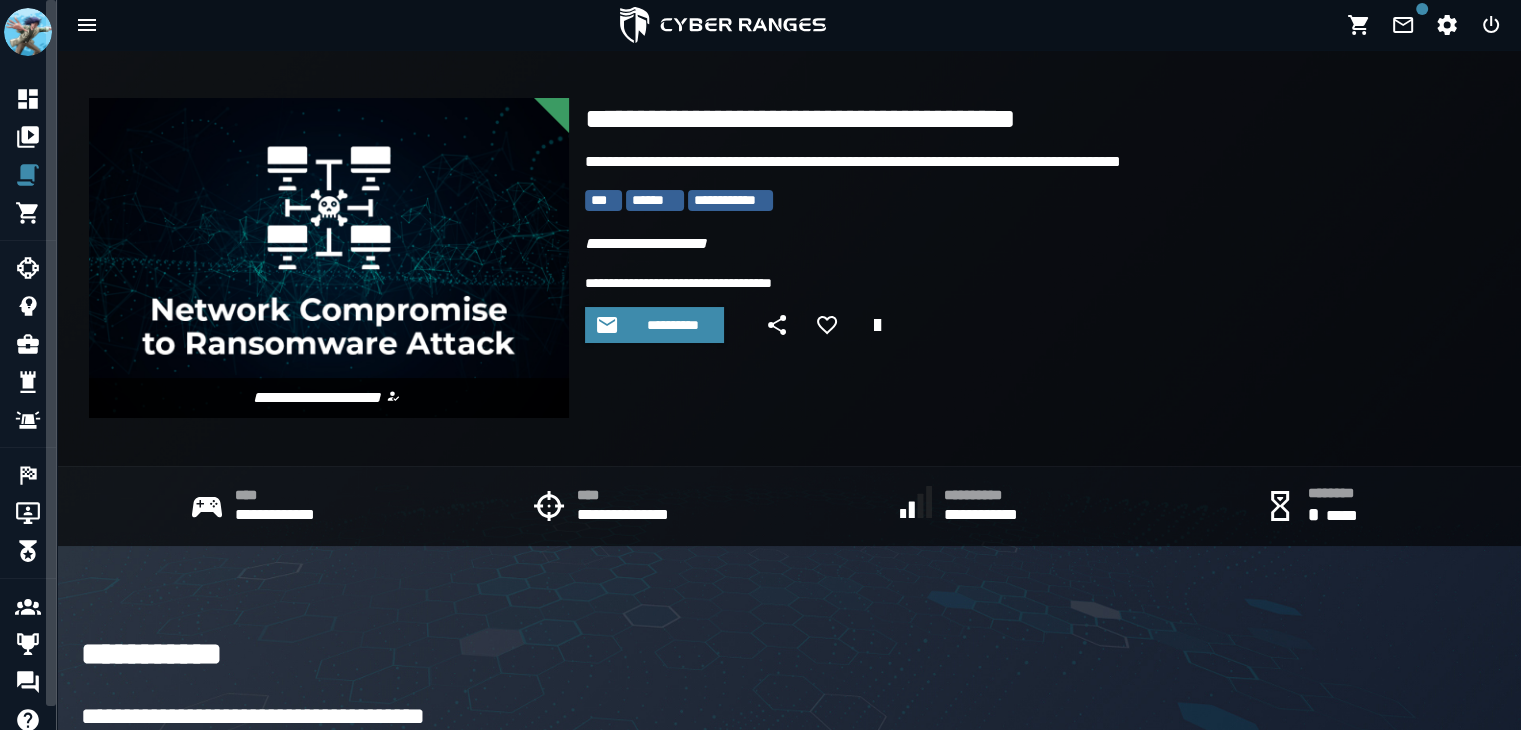 click at bounding box center (329, 258) 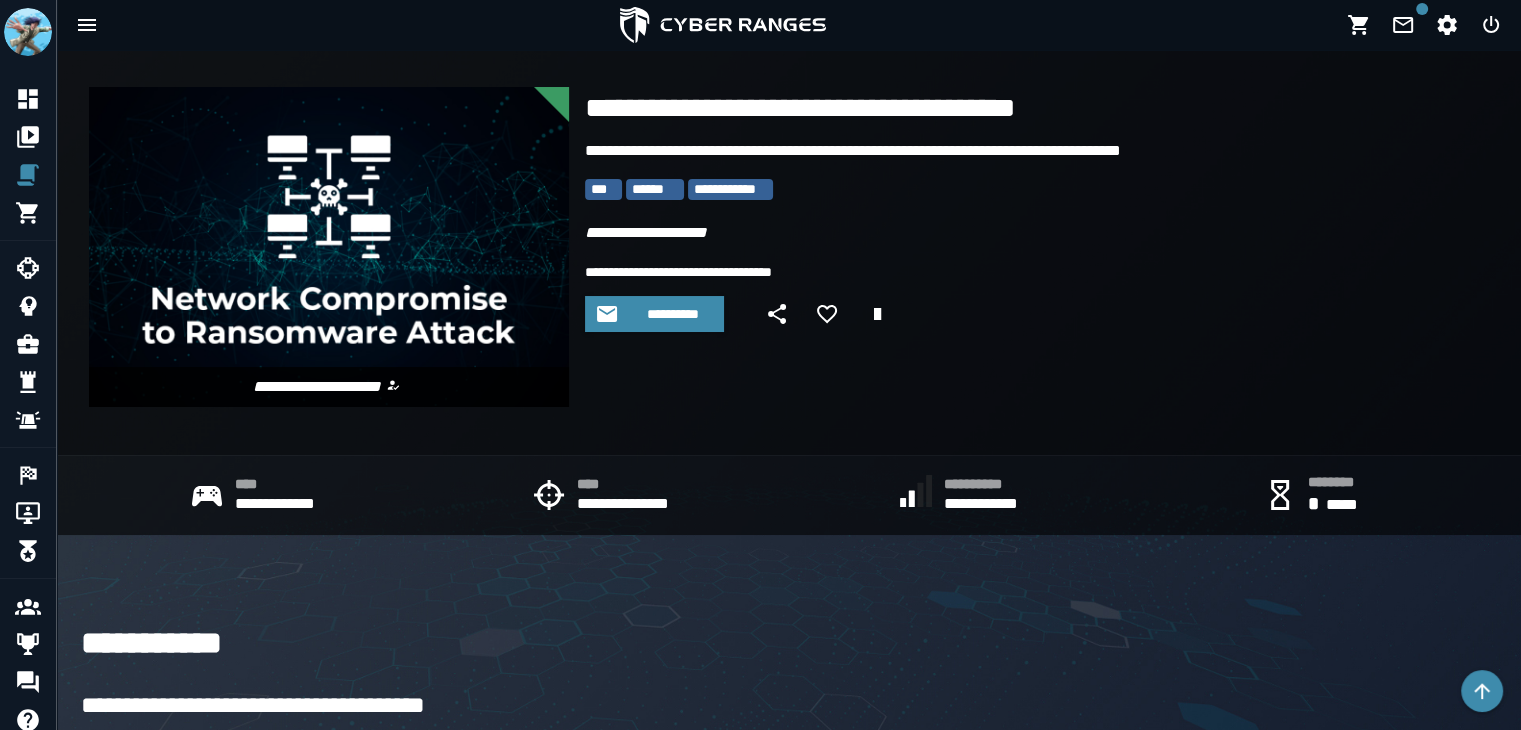 scroll, scrollTop: 0, scrollLeft: 0, axis: both 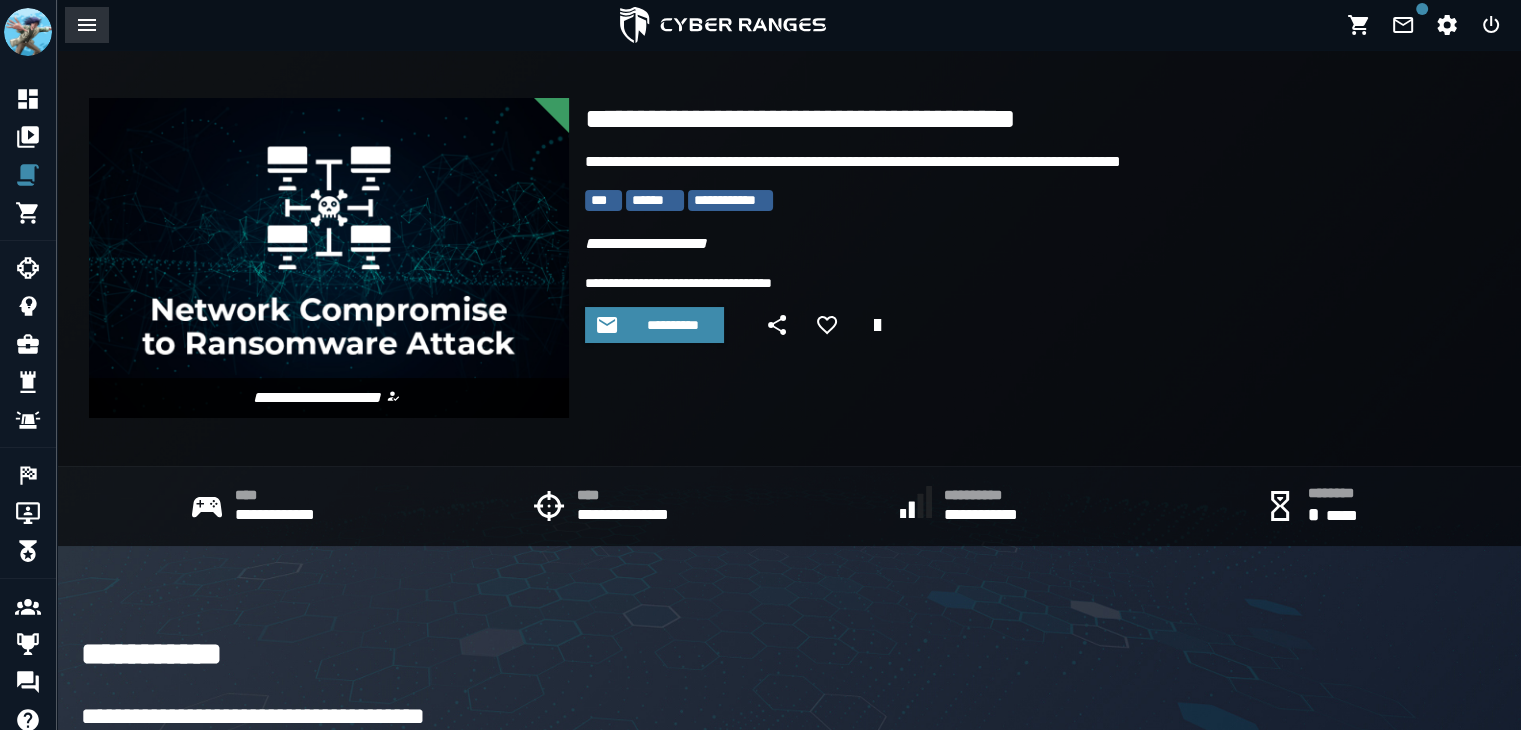 click at bounding box center (87, 25) 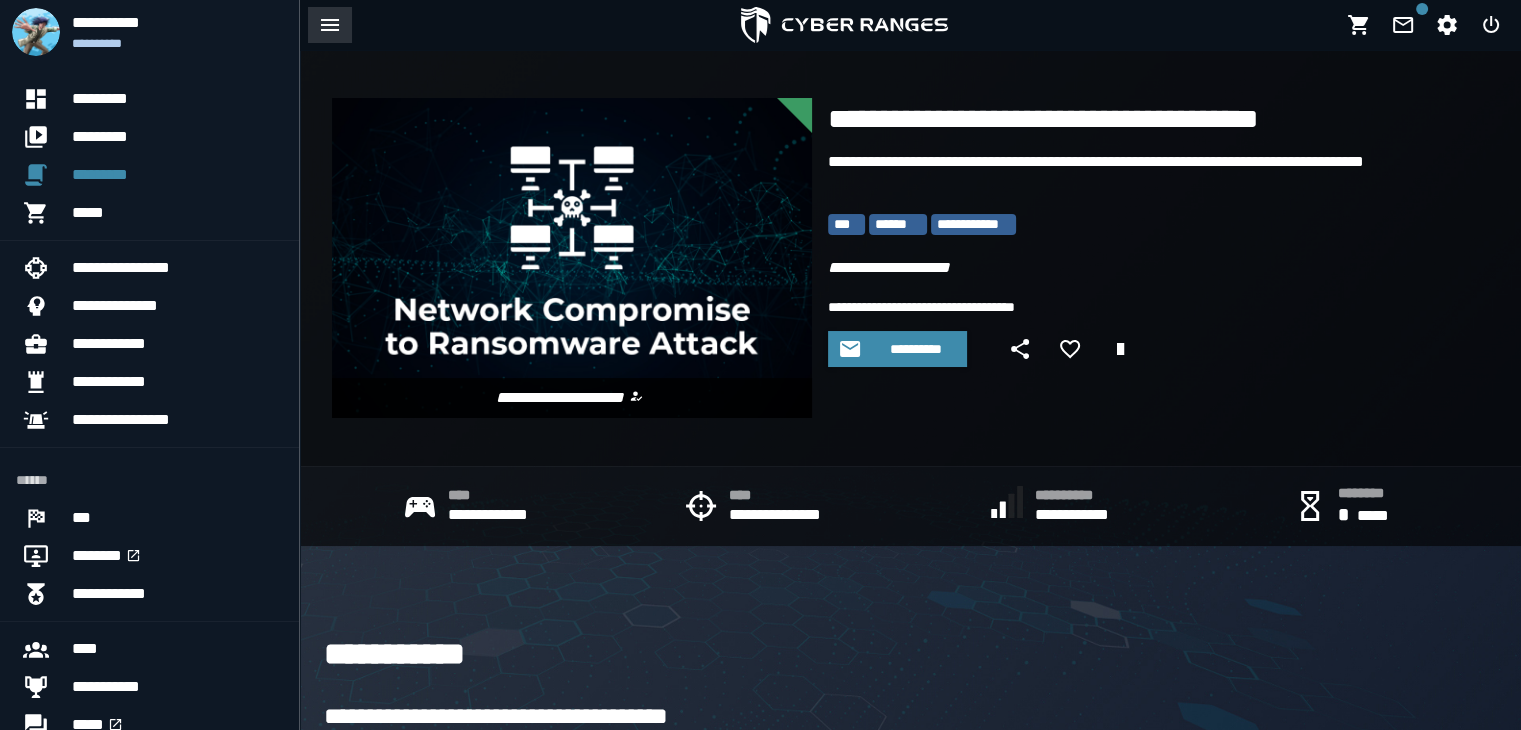 click 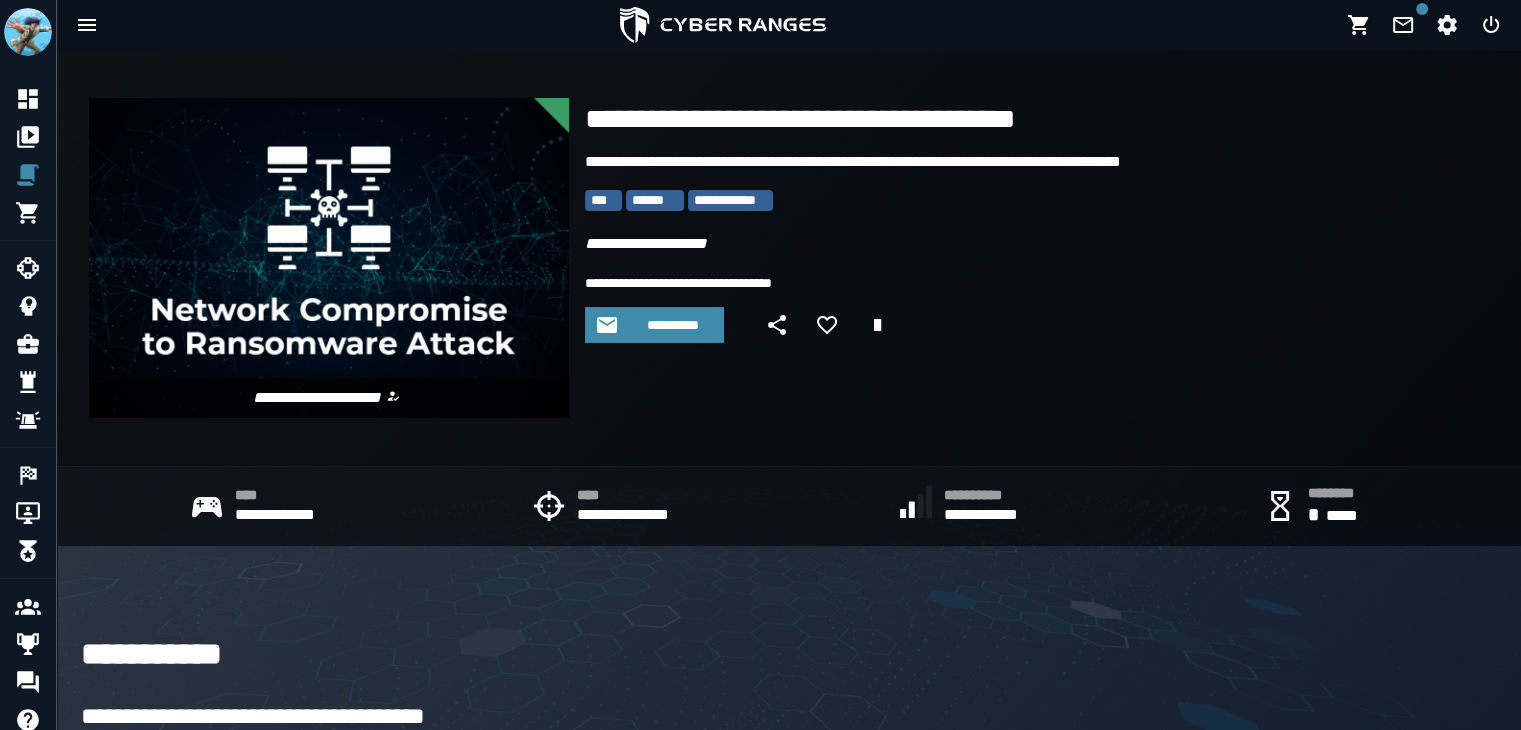 scroll, scrollTop: 0, scrollLeft: 0, axis: both 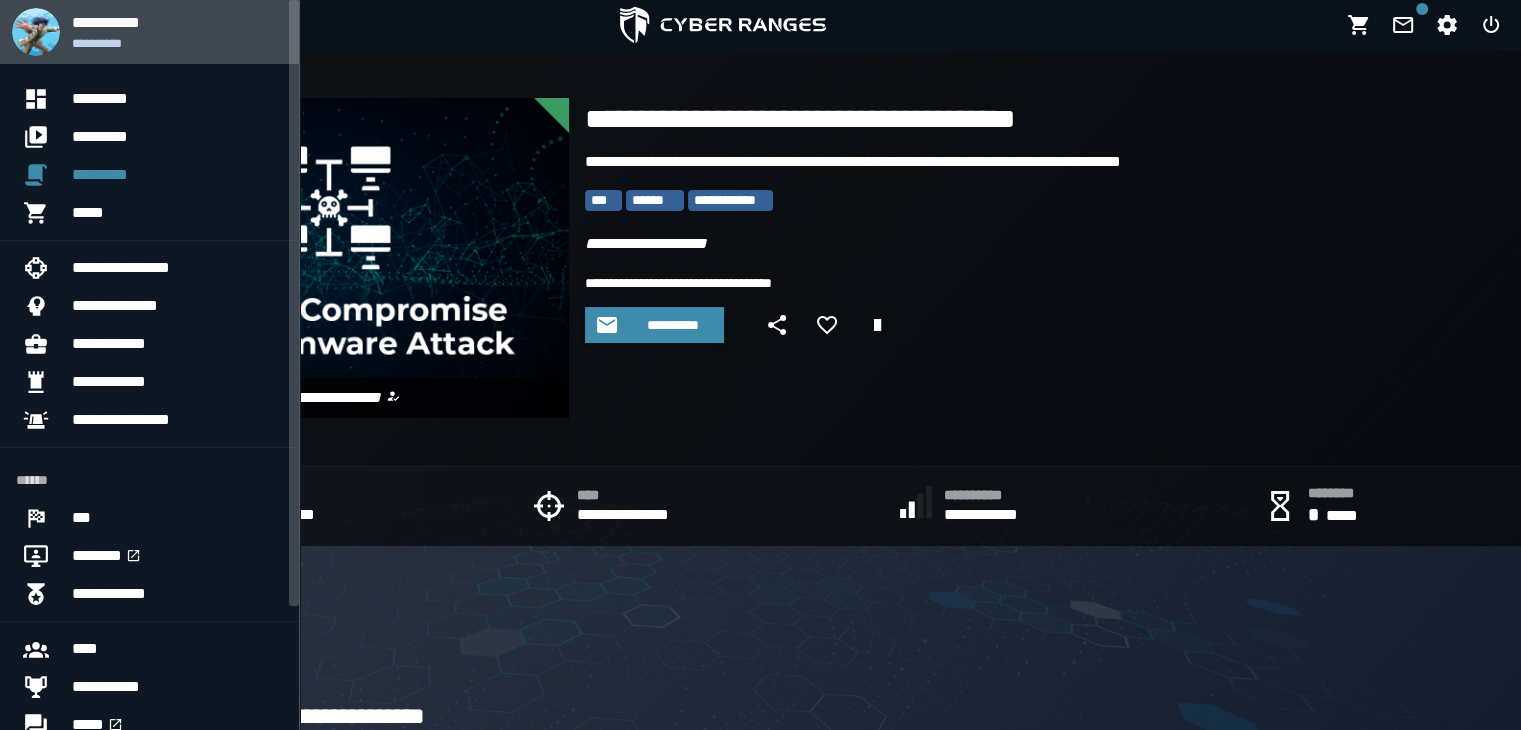 click at bounding box center (36, 32) 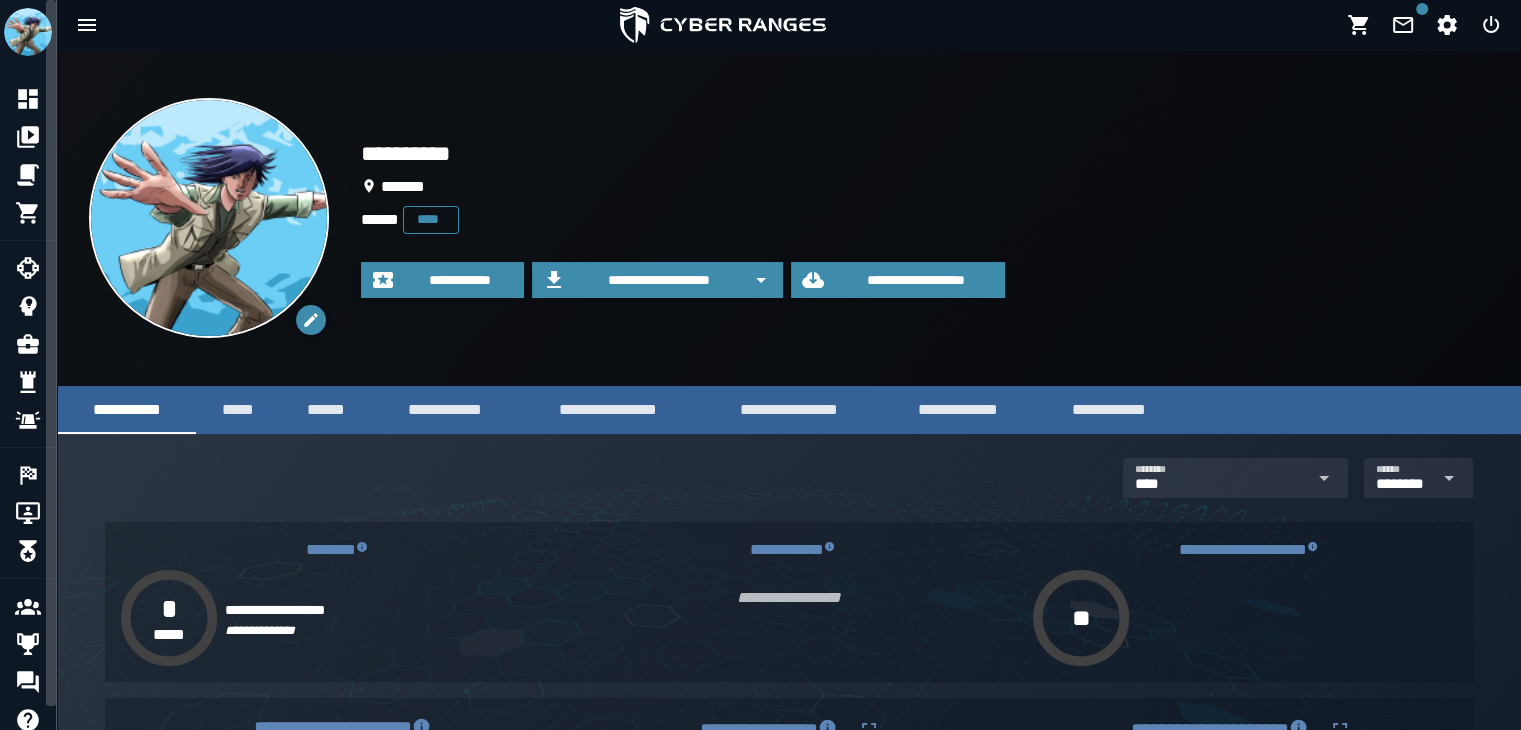 click on "**********" at bounding box center (789, 218) 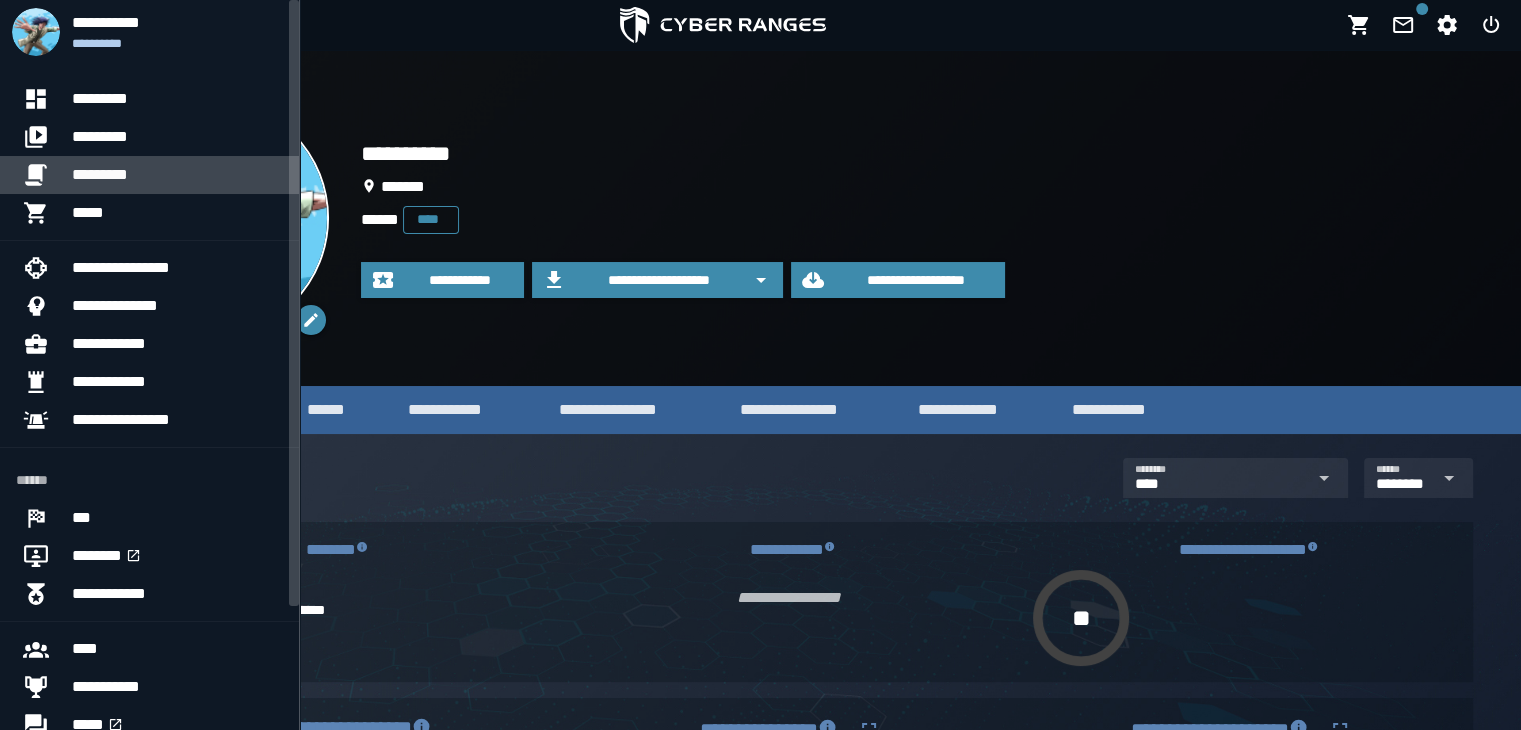 click on "*********" at bounding box center (177, 175) 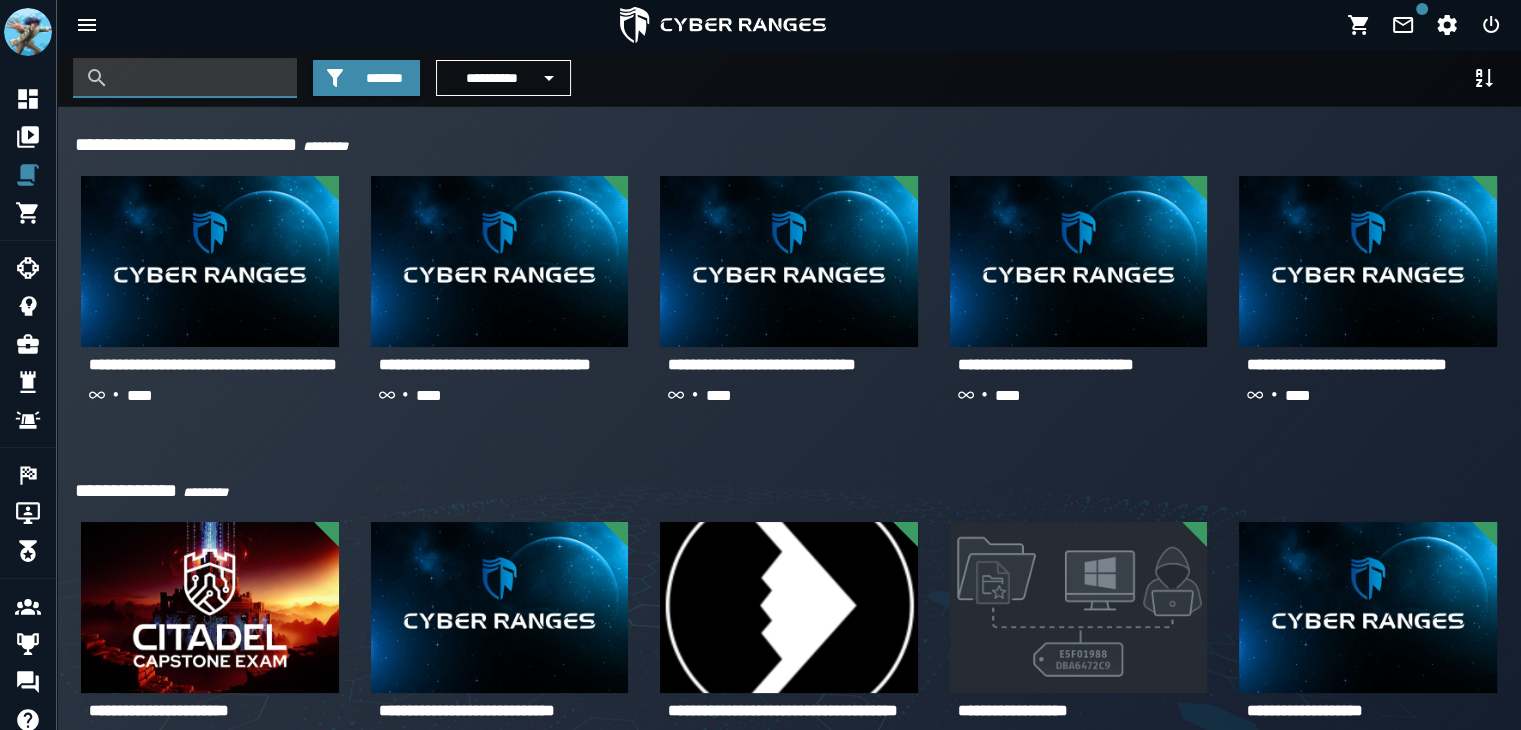 click at bounding box center [200, 78] 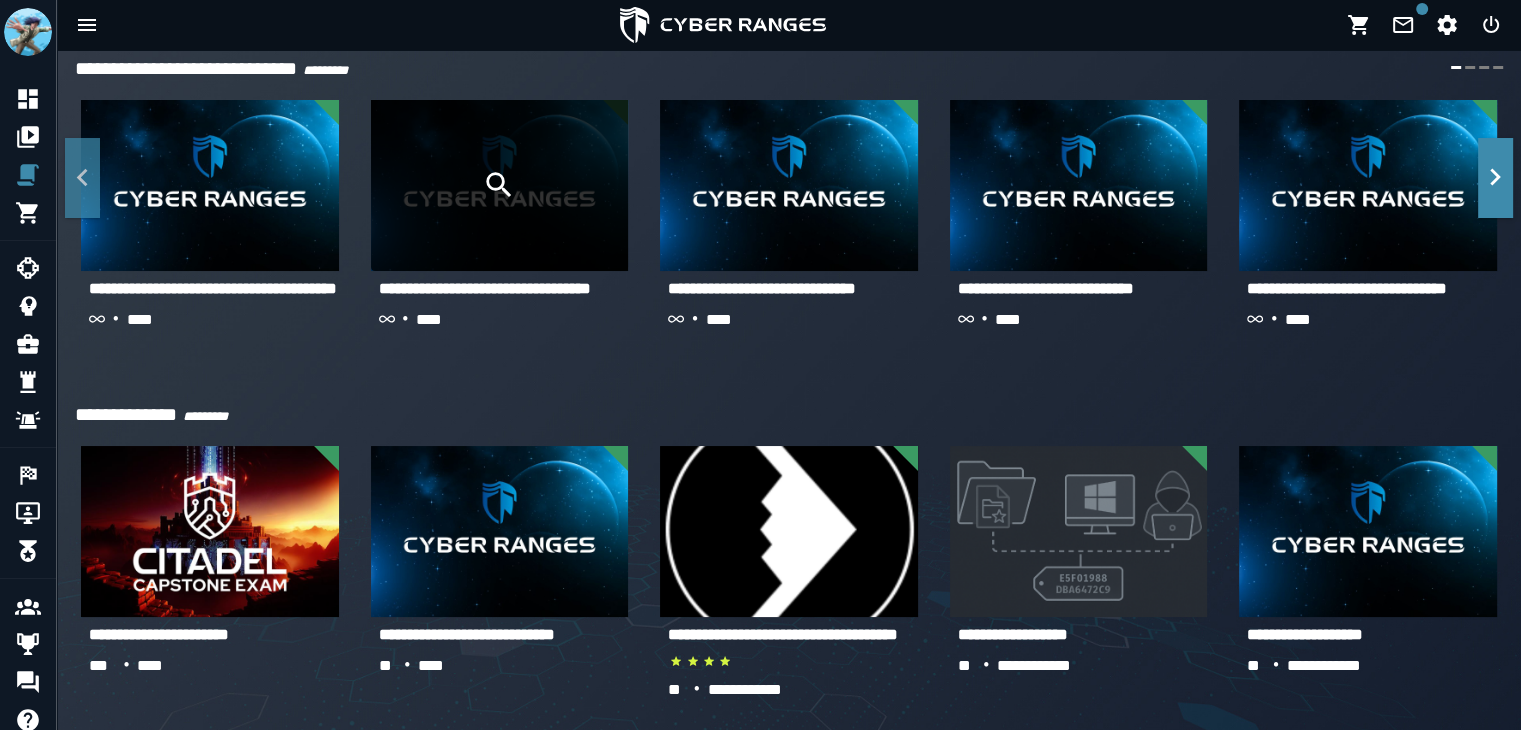 scroll, scrollTop: 0, scrollLeft: 0, axis: both 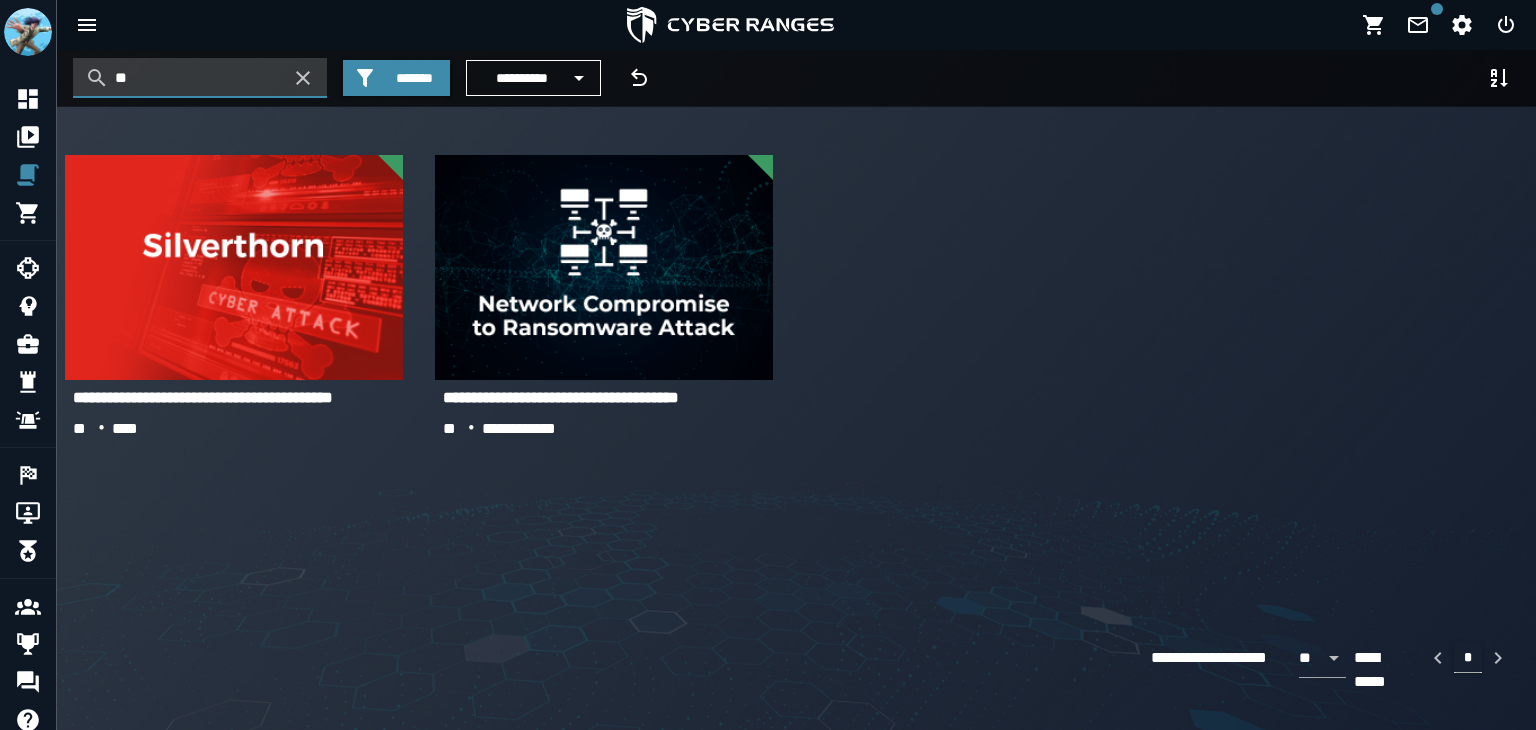 type on "*" 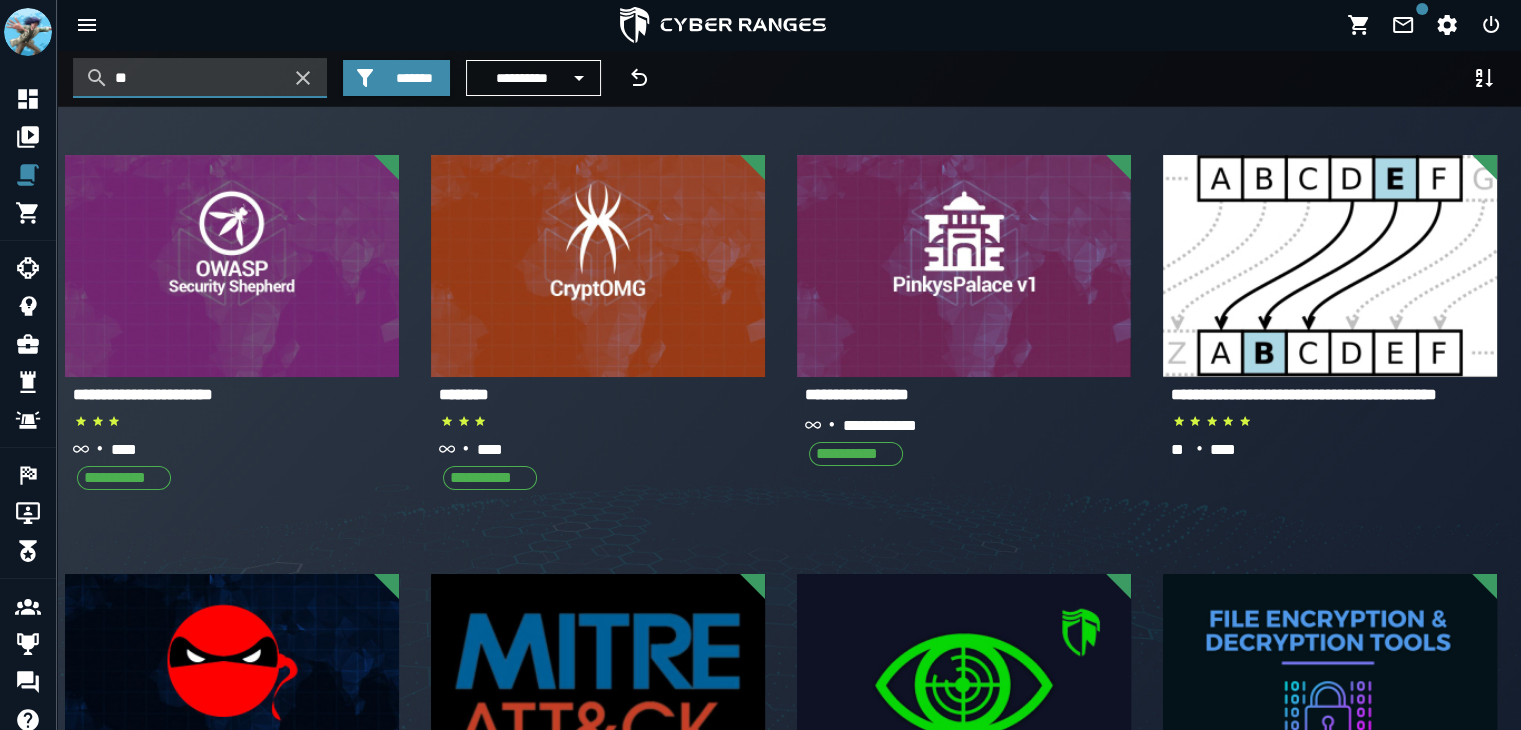 type on "*" 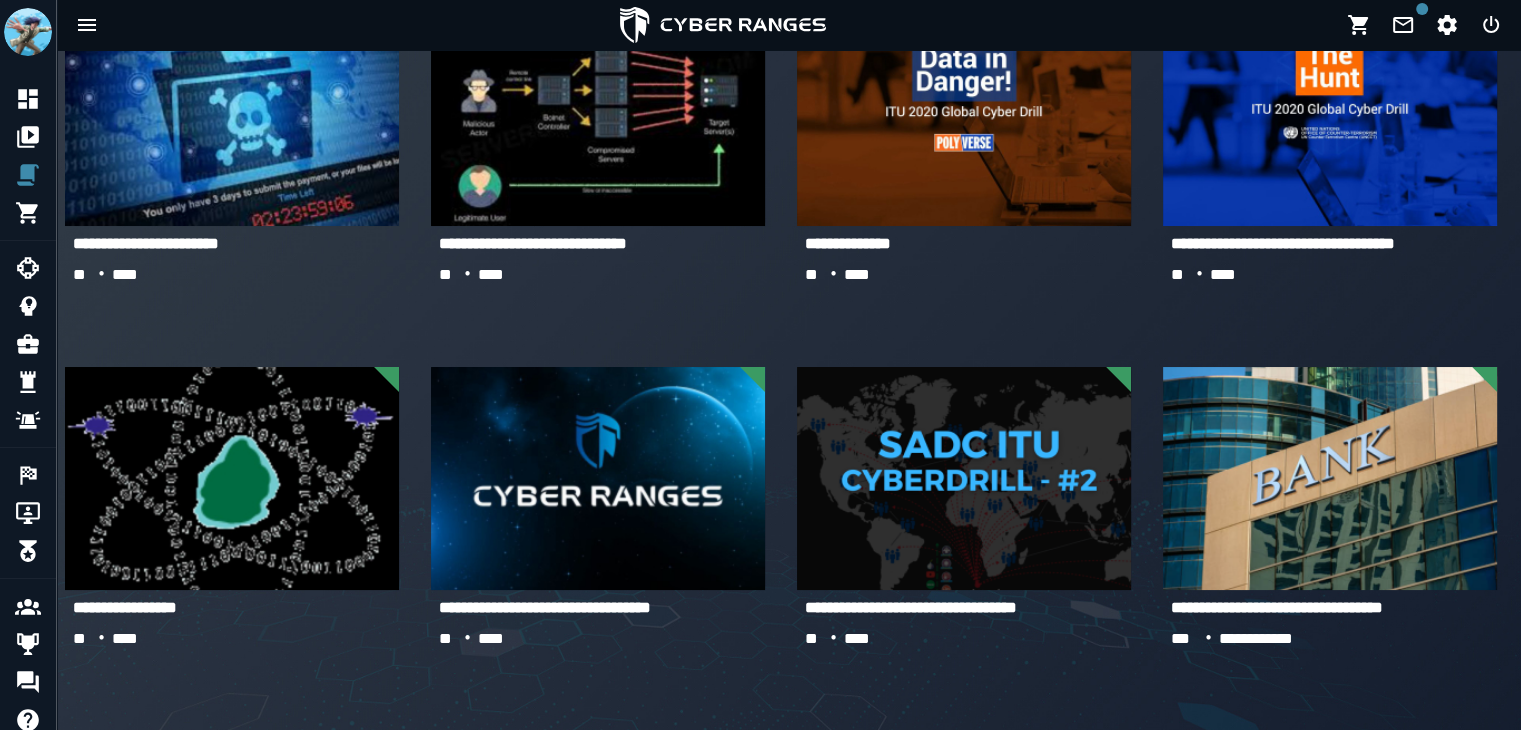 scroll, scrollTop: 0, scrollLeft: 0, axis: both 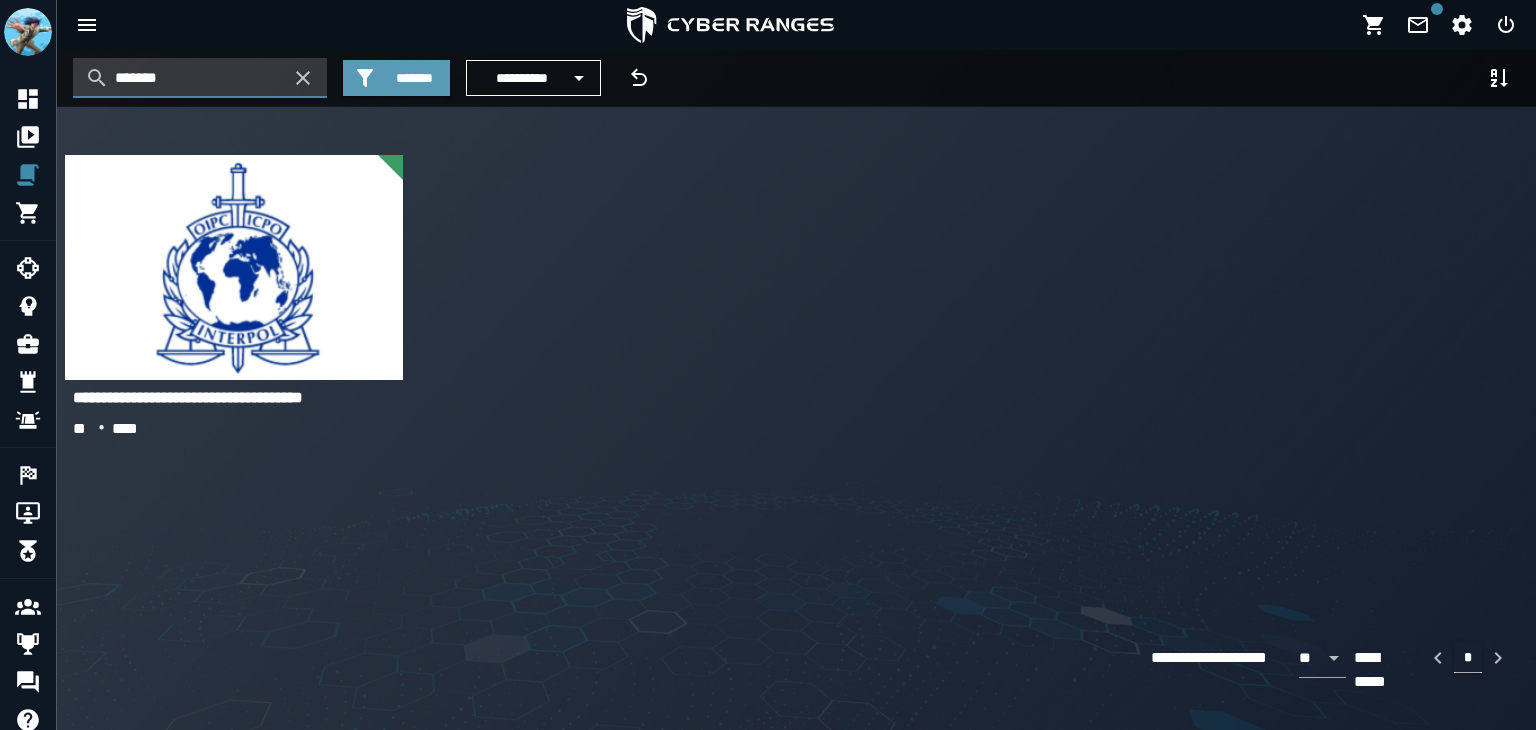click on "*******" at bounding box center (414, 78) 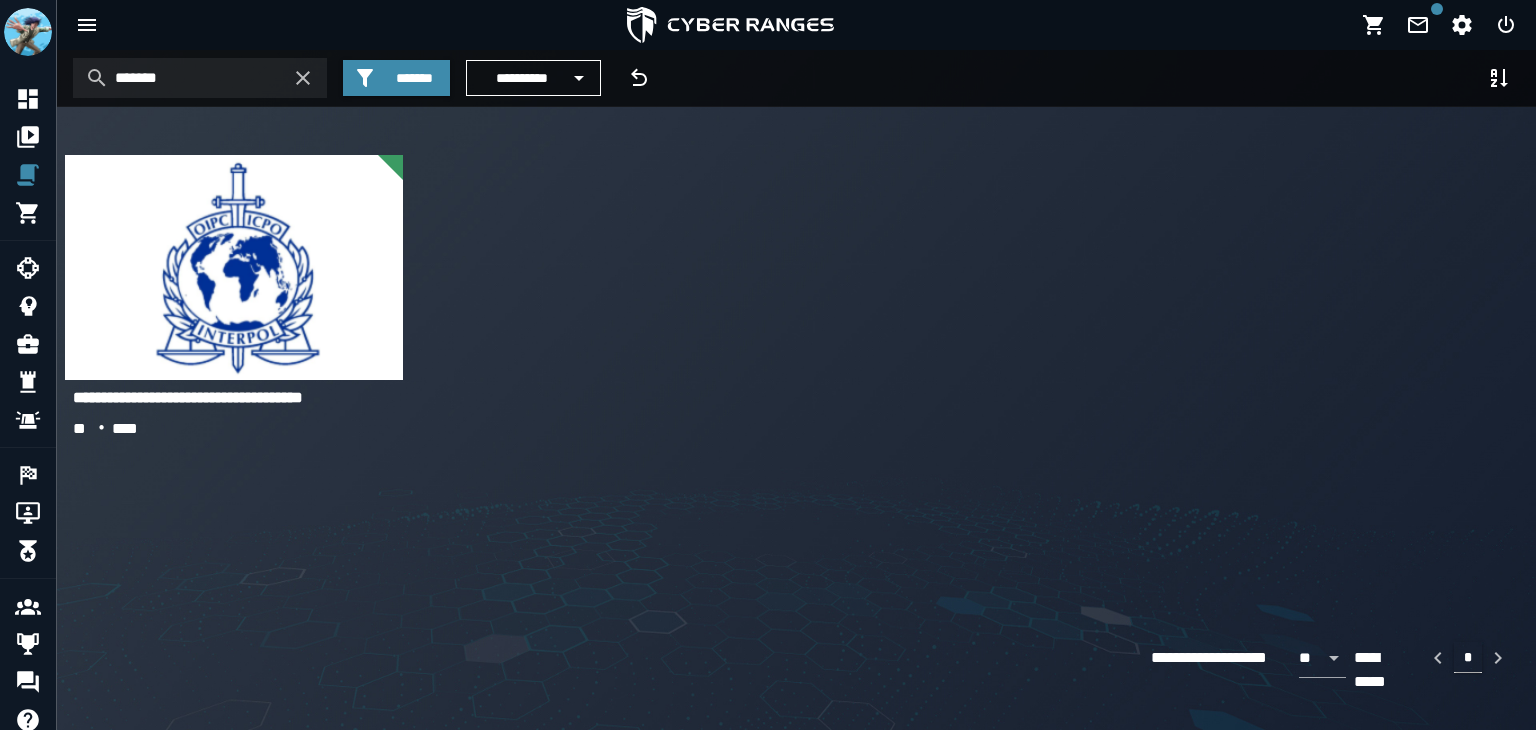 click on "**********" 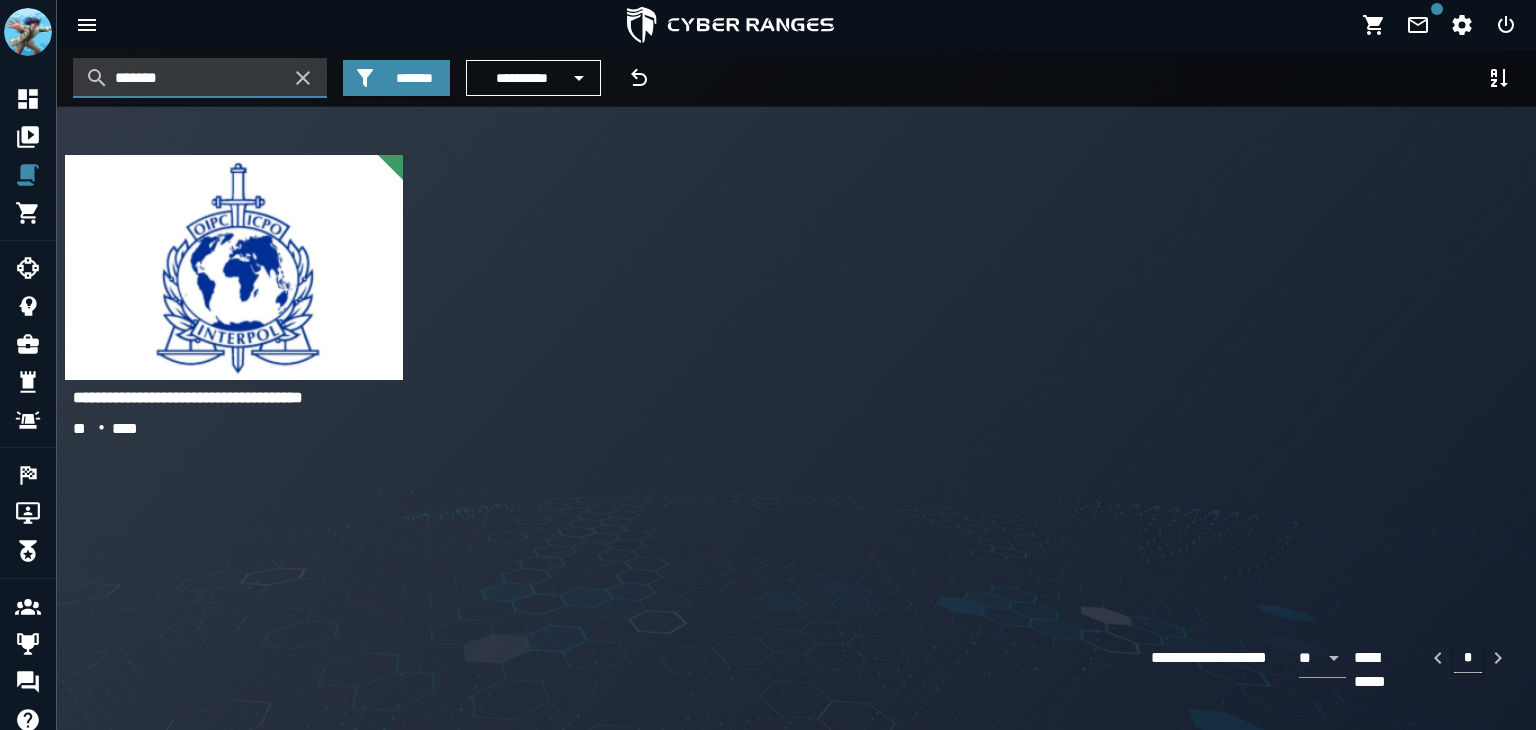 click on "*******" at bounding box center (200, 78) 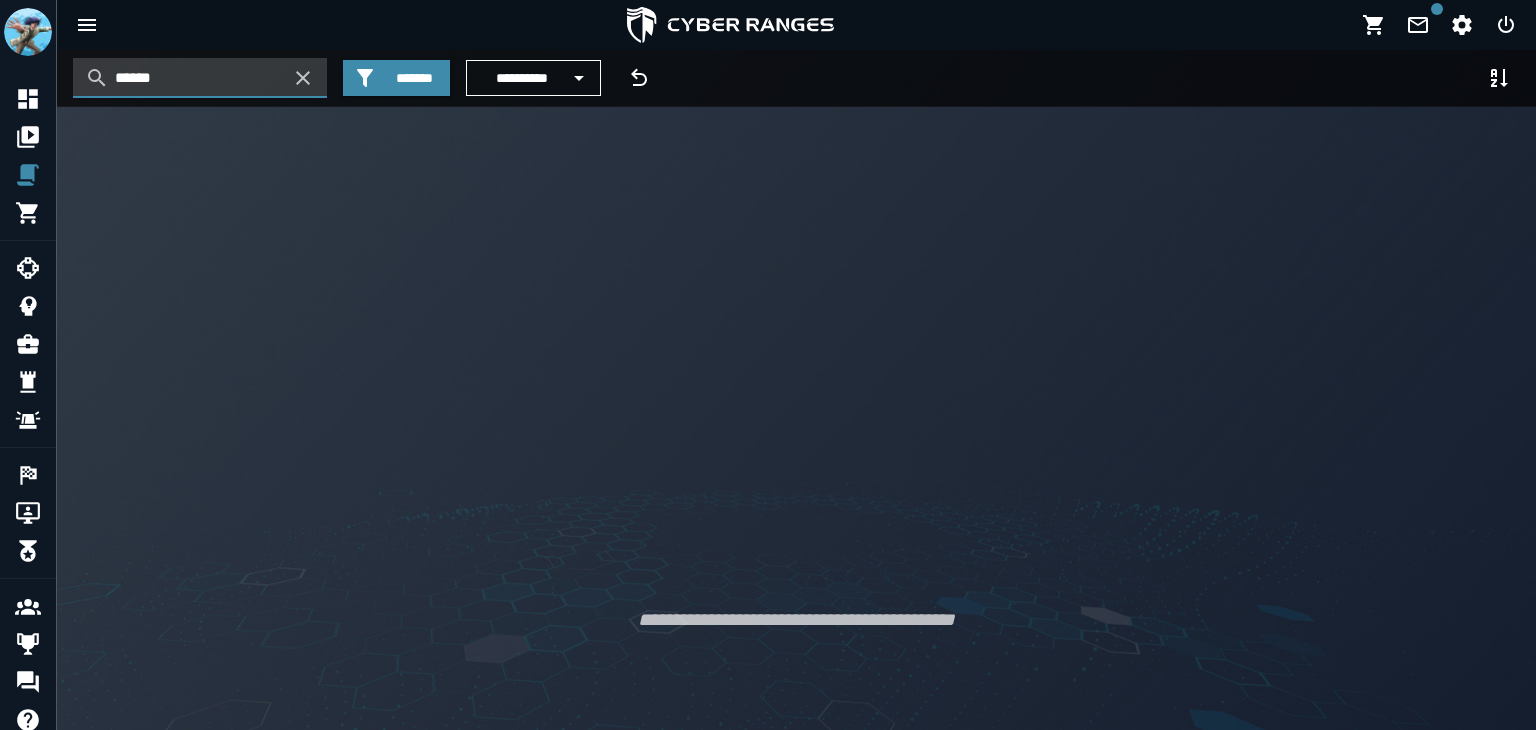 type on "*******" 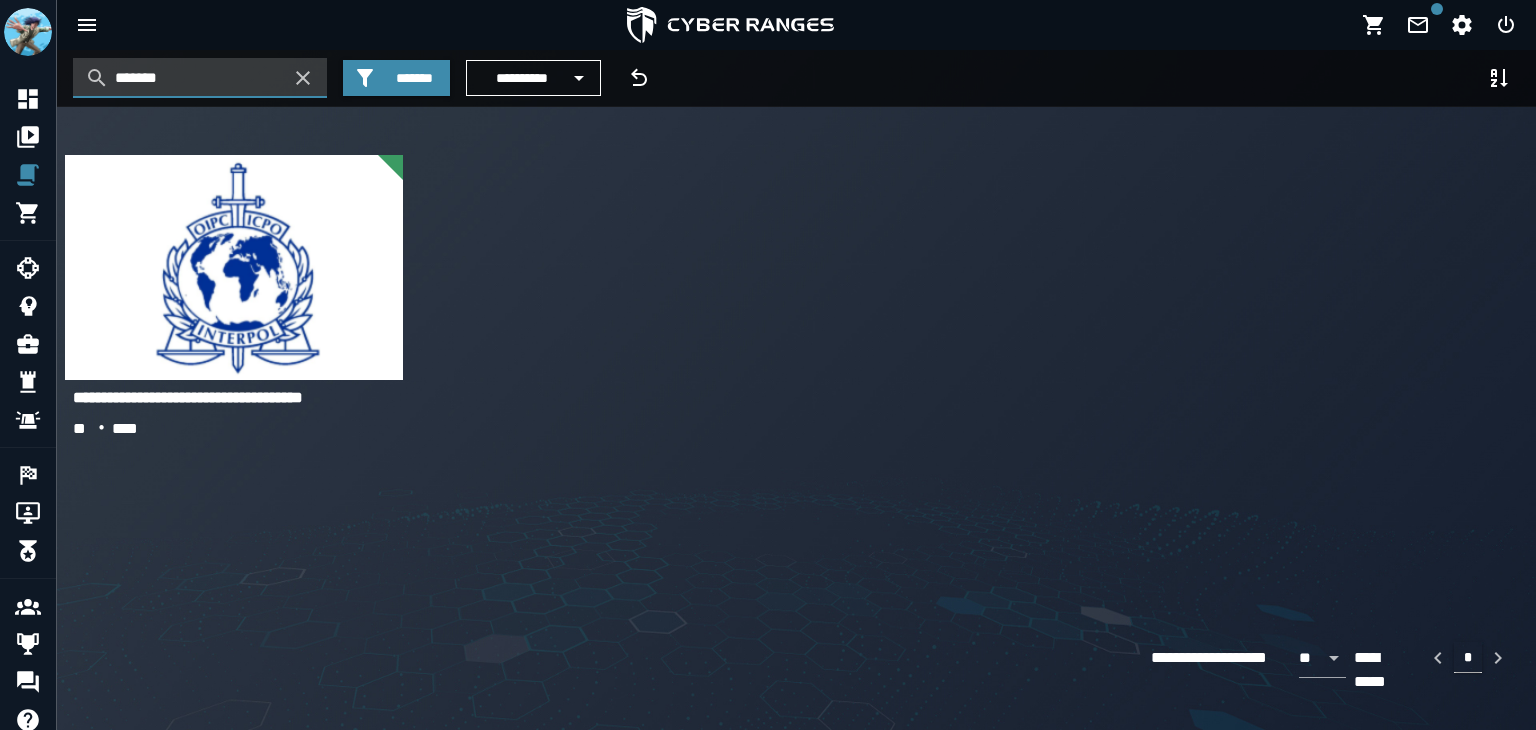 drag, startPoint x: 205, startPoint y: 93, endPoint x: 48, endPoint y: 72, distance: 158.39824 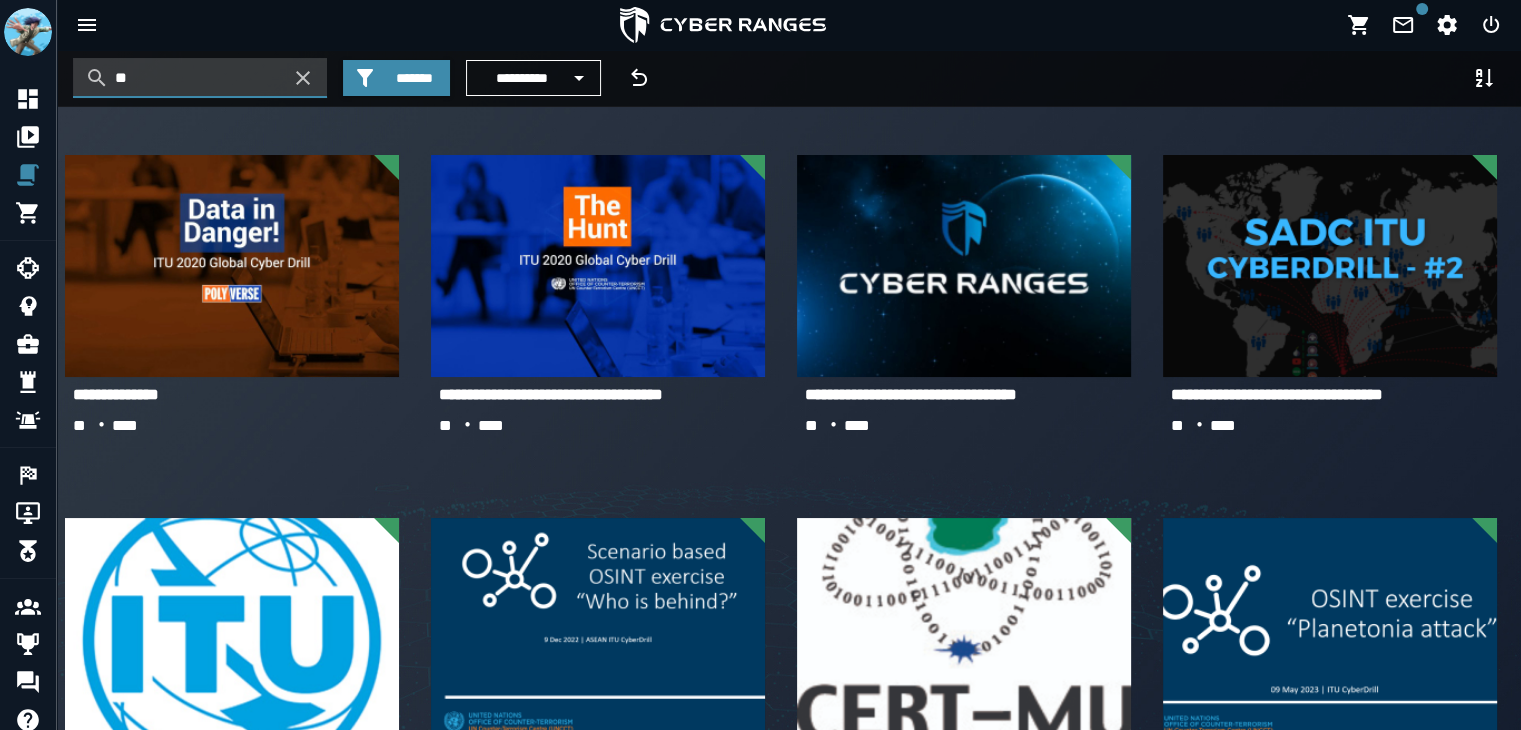 type on "*" 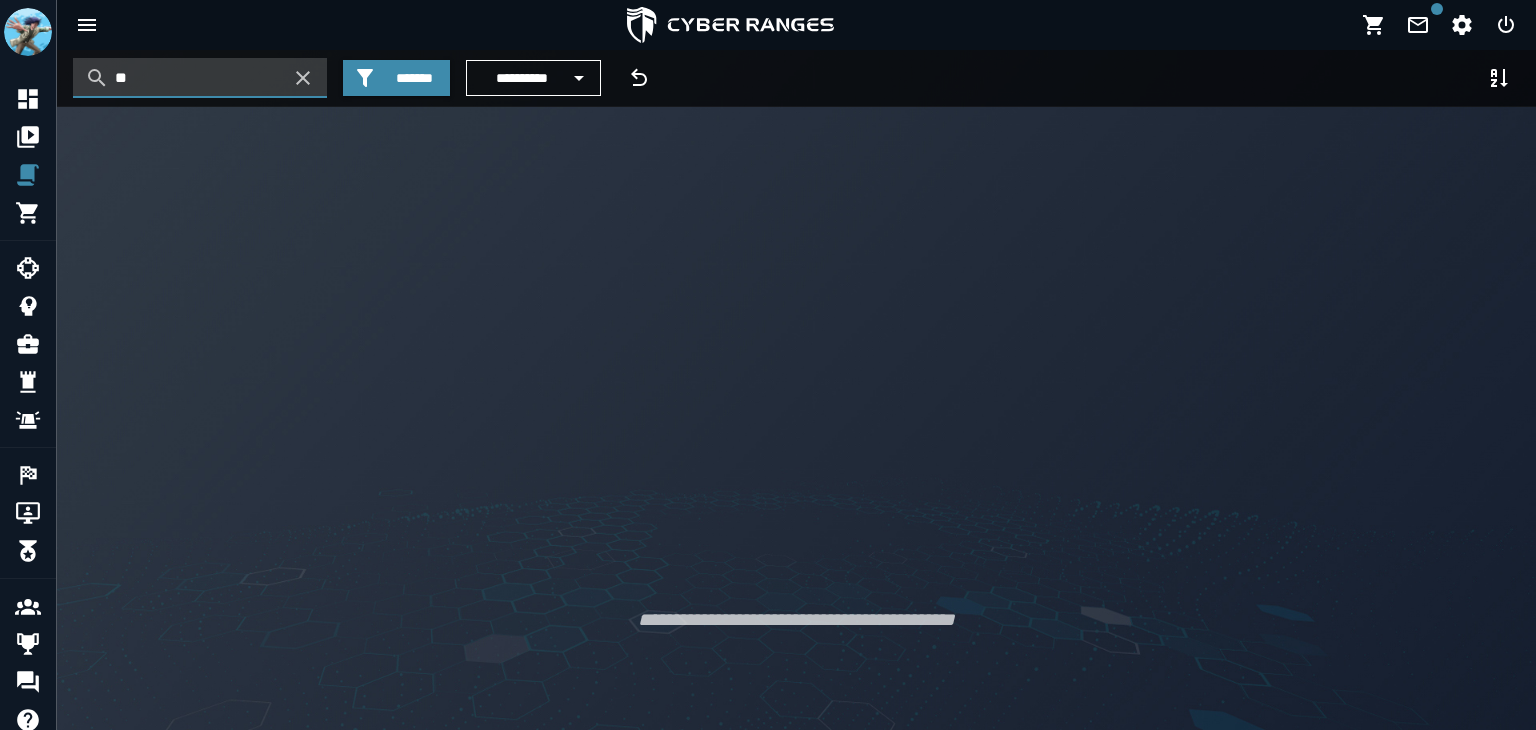type on "*" 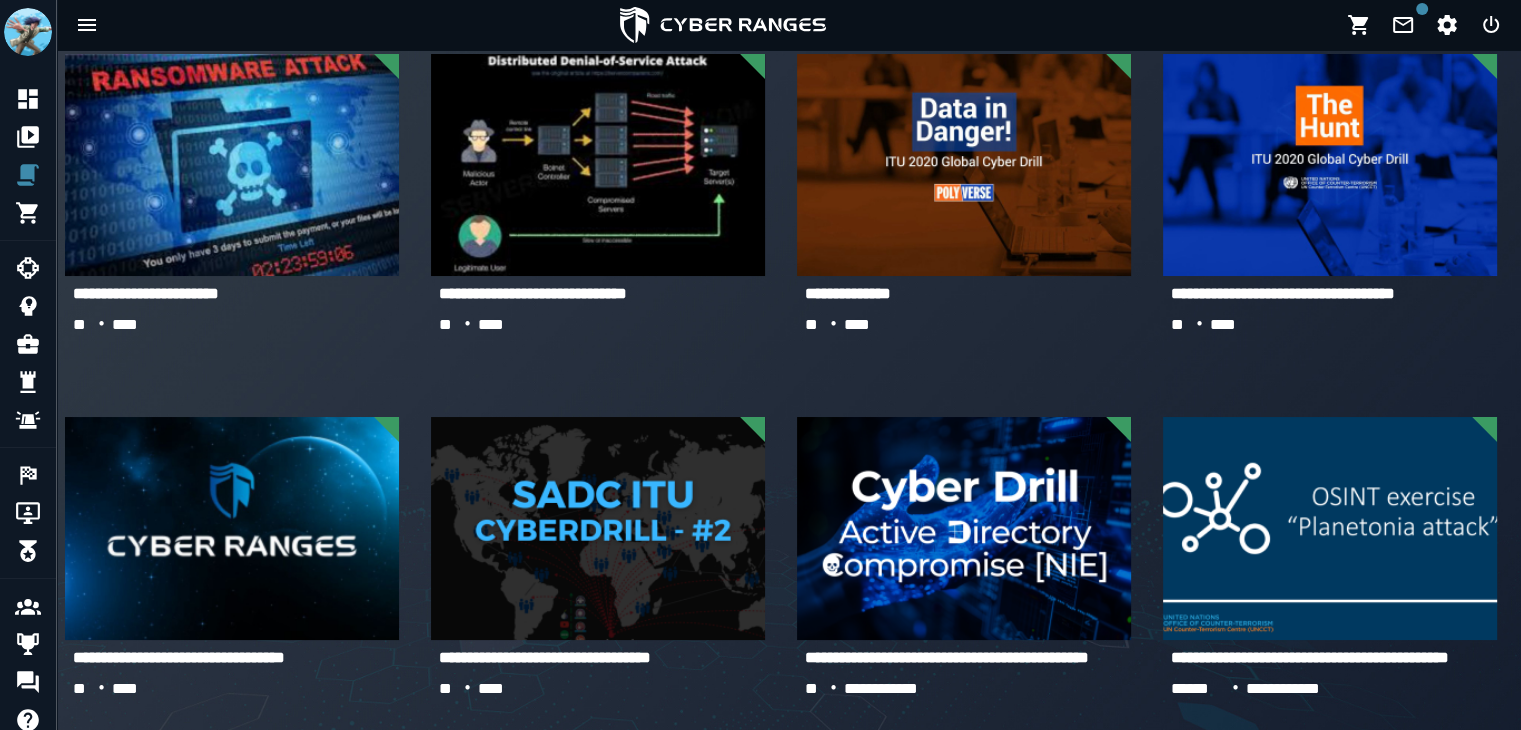 scroll, scrollTop: 0, scrollLeft: 0, axis: both 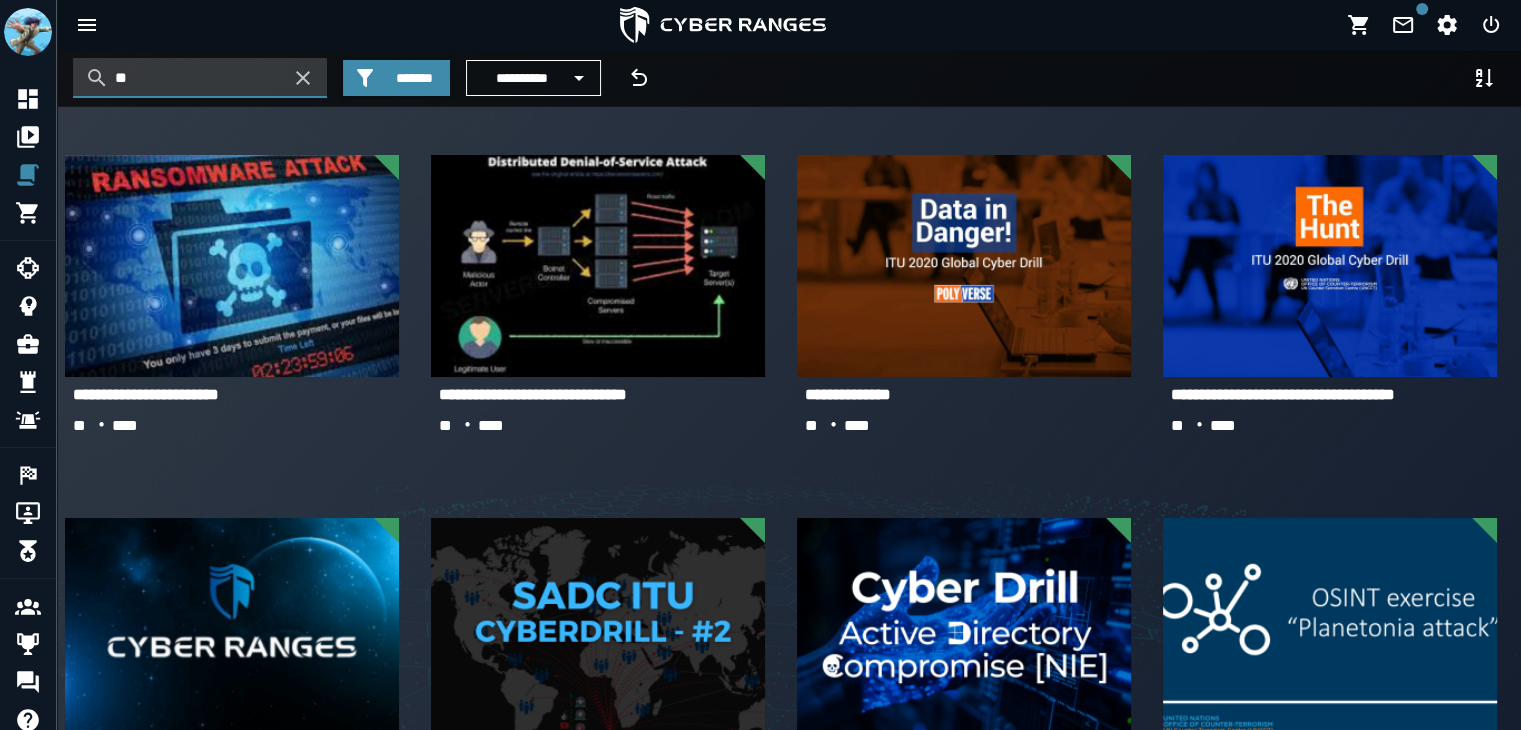 type on "*" 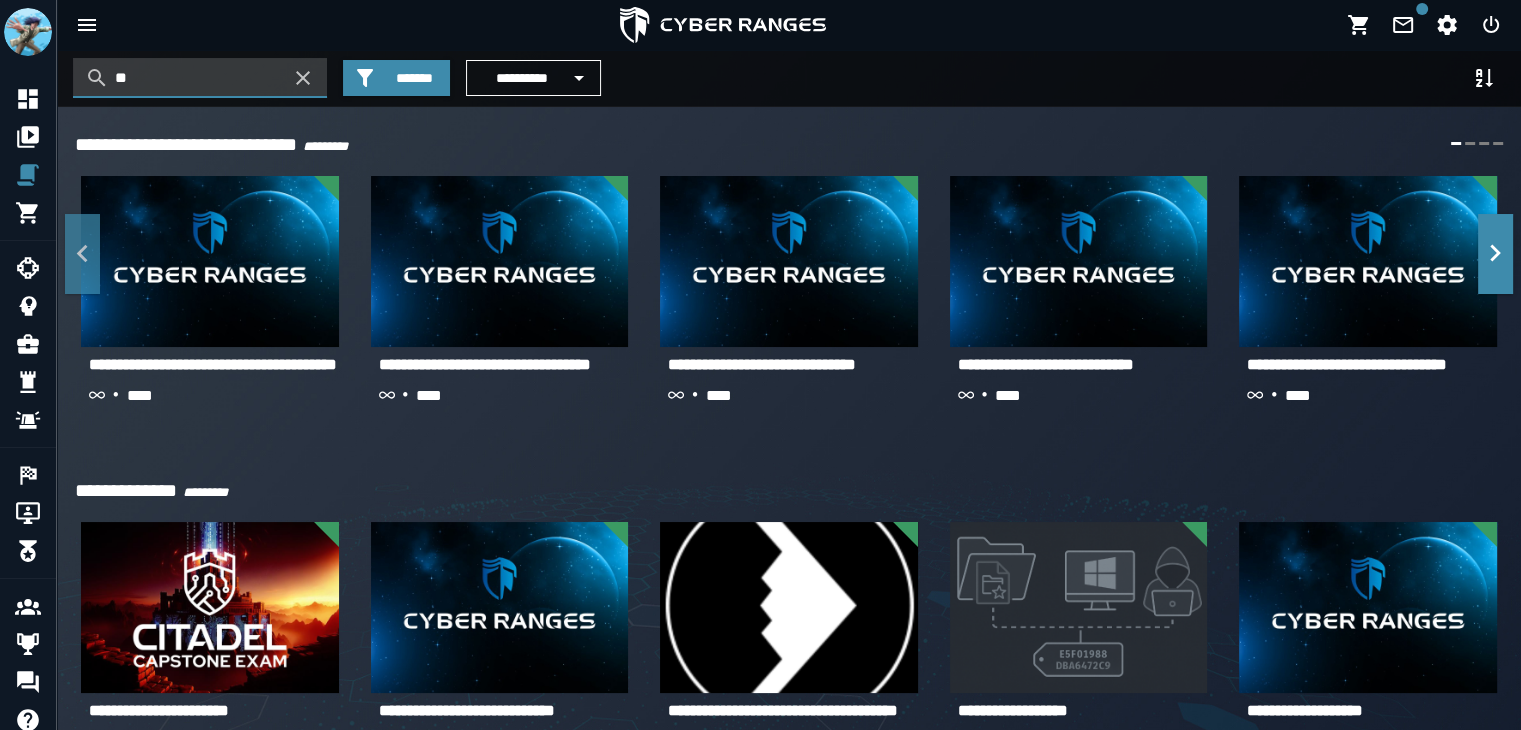 type on "*" 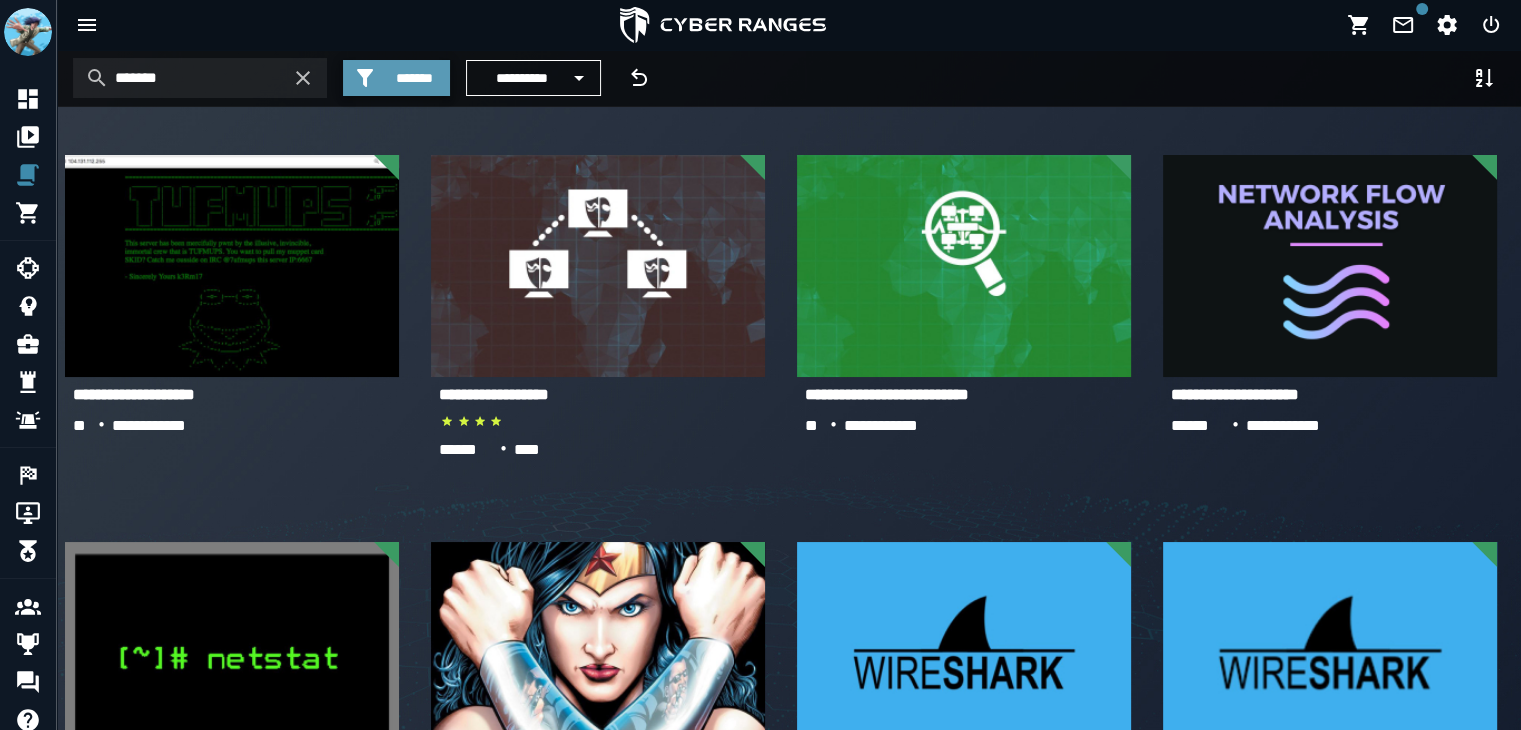click on "*******" at bounding box center (414, 78) 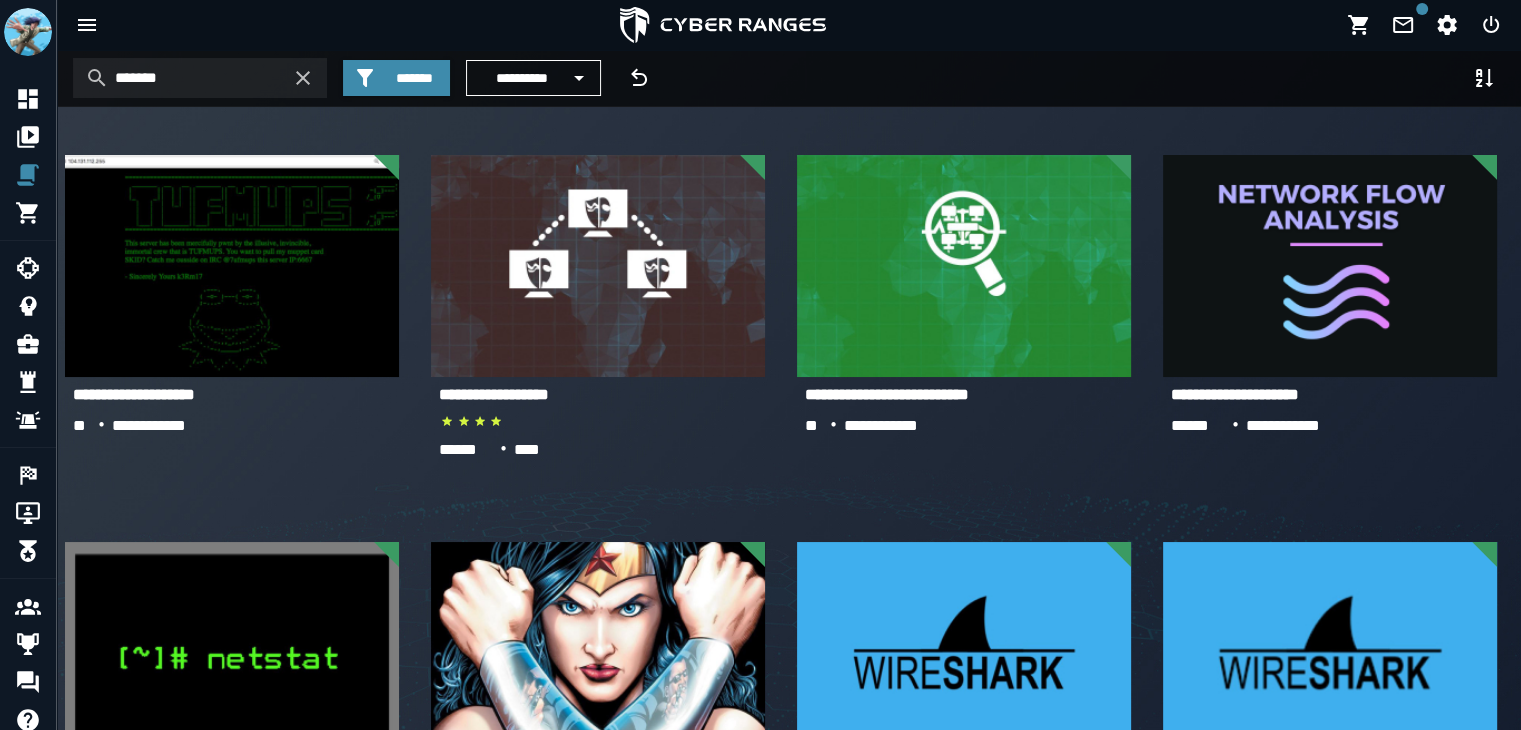 click on "**********" at bounding box center [789, 78] 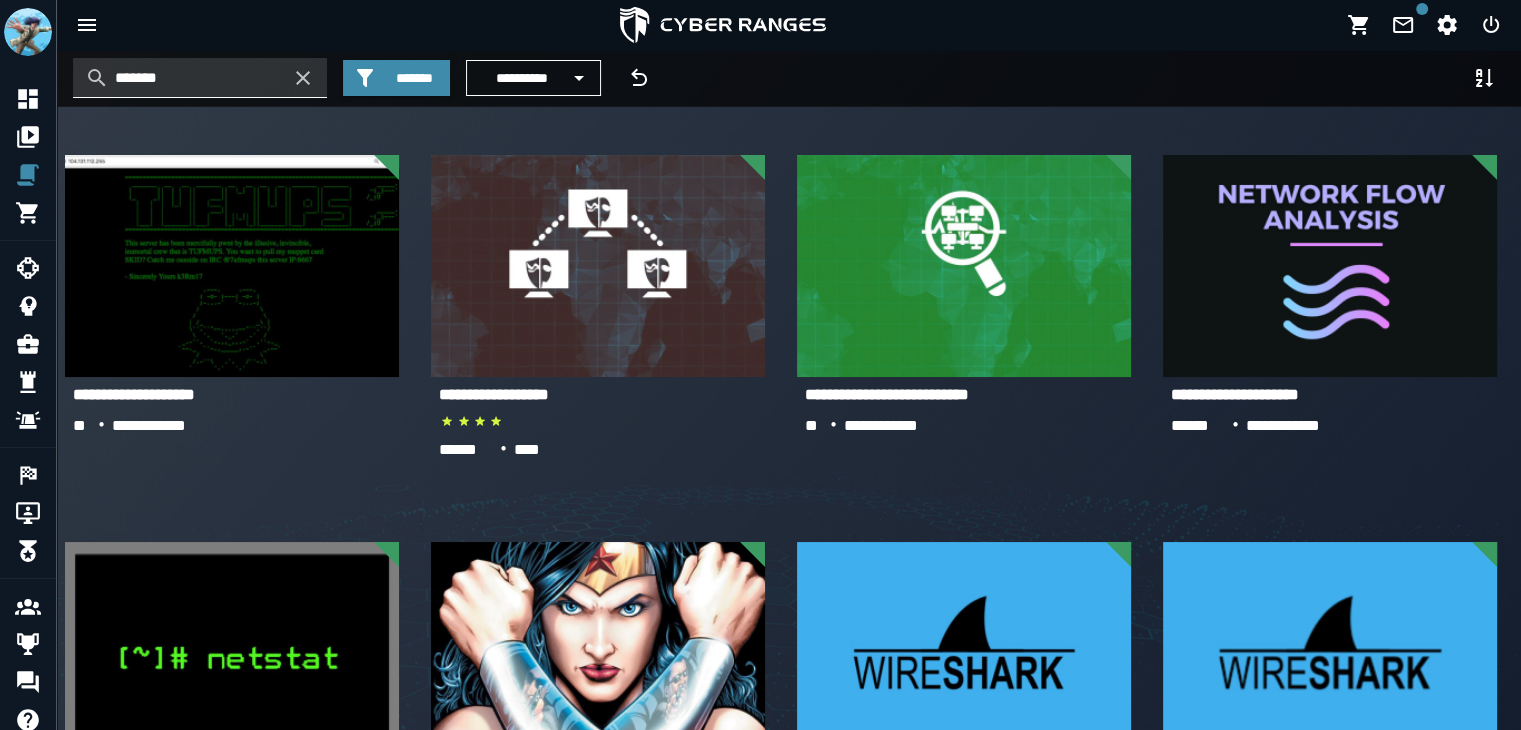 click on "*******" at bounding box center (200, 78) 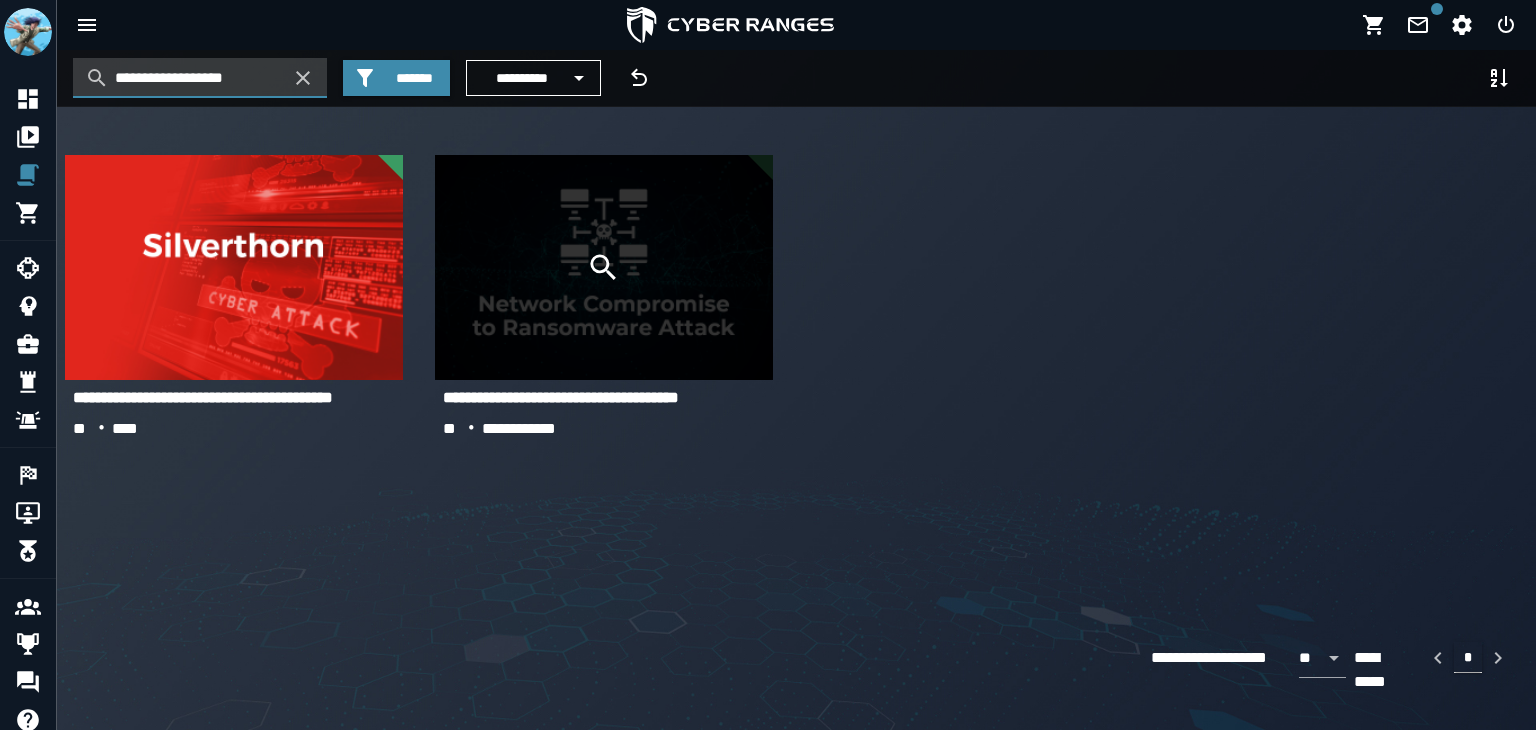 type on "**********" 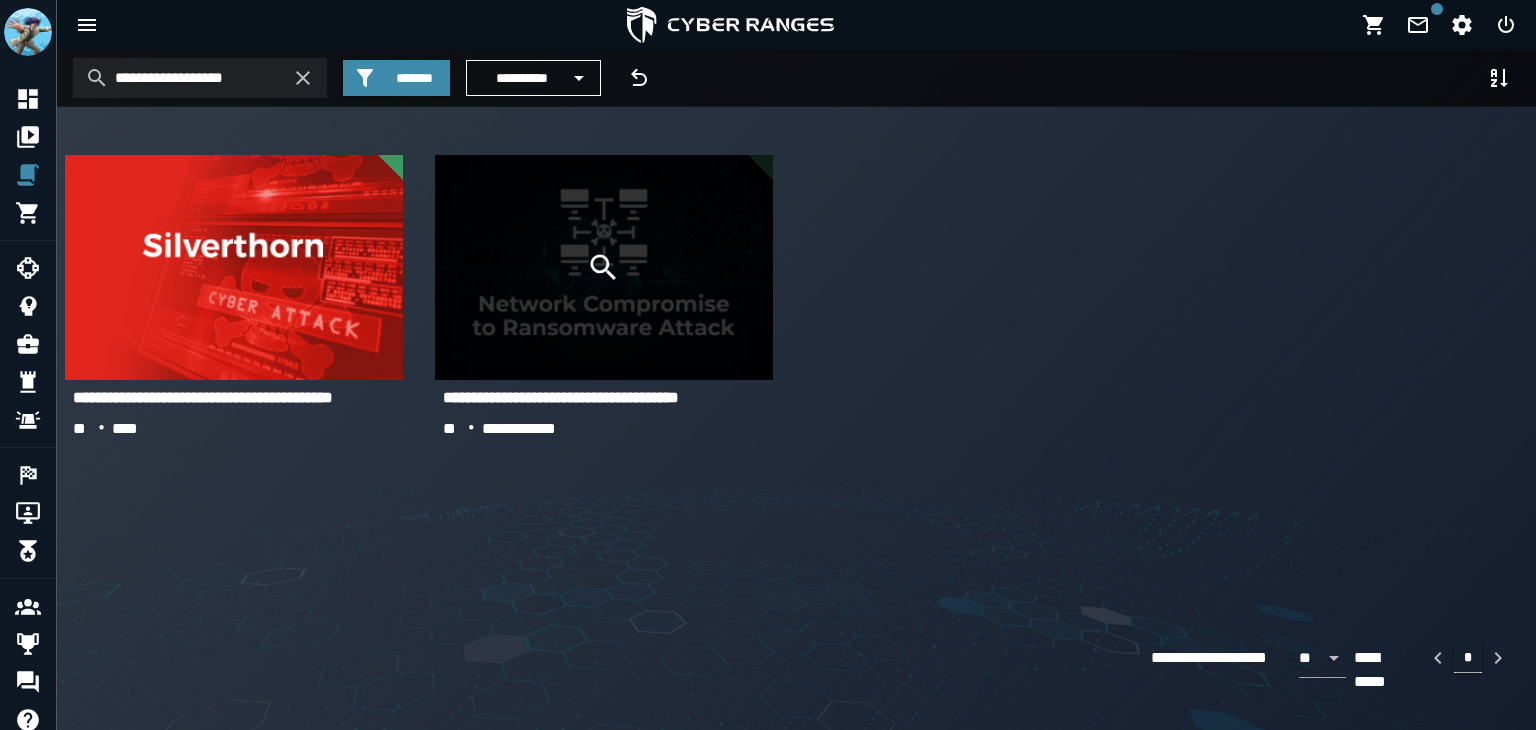 click 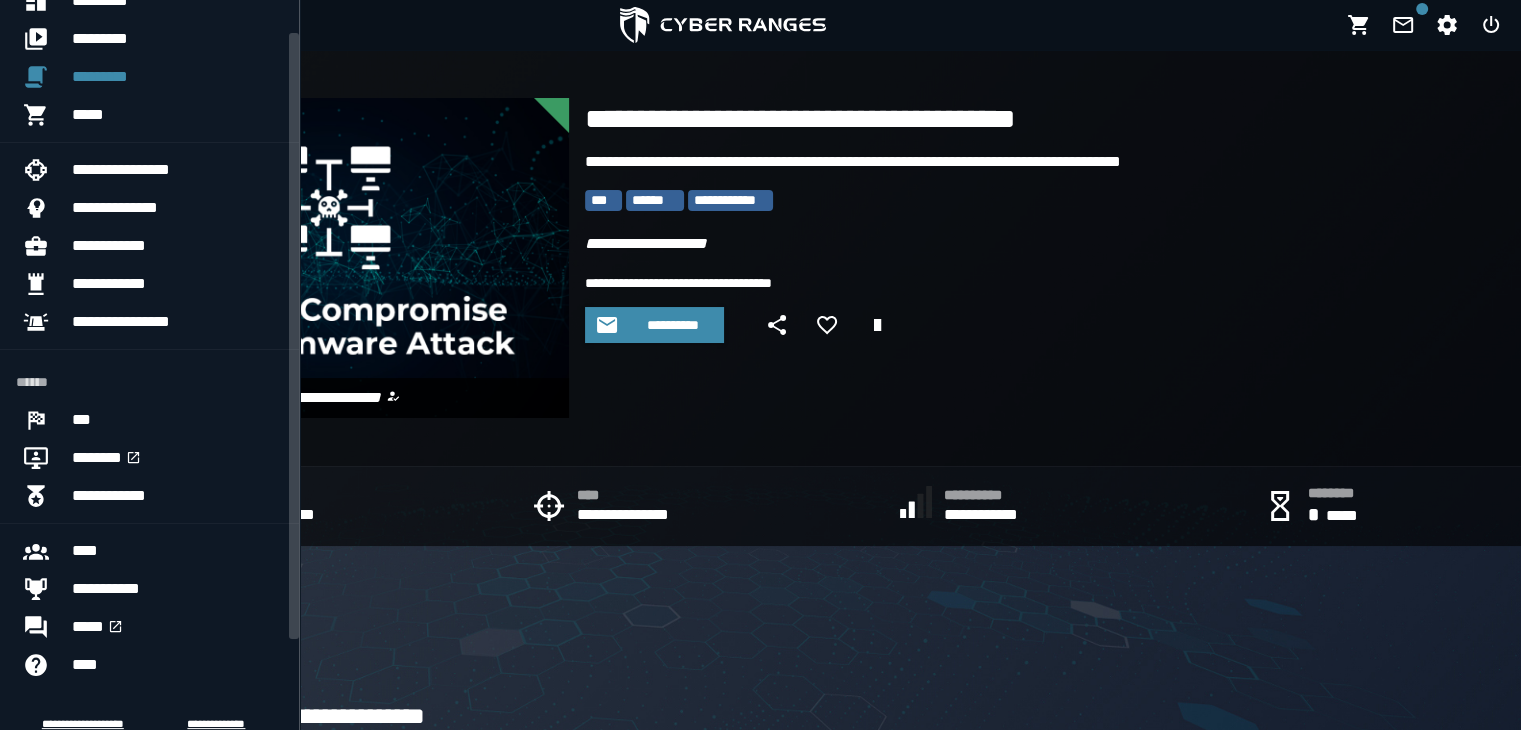 scroll, scrollTop: 25, scrollLeft: 0, axis: vertical 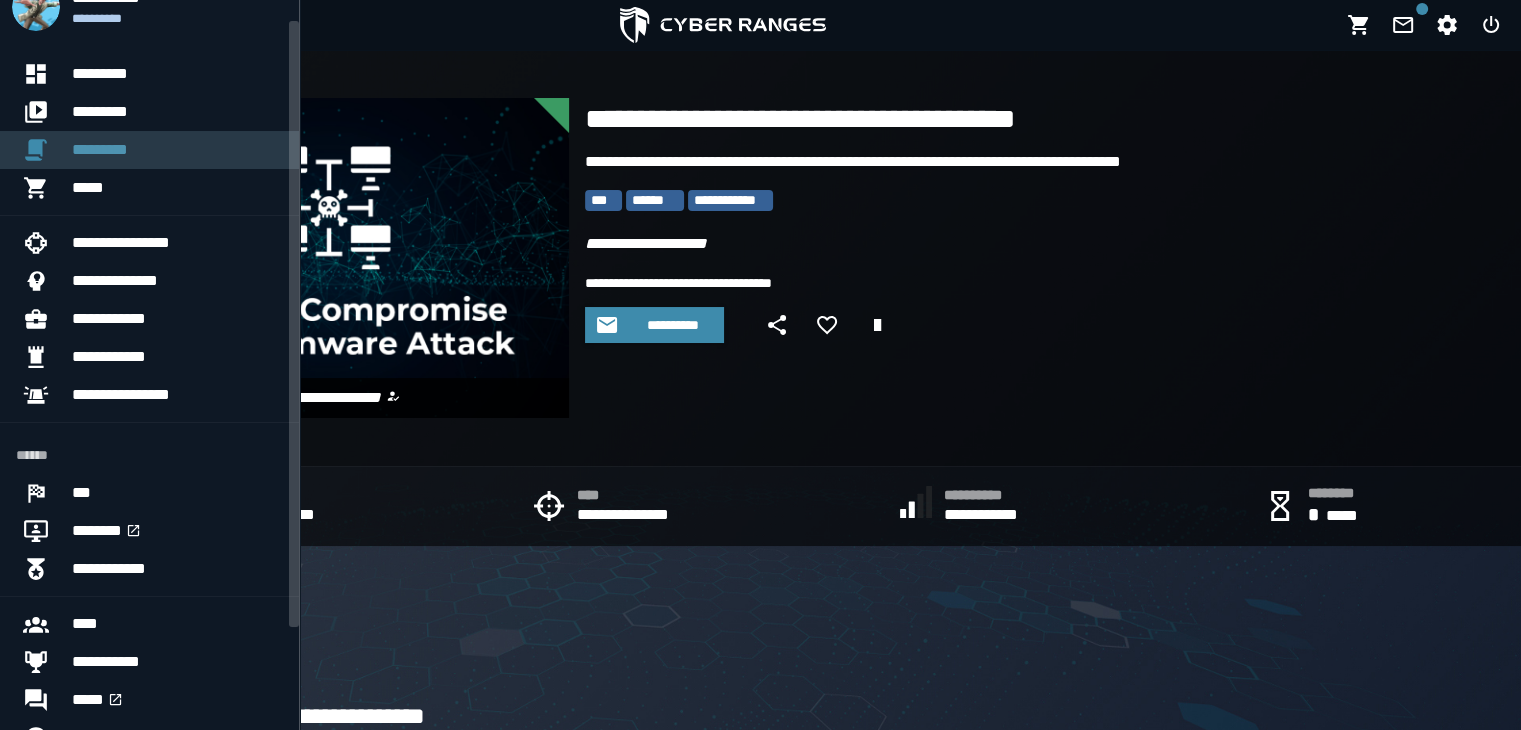 click on "*********" at bounding box center (177, 150) 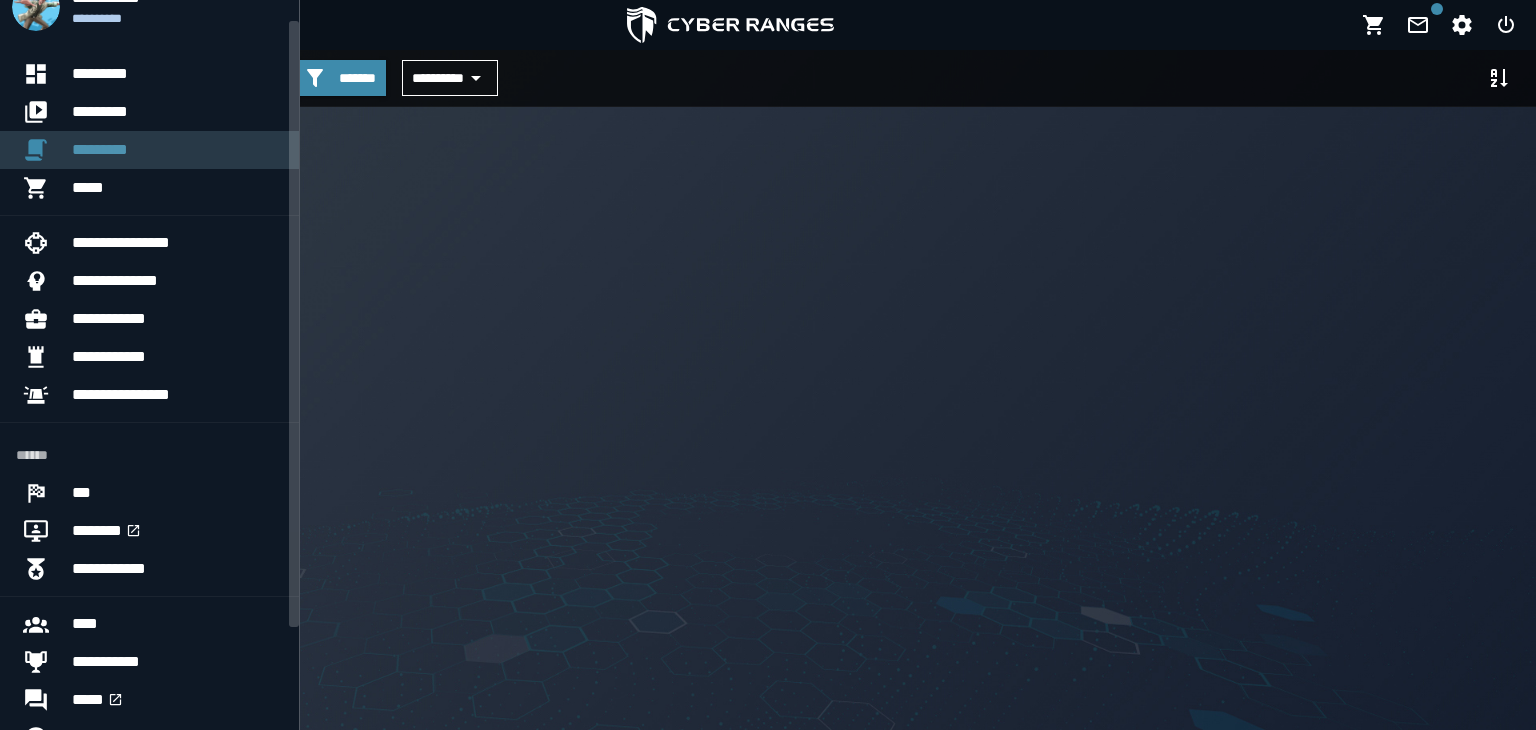 click on "*********" at bounding box center (177, 150) 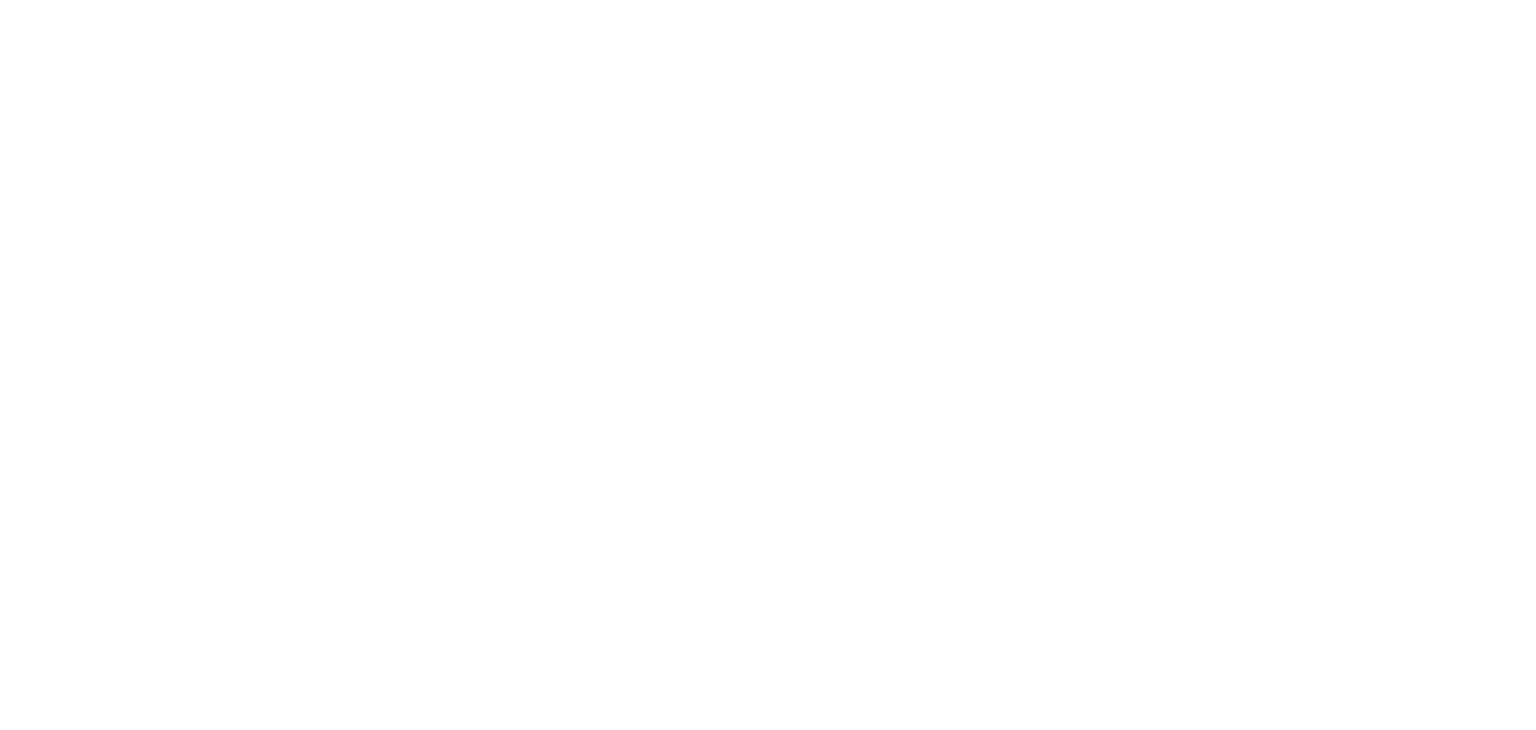 scroll, scrollTop: 0, scrollLeft: 0, axis: both 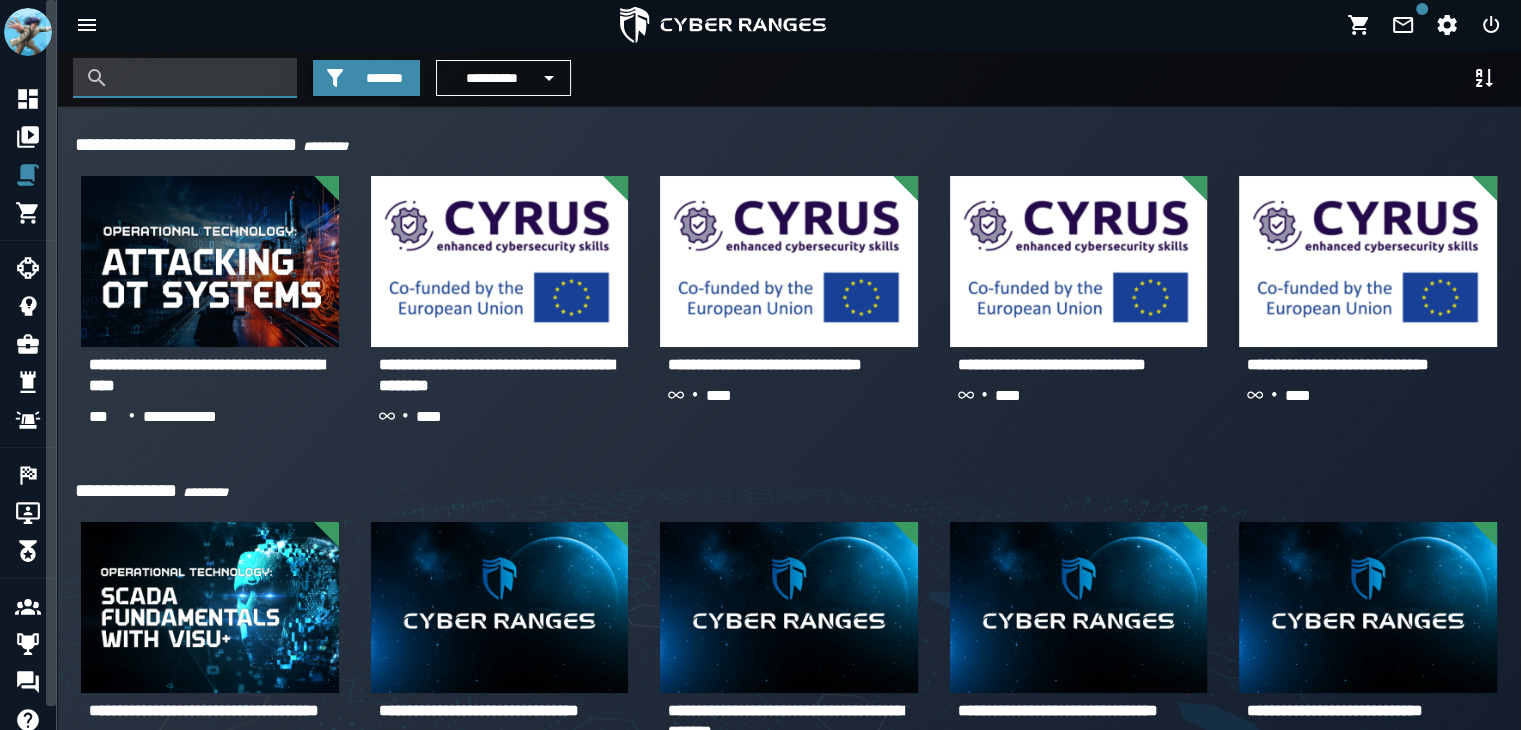 click at bounding box center [200, 78] 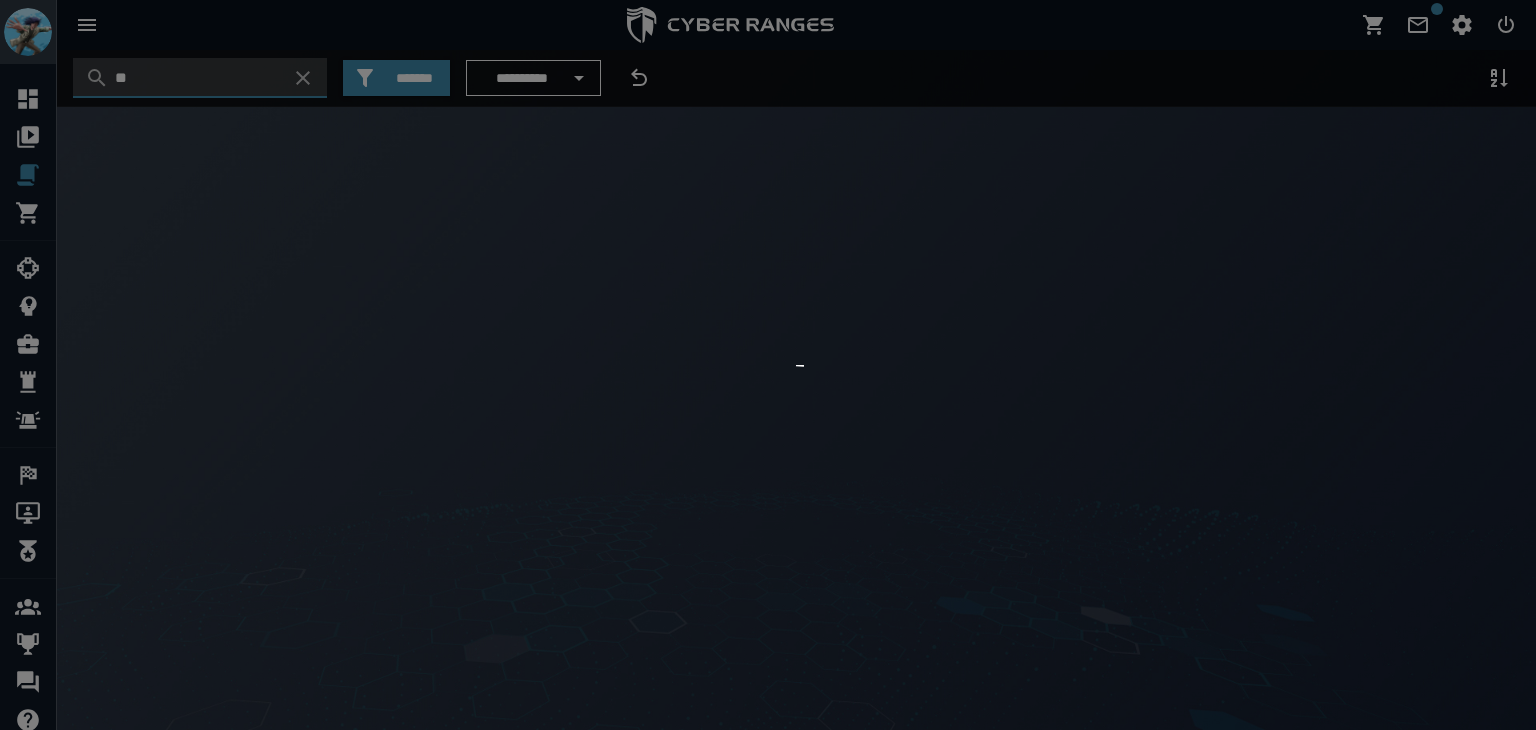 type on "***" 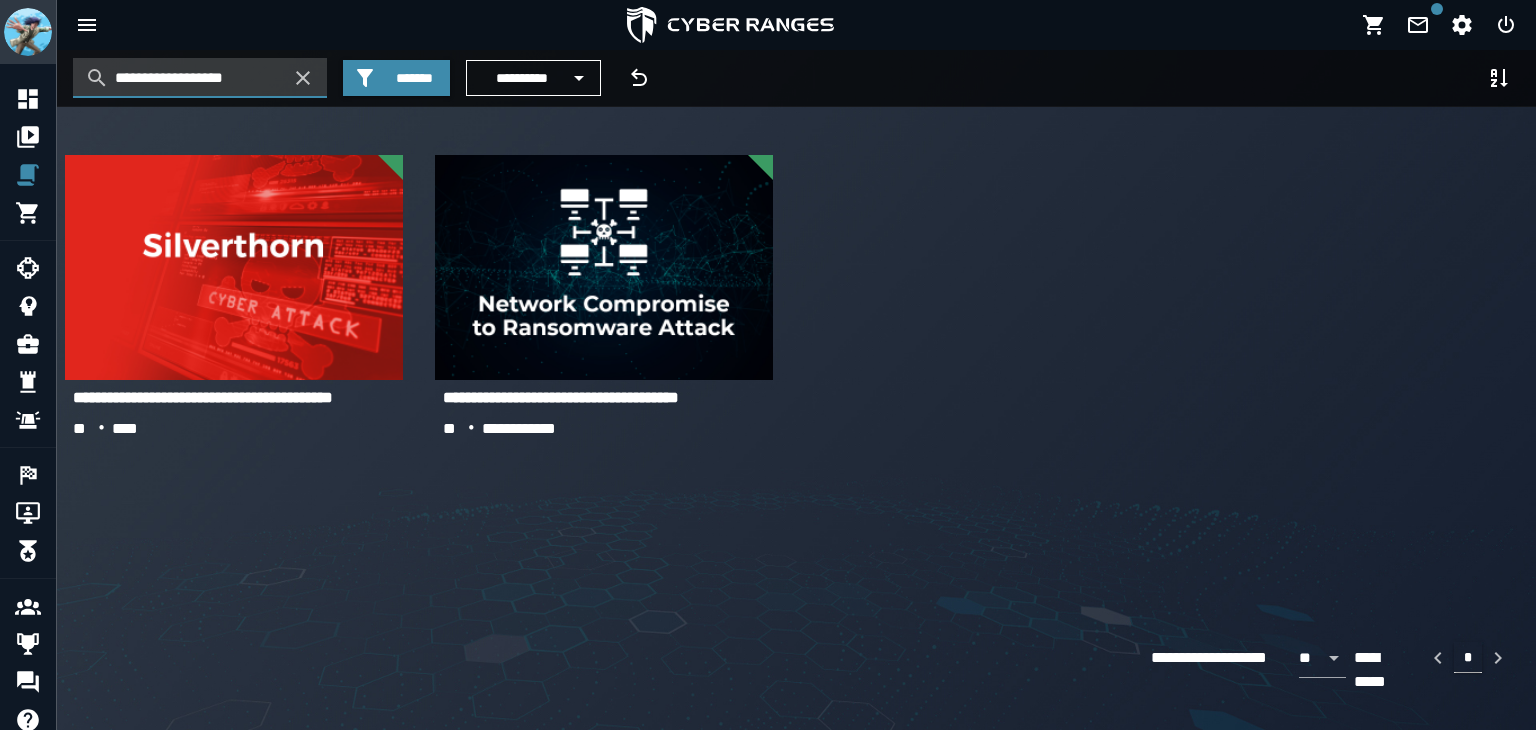 type on "*******" 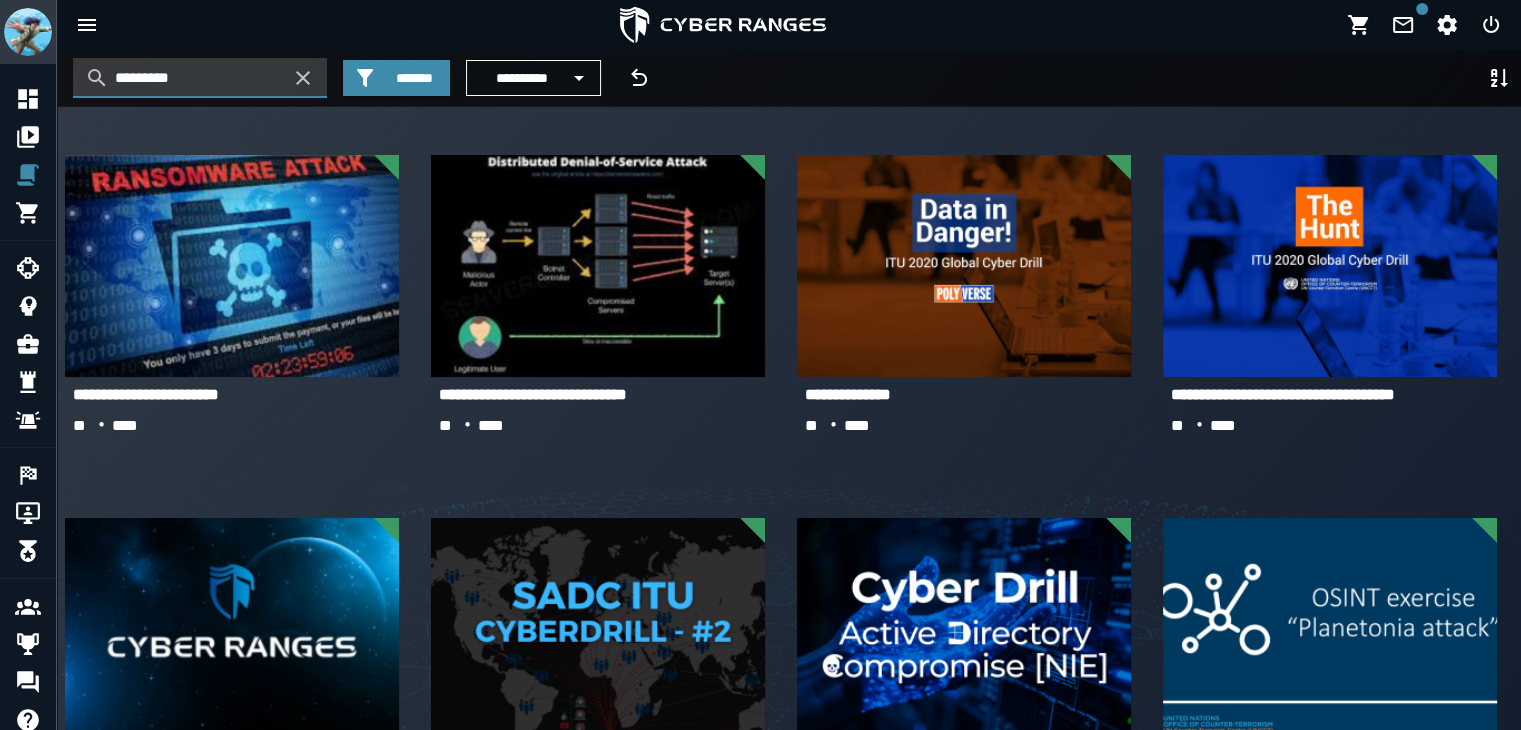 type on "*****" 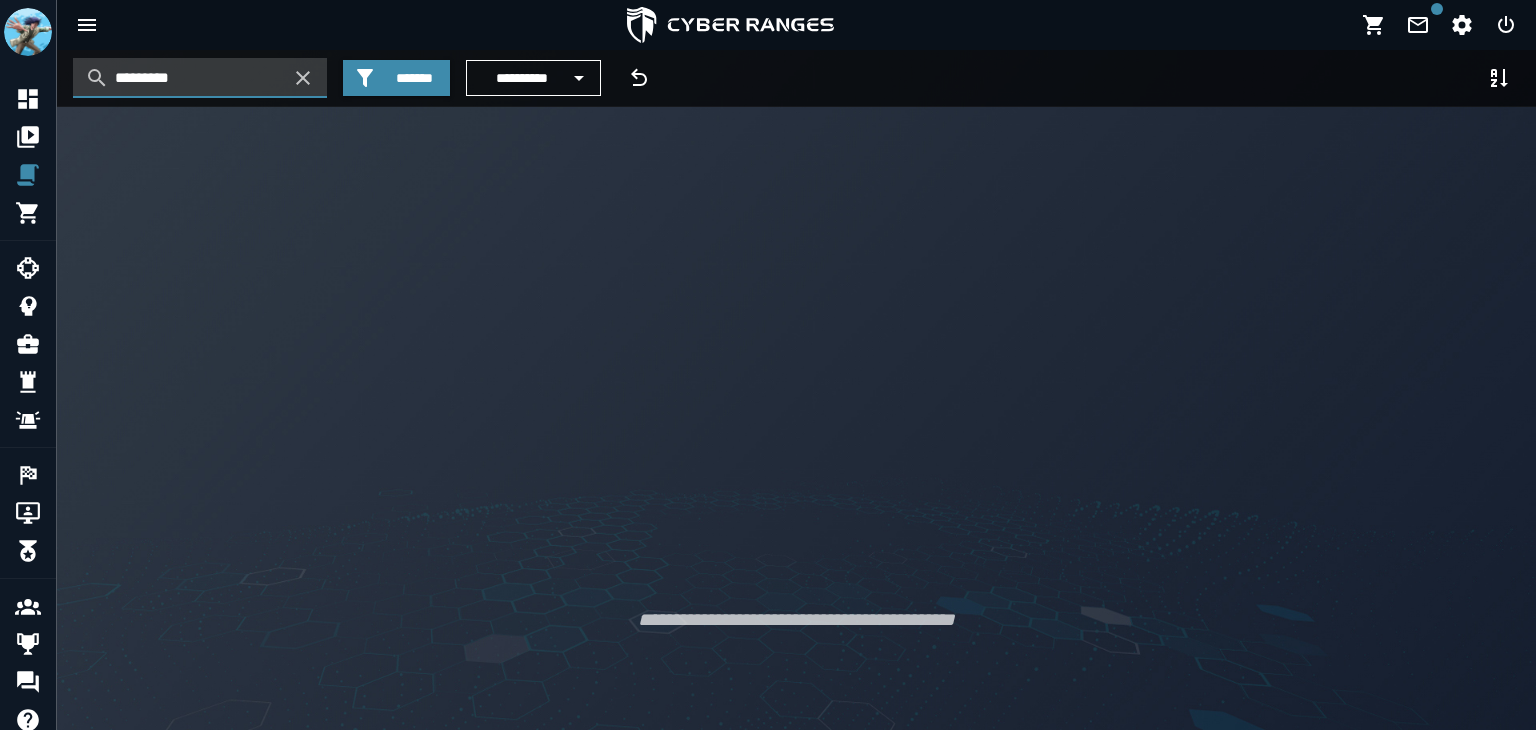 type on "*********" 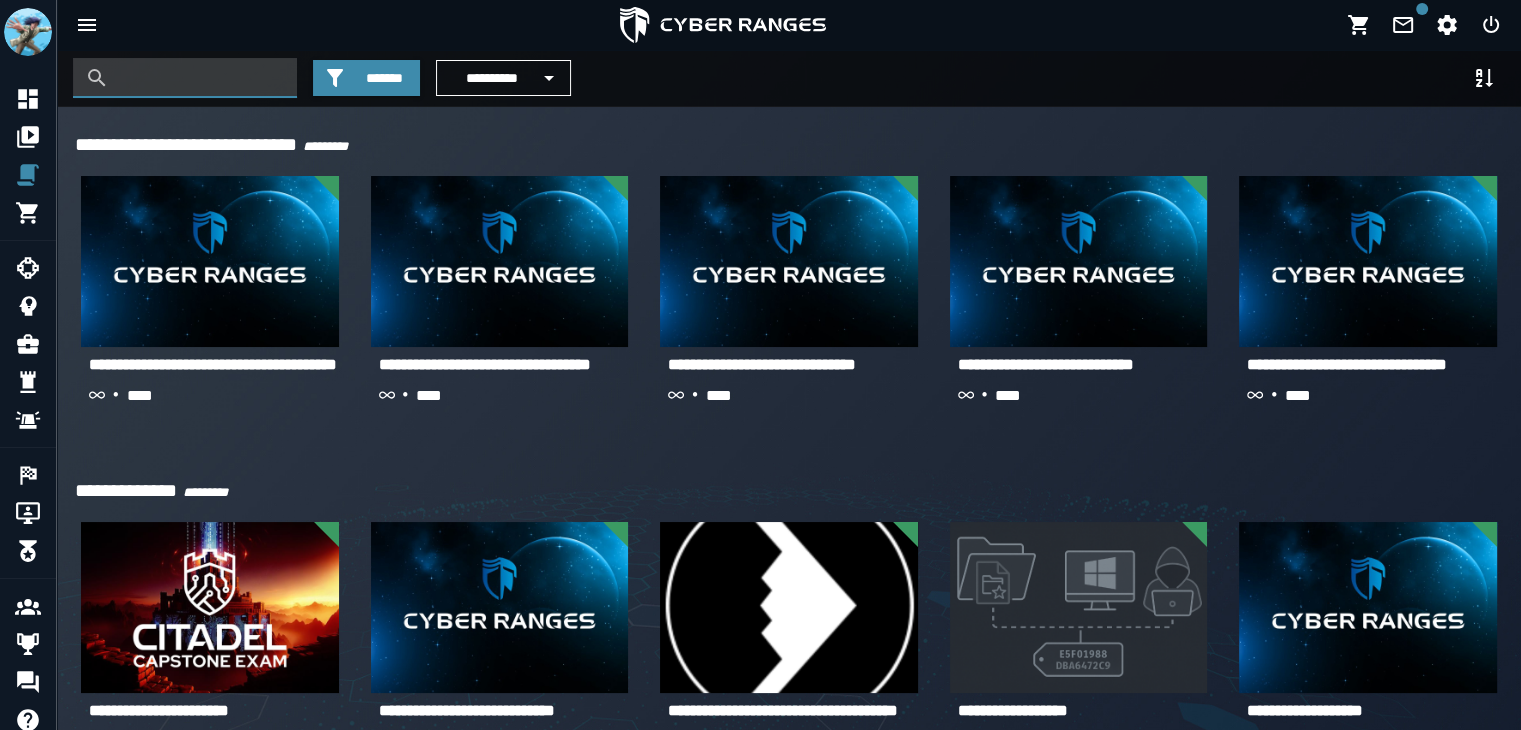 click at bounding box center [200, 78] 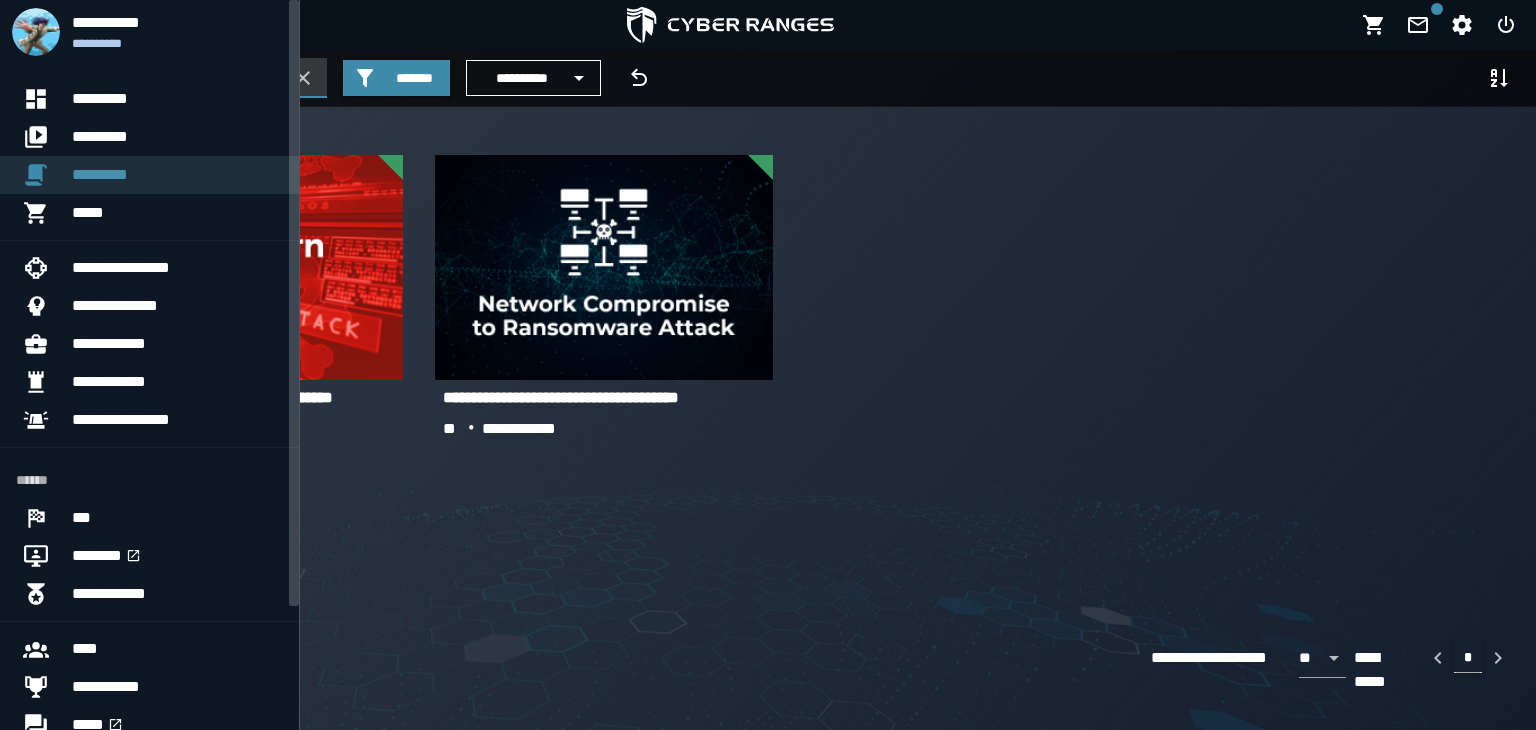 type on "**********" 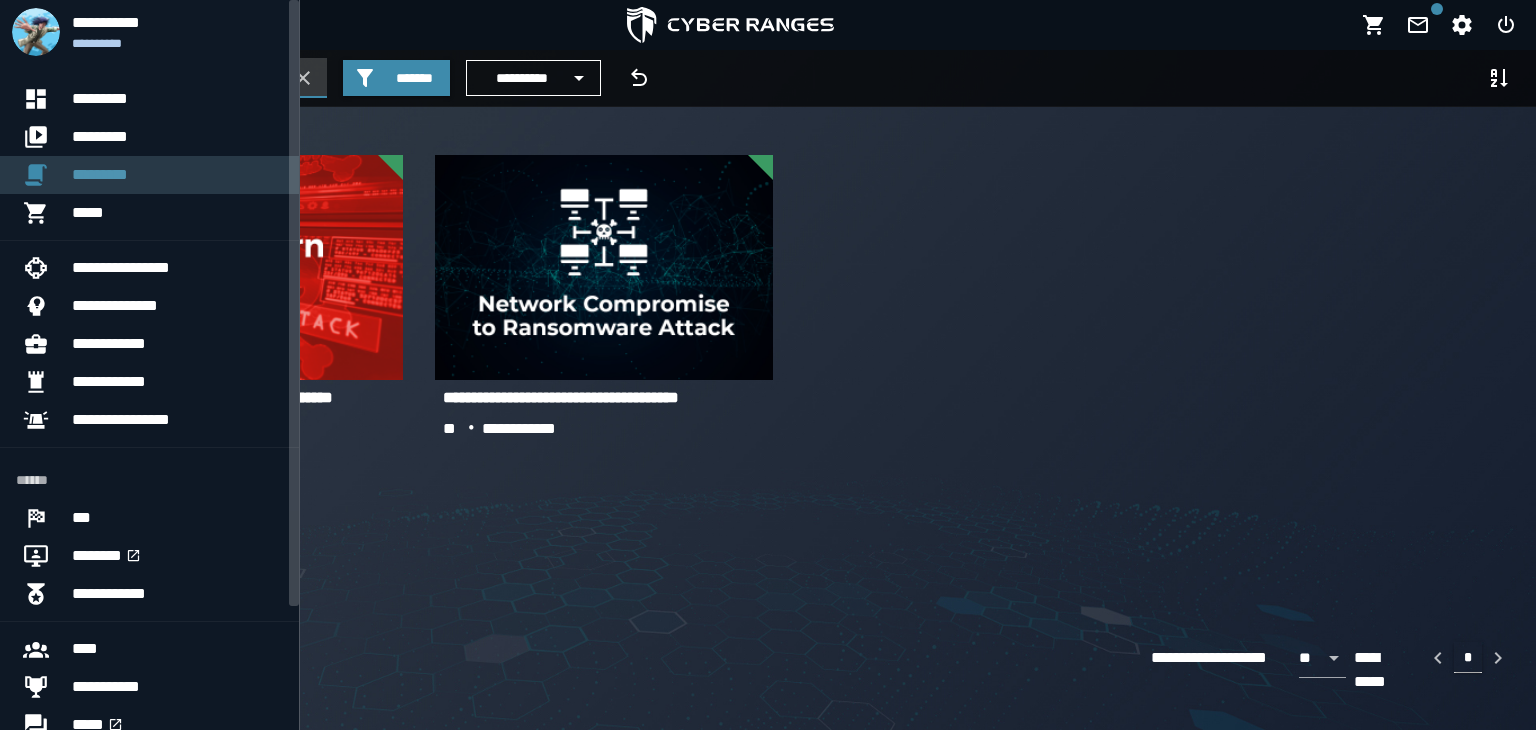 click on "*********" at bounding box center [177, 175] 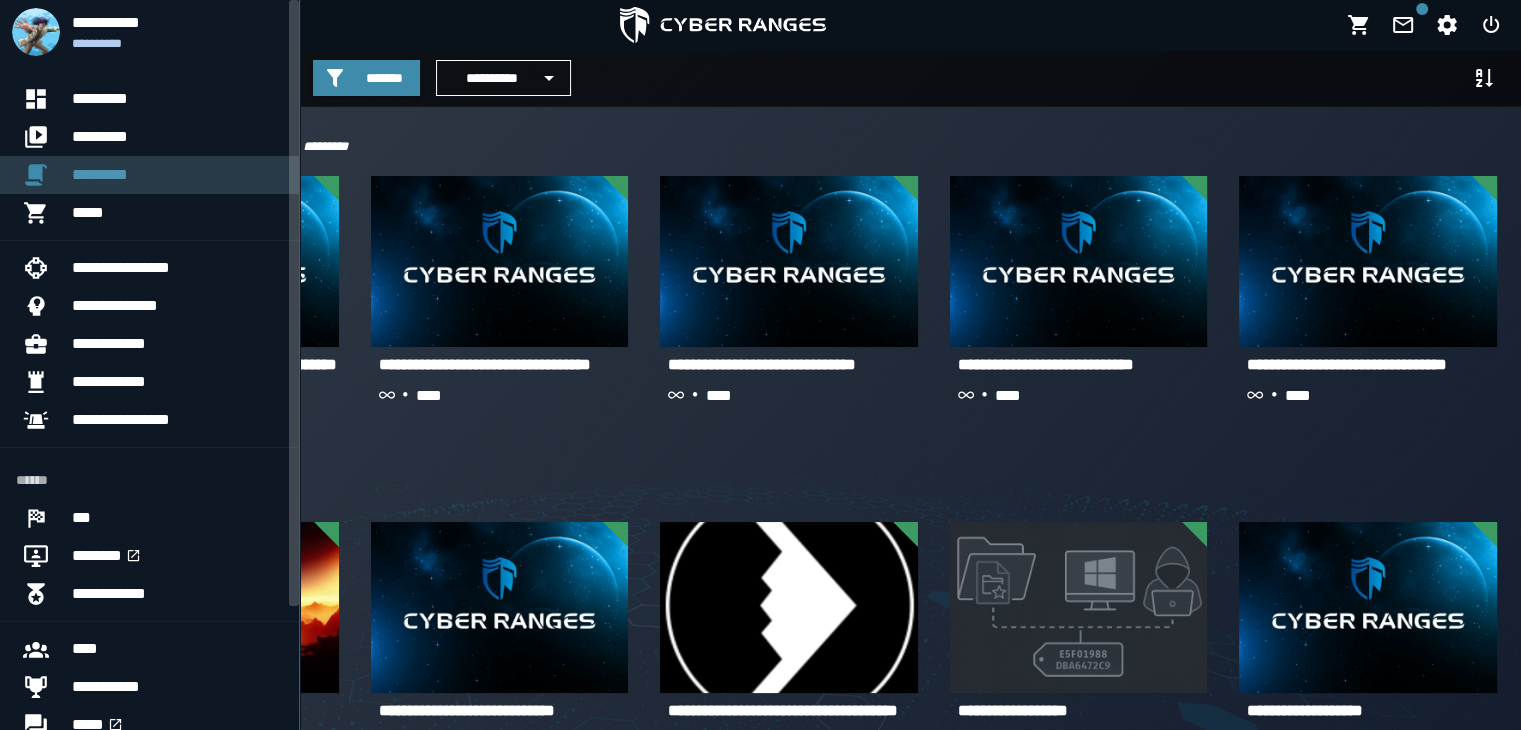 click on "*********" at bounding box center (177, 175) 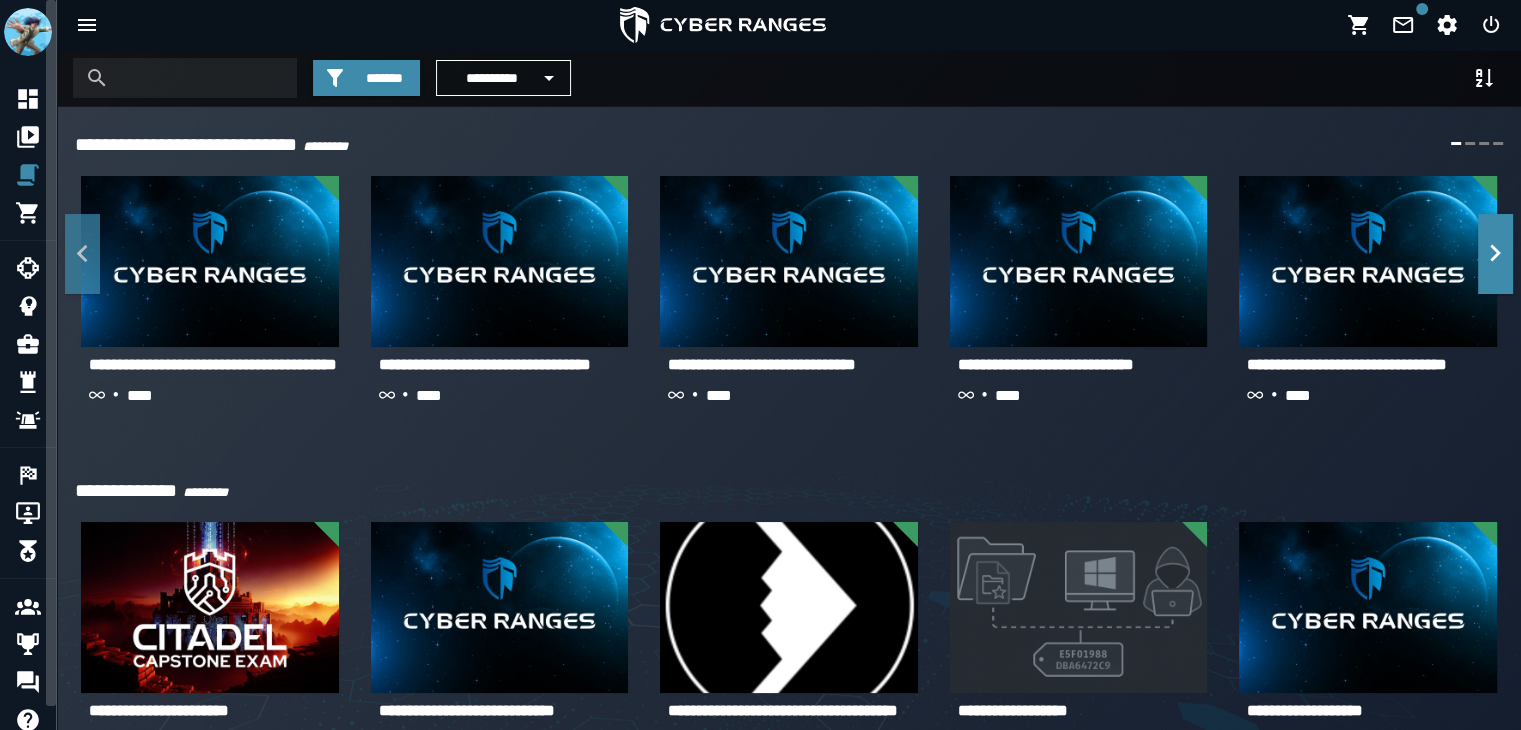 click on "**********" 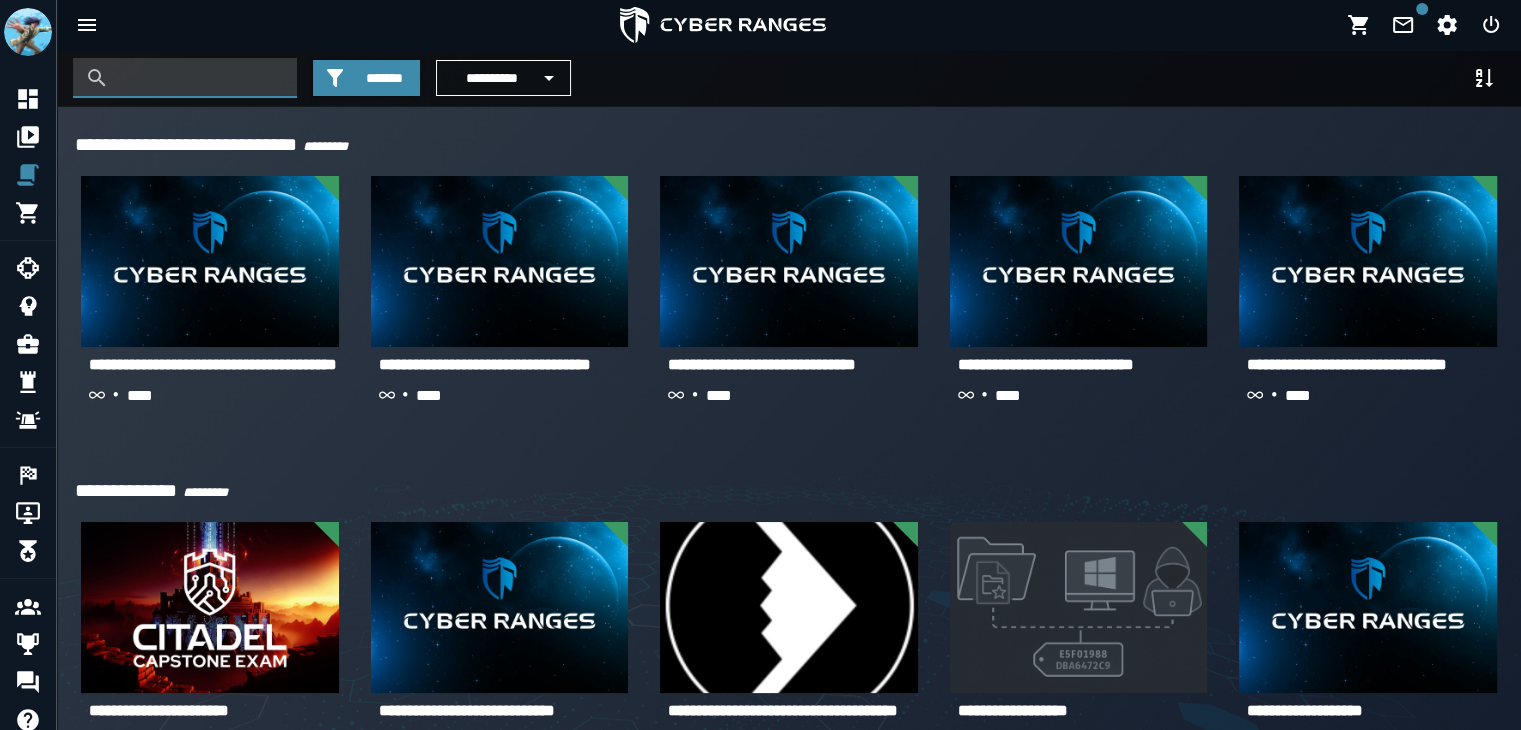 click at bounding box center [200, 78] 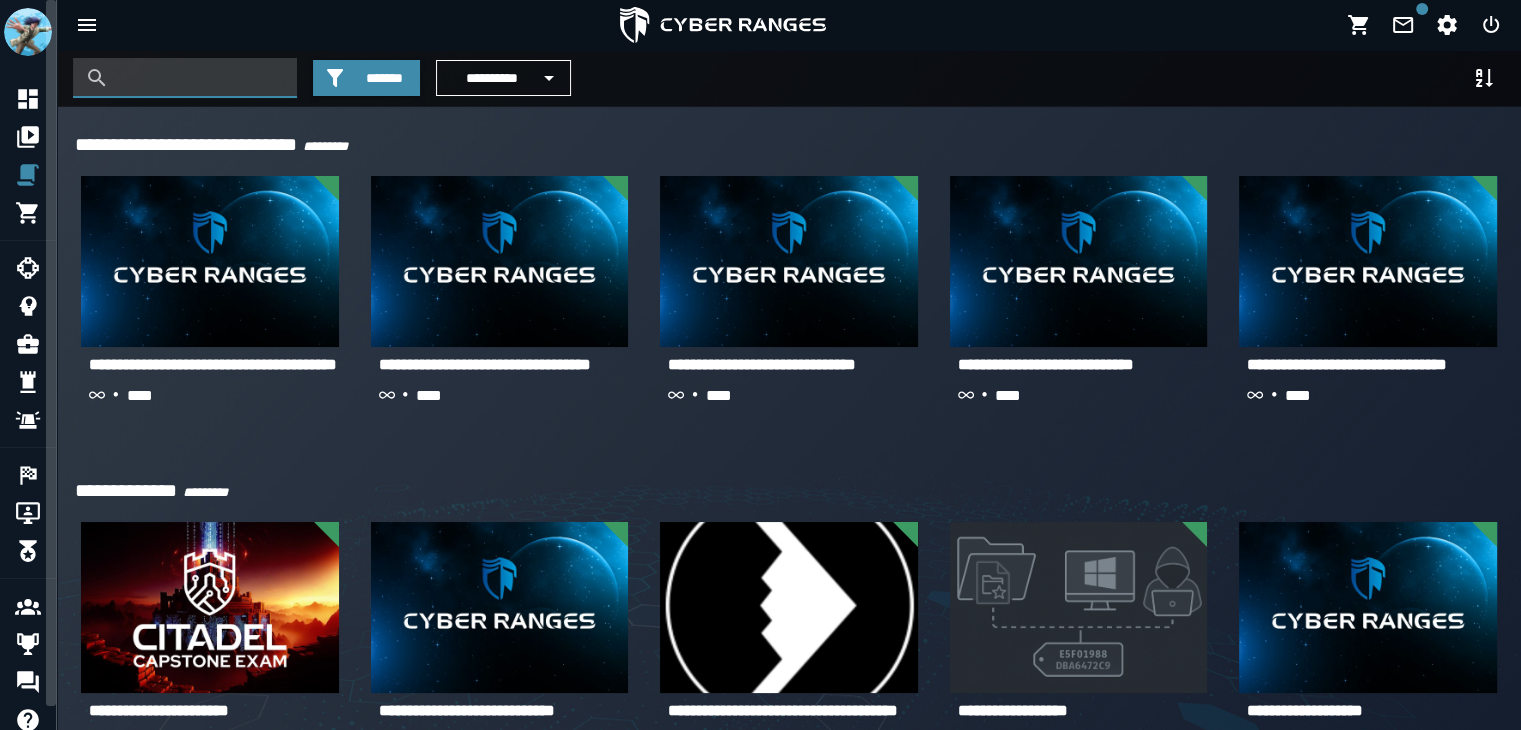 click at bounding box center (200, 78) 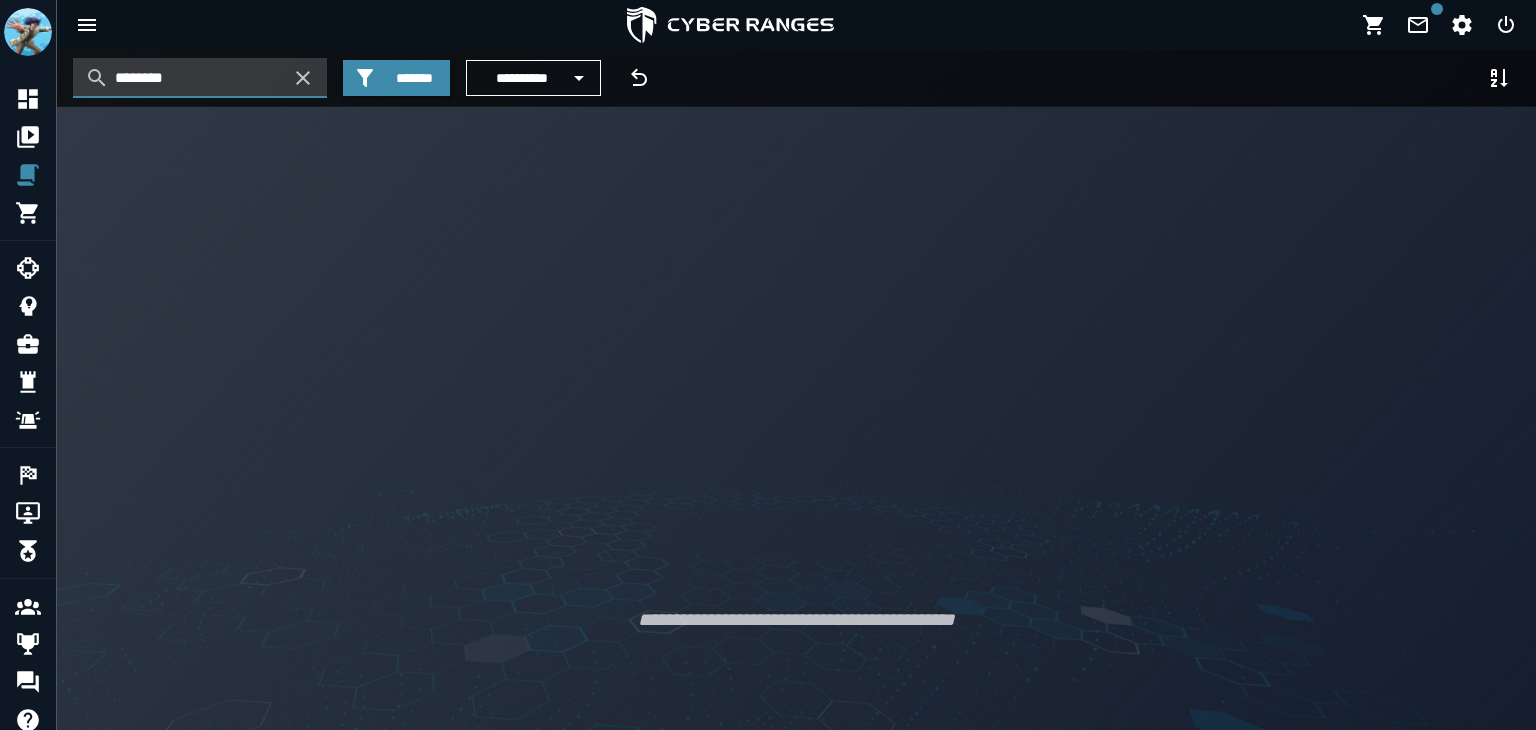 type on "*******" 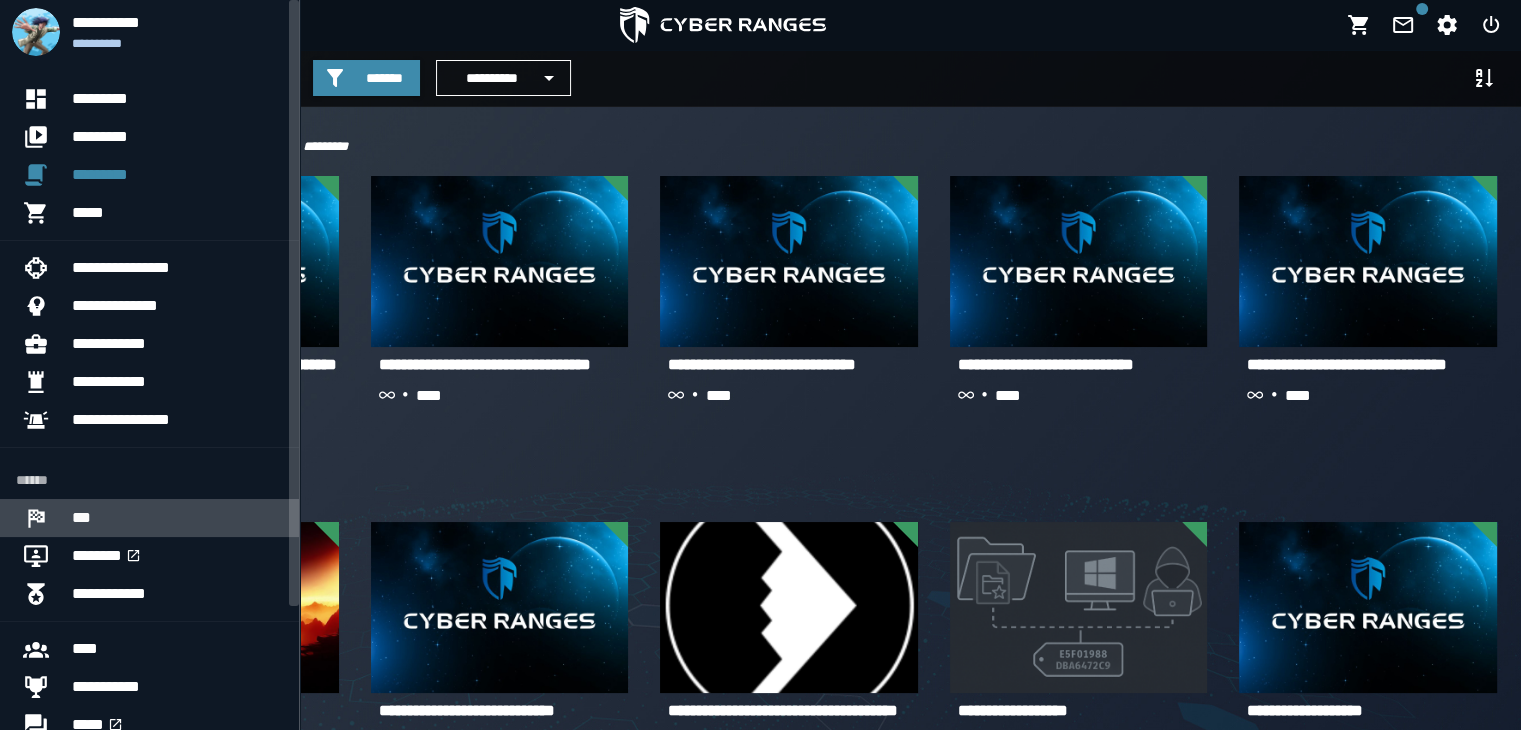 click on "***" at bounding box center [177, 518] 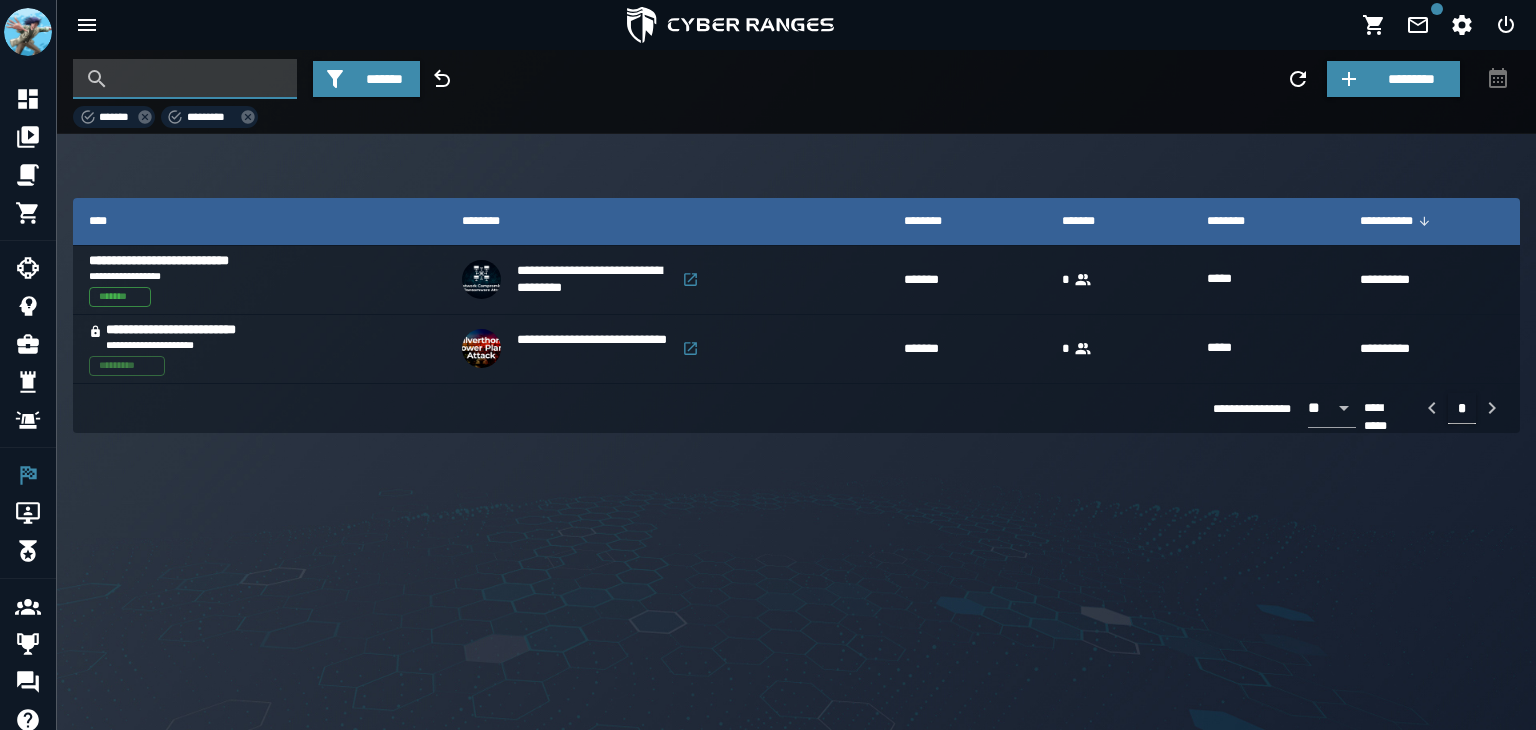 click at bounding box center (200, 79) 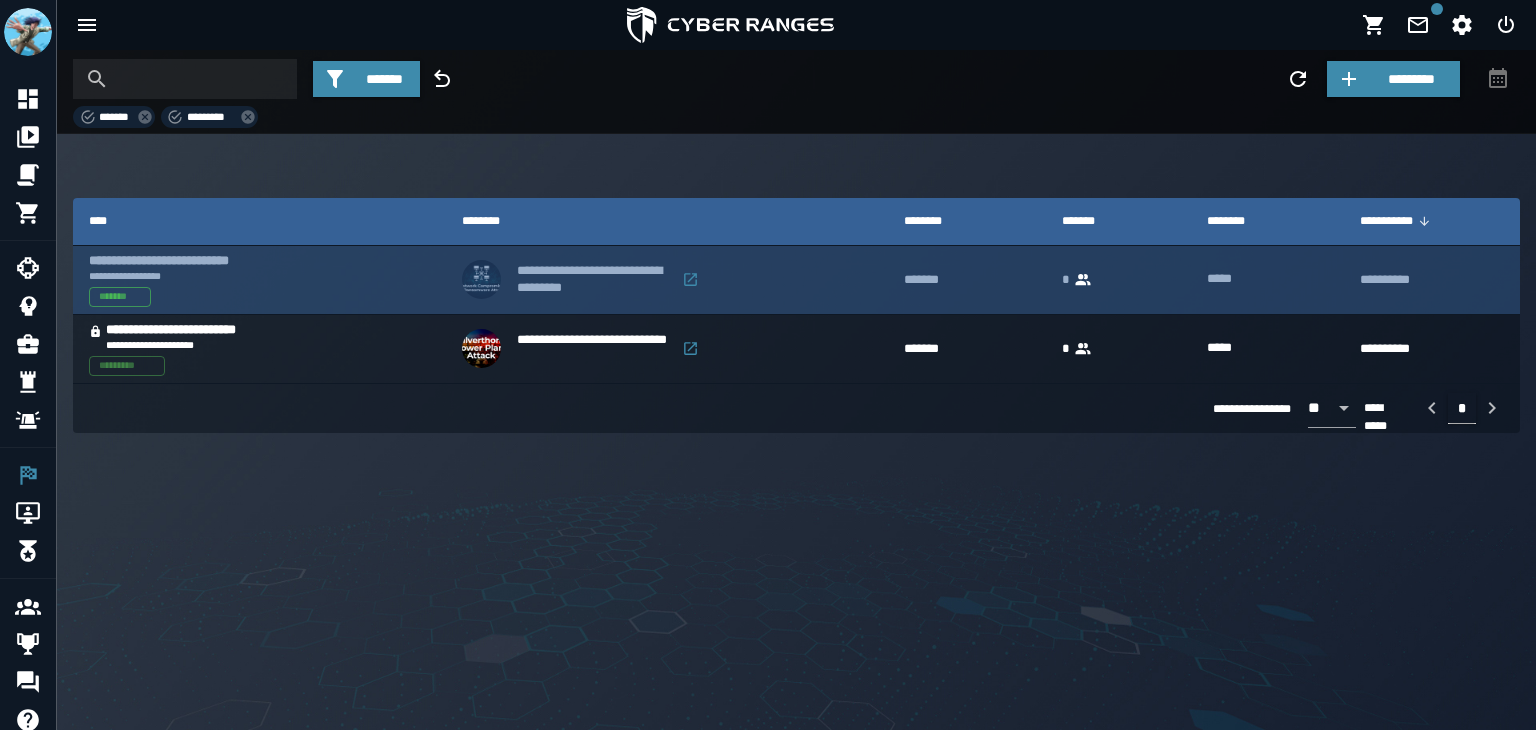 click on "**********" at bounding box center (172, 261) 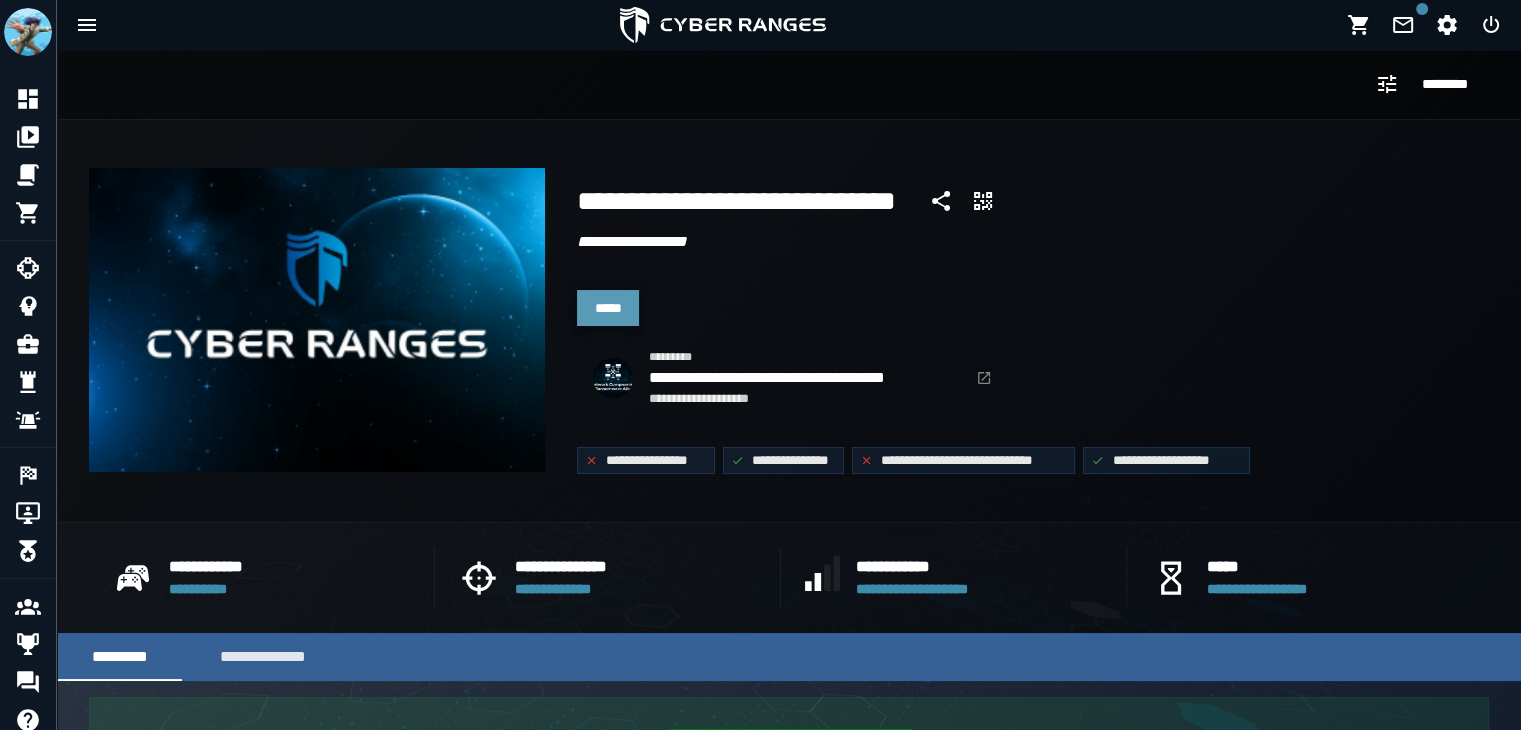 click on "*****" at bounding box center [608, 308] 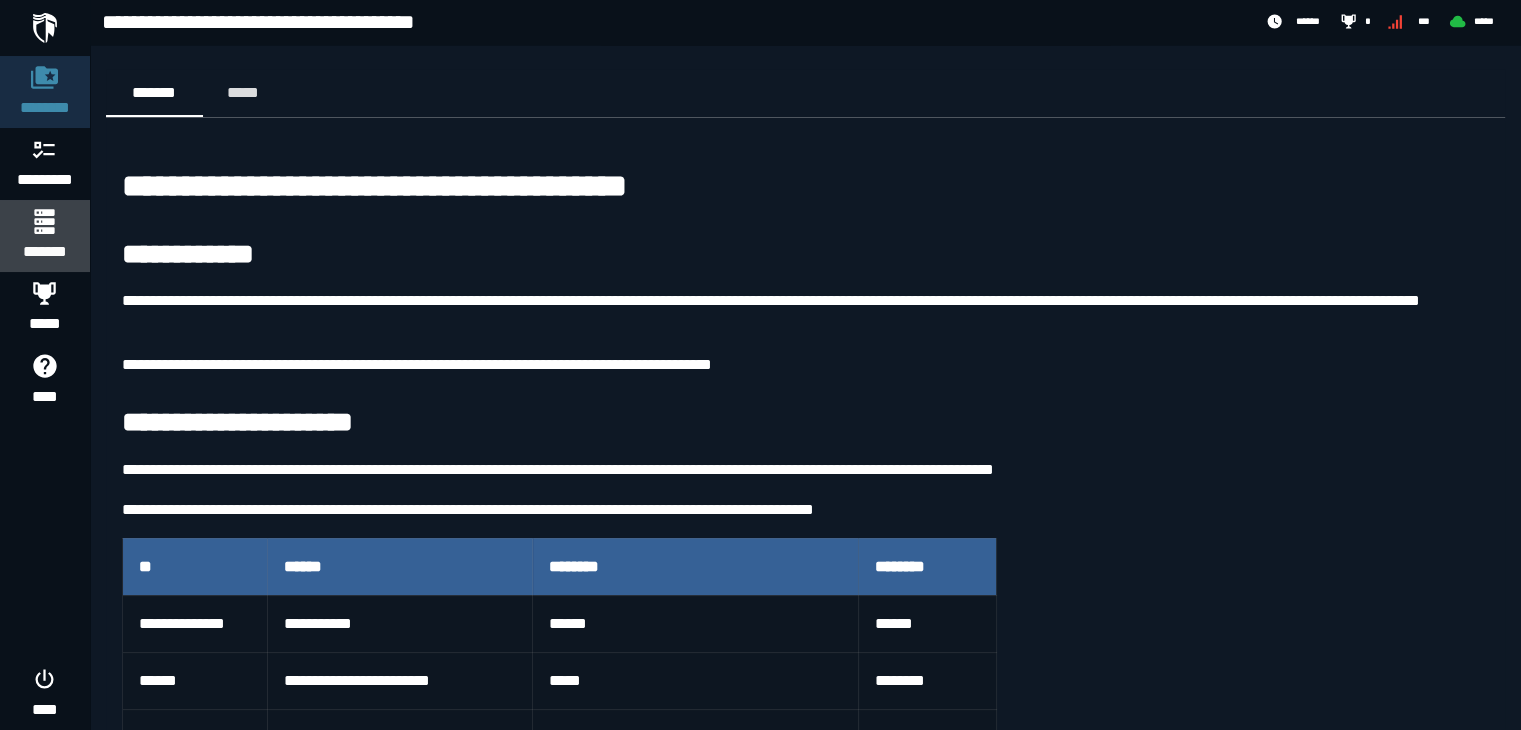 click on "*******" at bounding box center [44, 252] 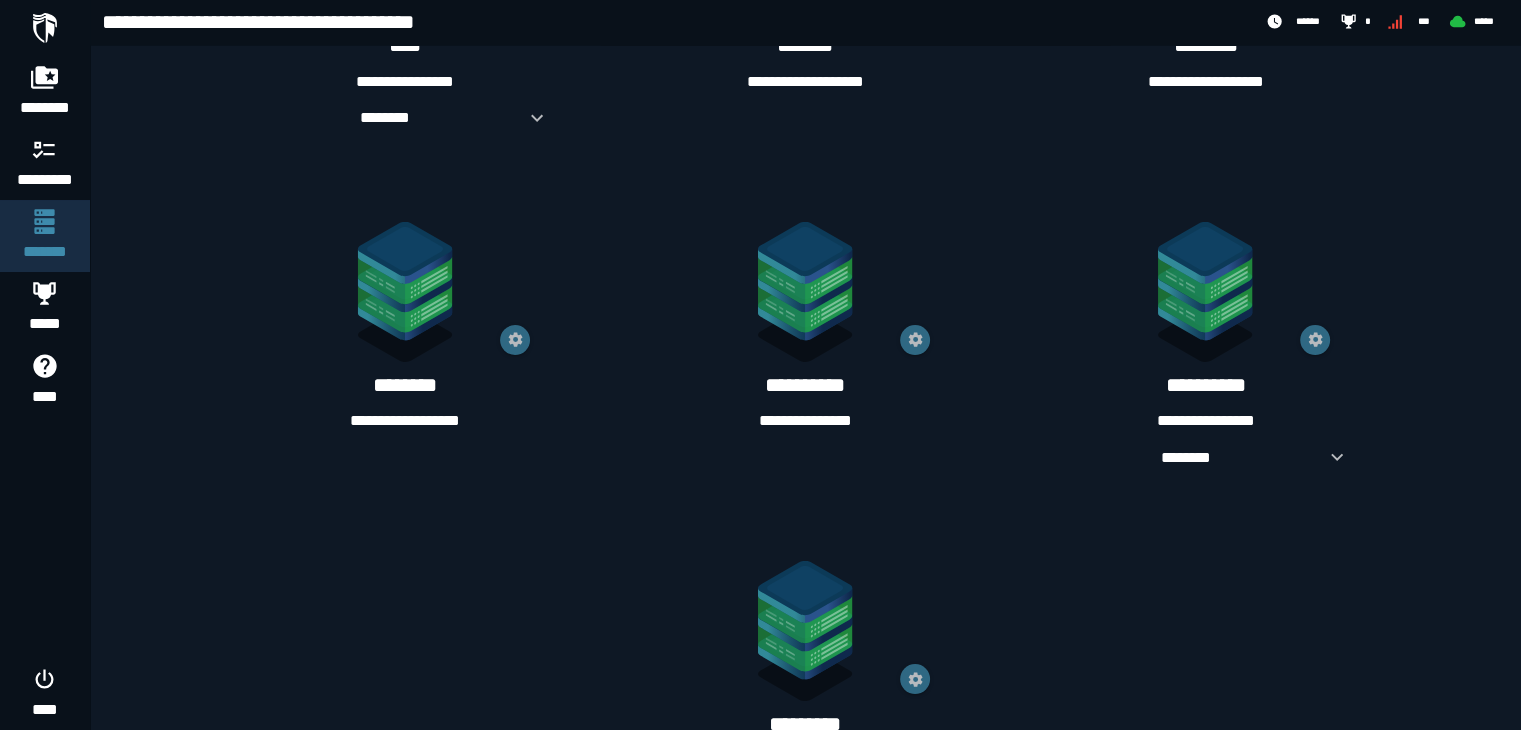 scroll, scrollTop: 1000, scrollLeft: 0, axis: vertical 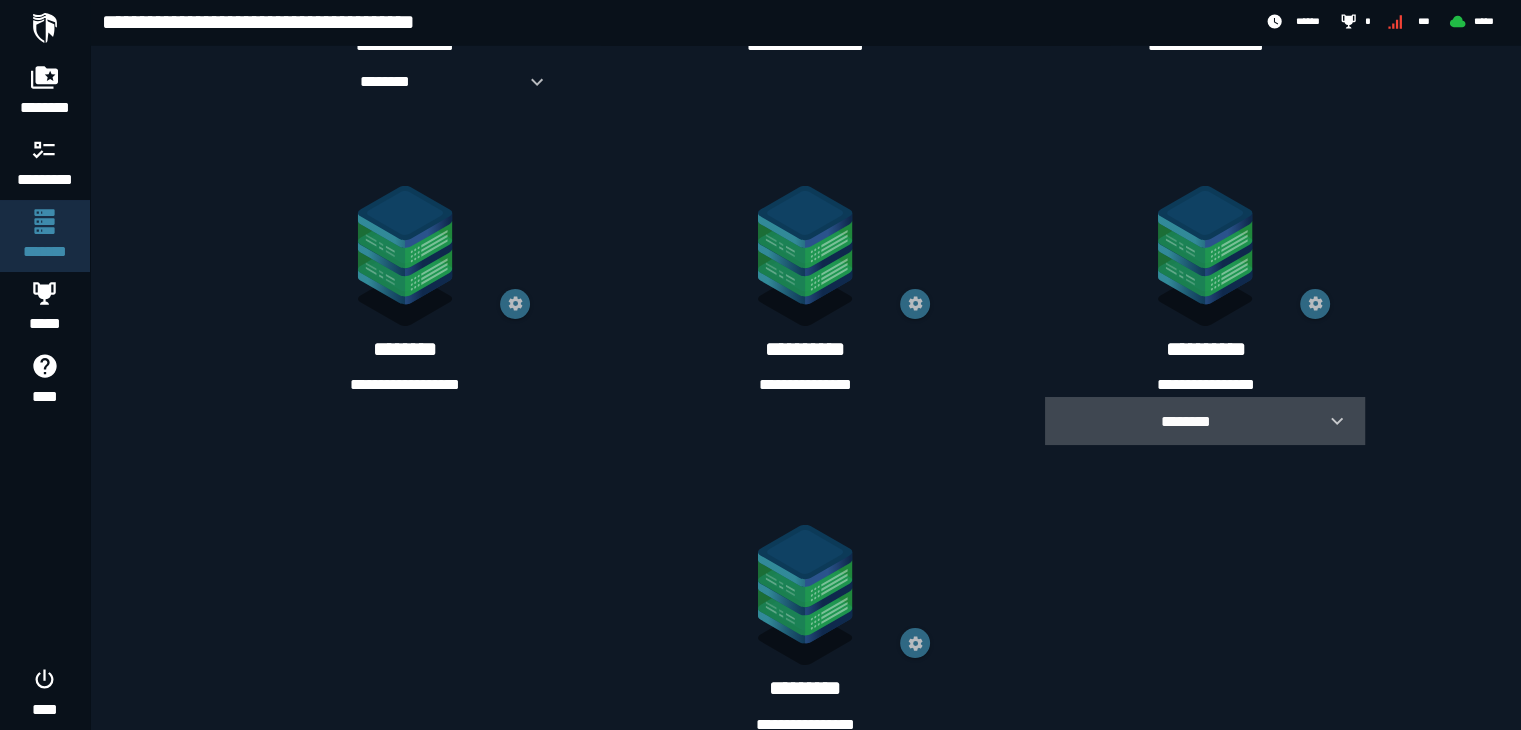 click on "********" at bounding box center (1185, 421) 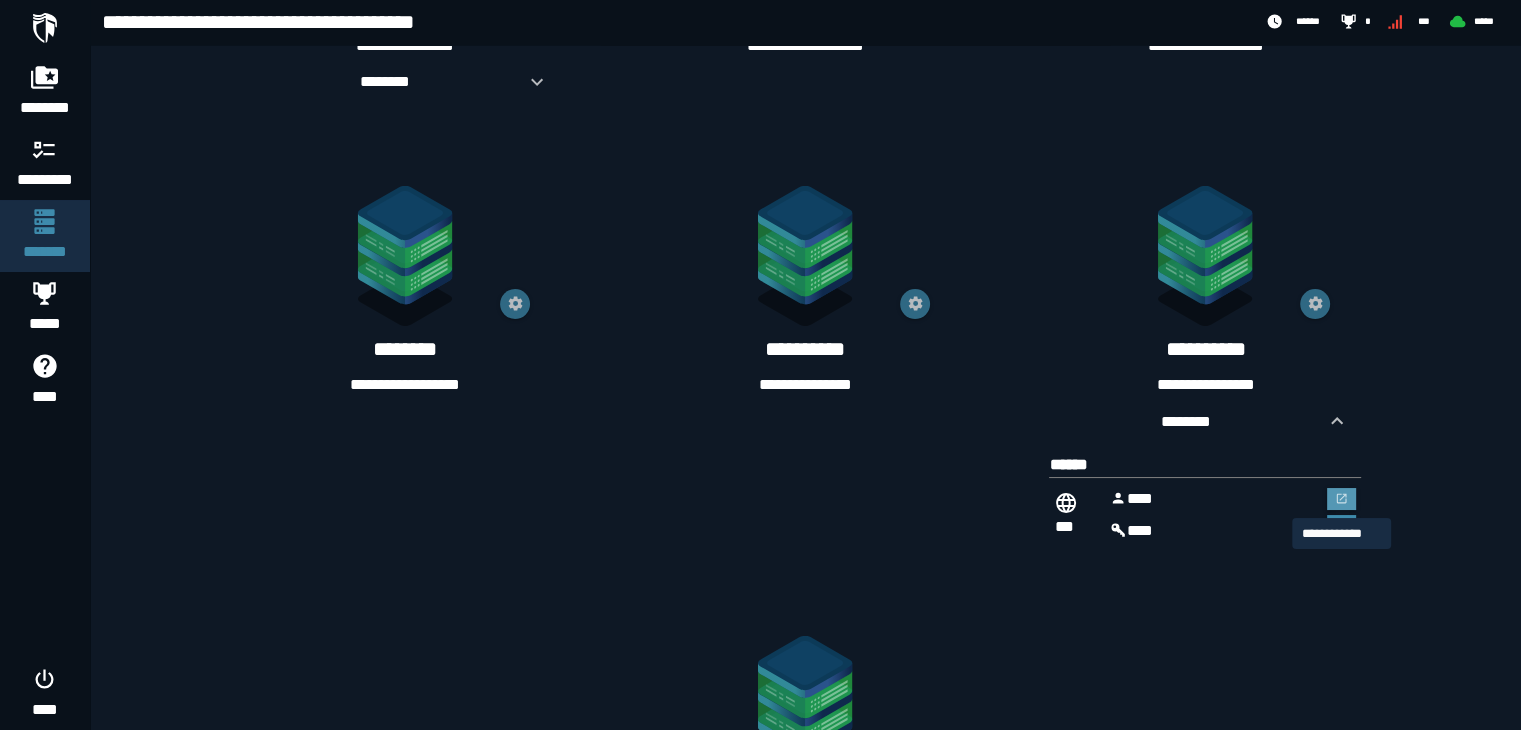 click 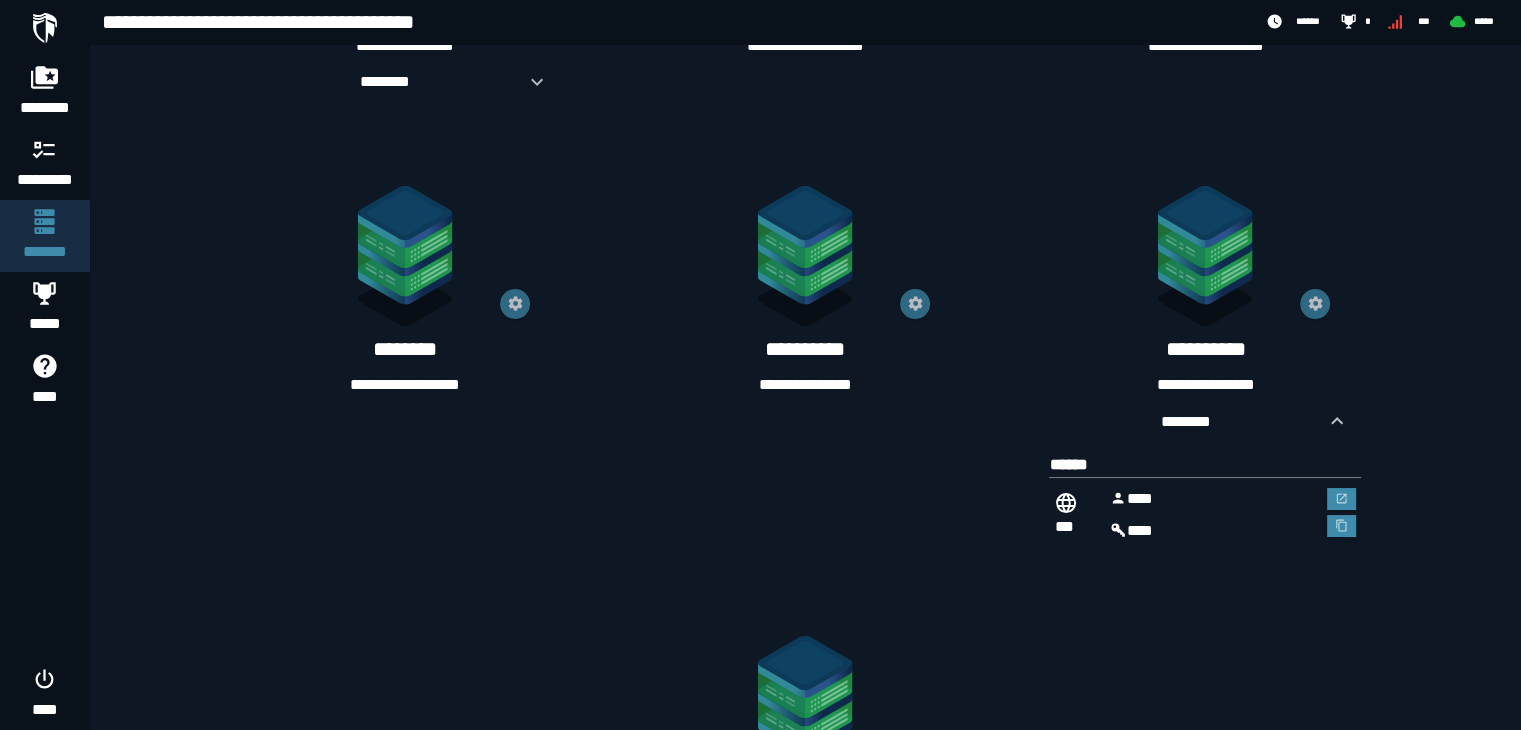 scroll, scrollTop: 1000, scrollLeft: 0, axis: vertical 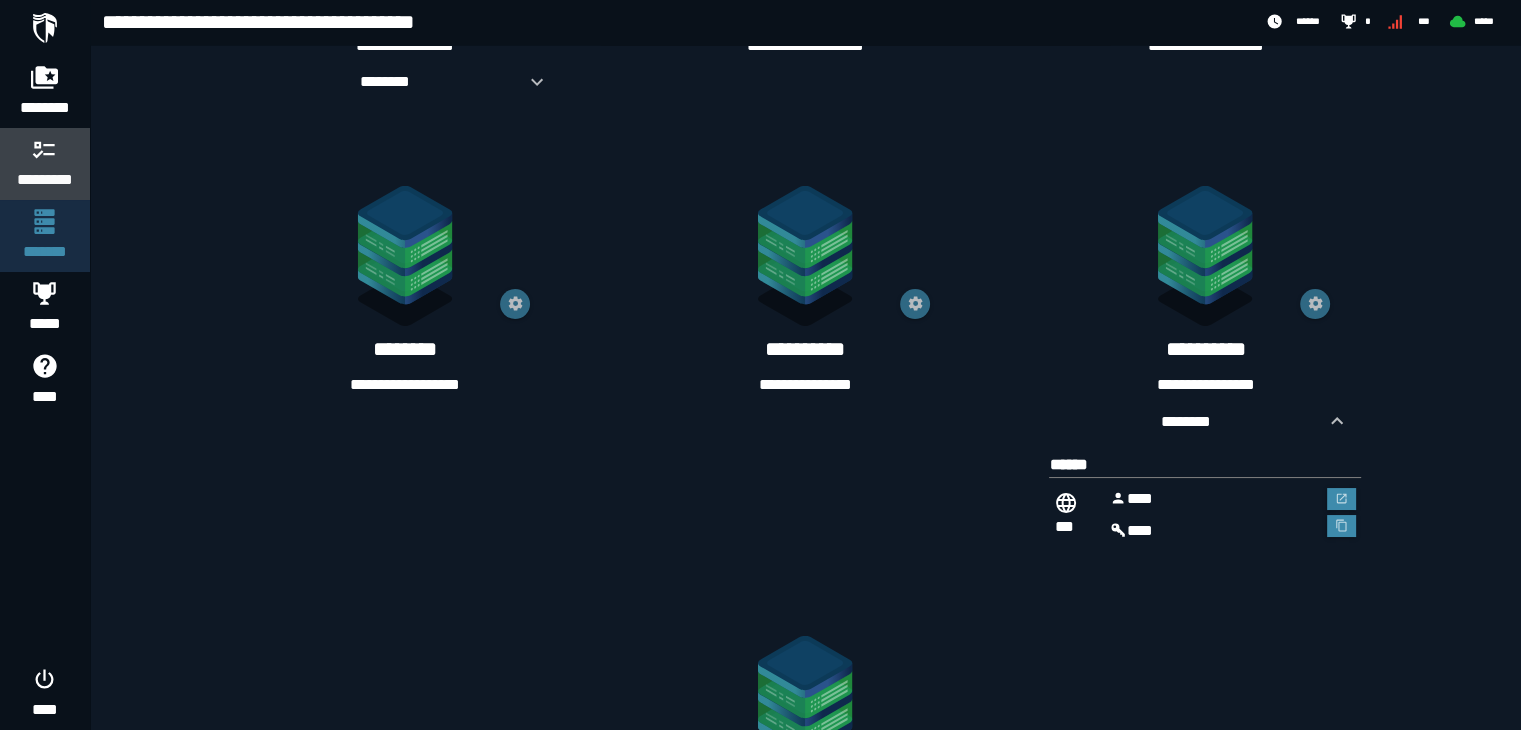 click on "*********" at bounding box center [45, 180] 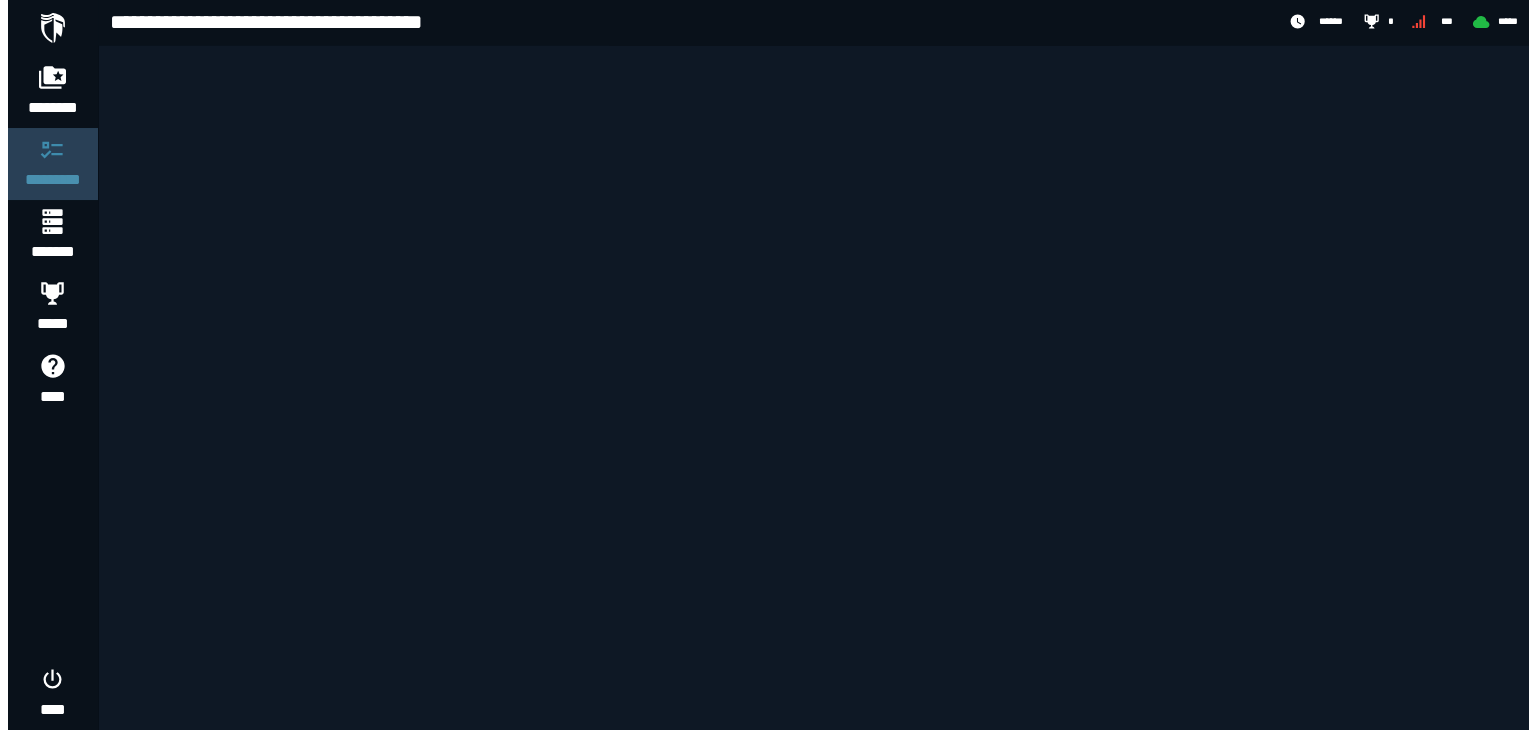 scroll, scrollTop: 0, scrollLeft: 0, axis: both 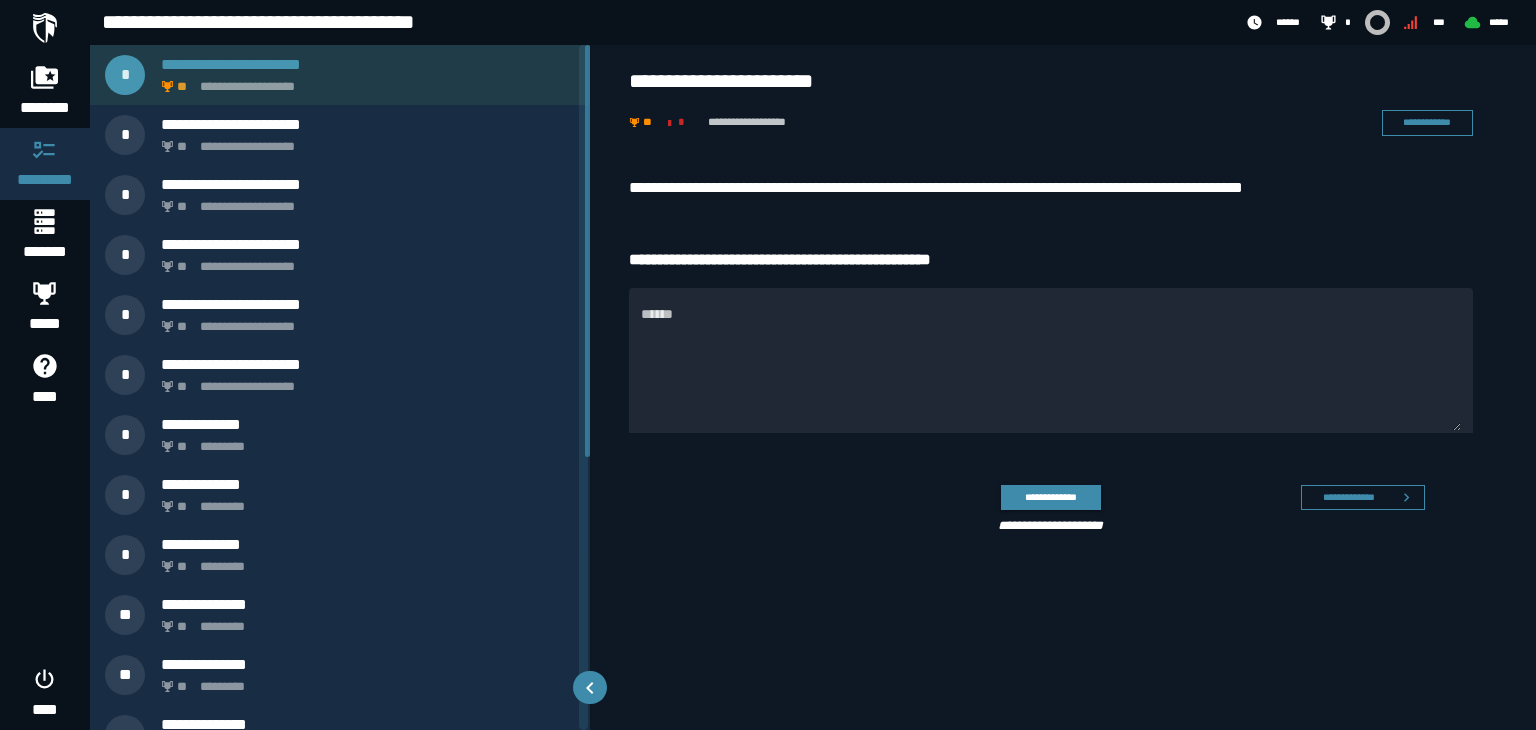 click on "**********" at bounding box center [364, 81] 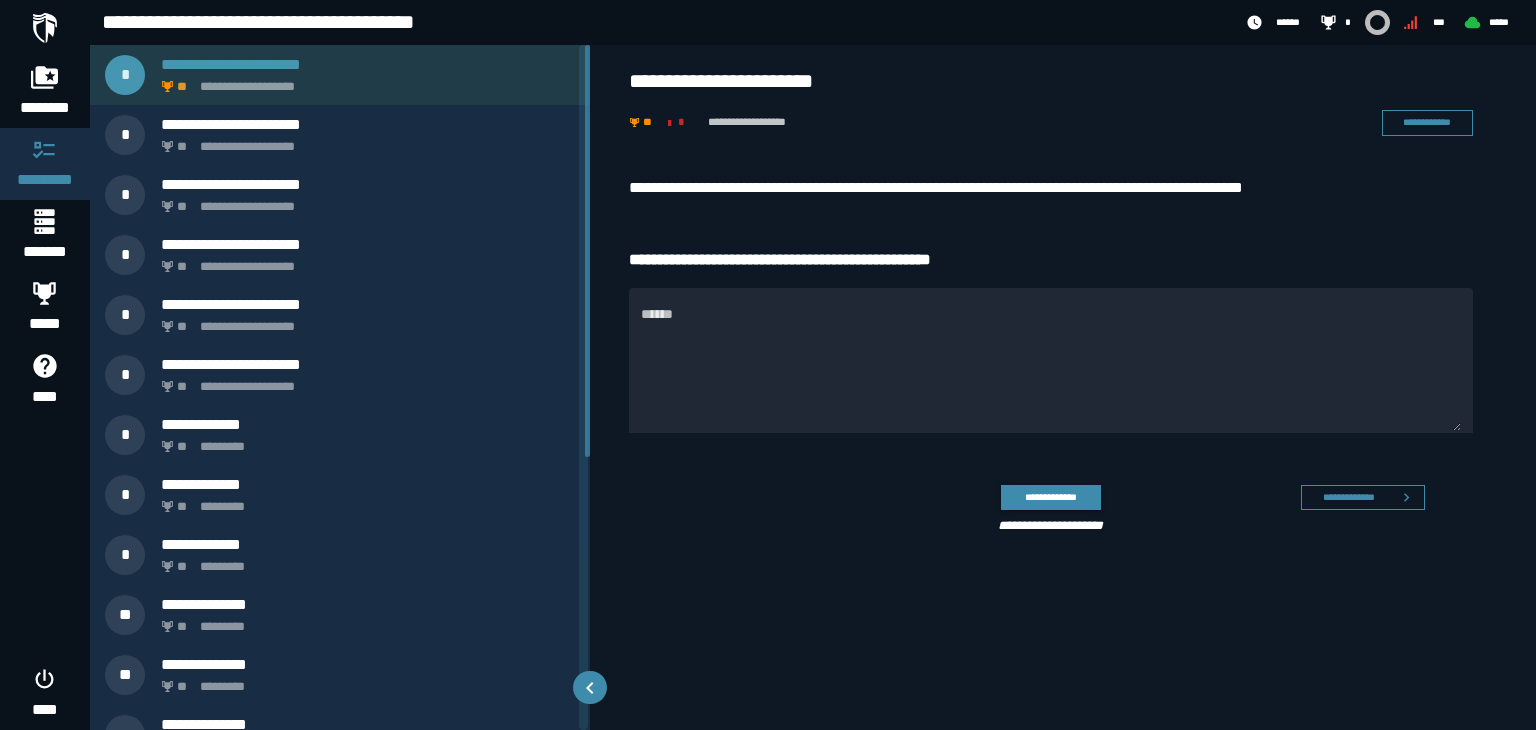 click on "**********" 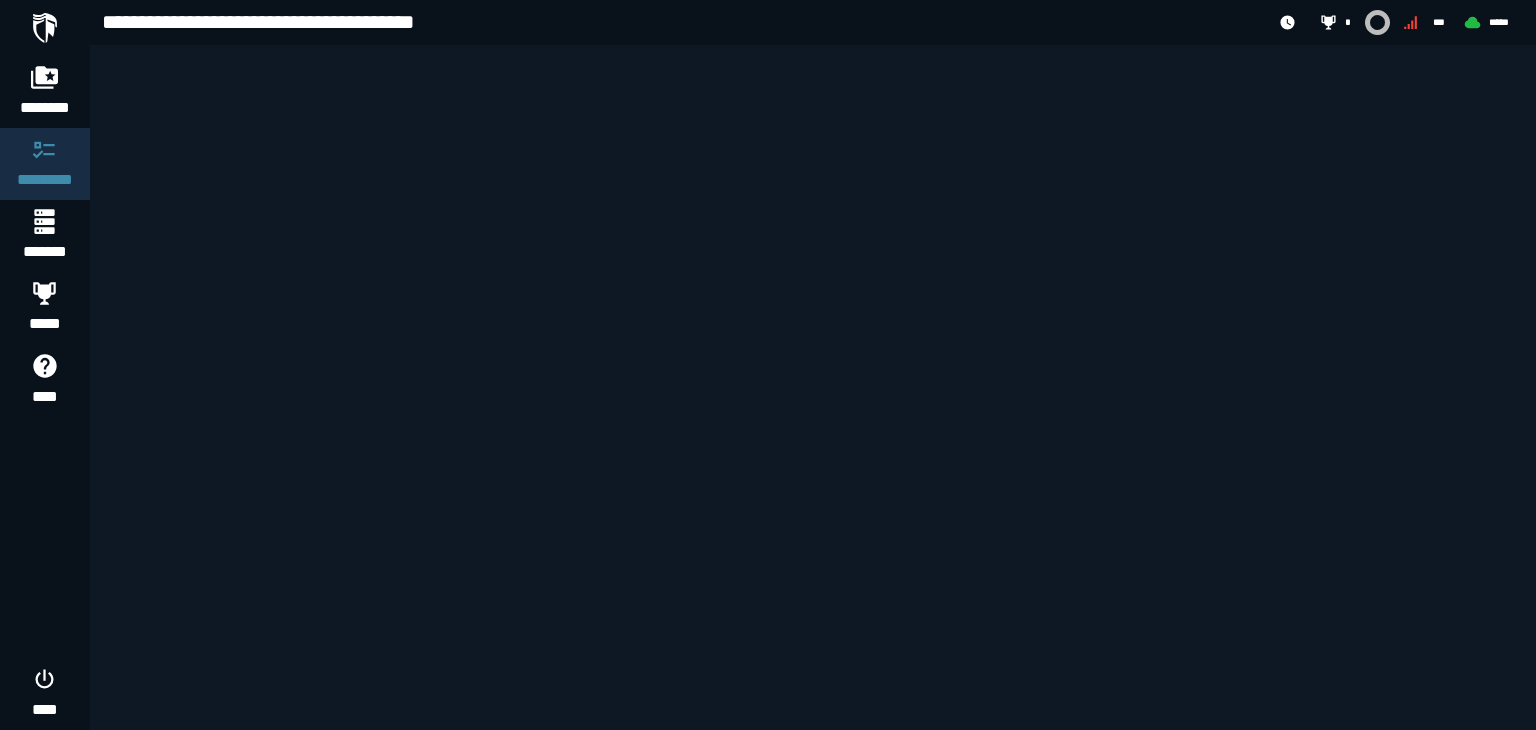 scroll, scrollTop: 0, scrollLeft: 0, axis: both 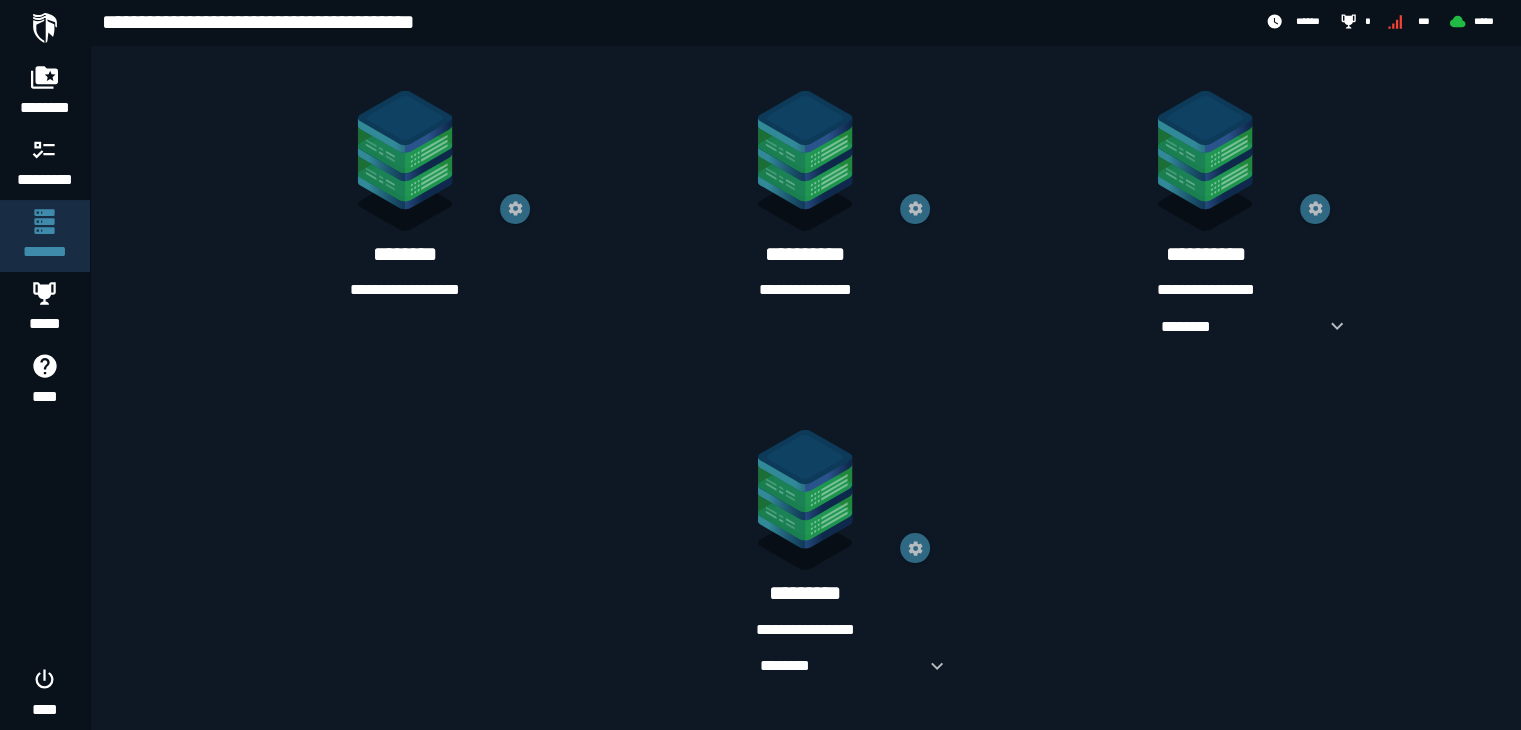 click 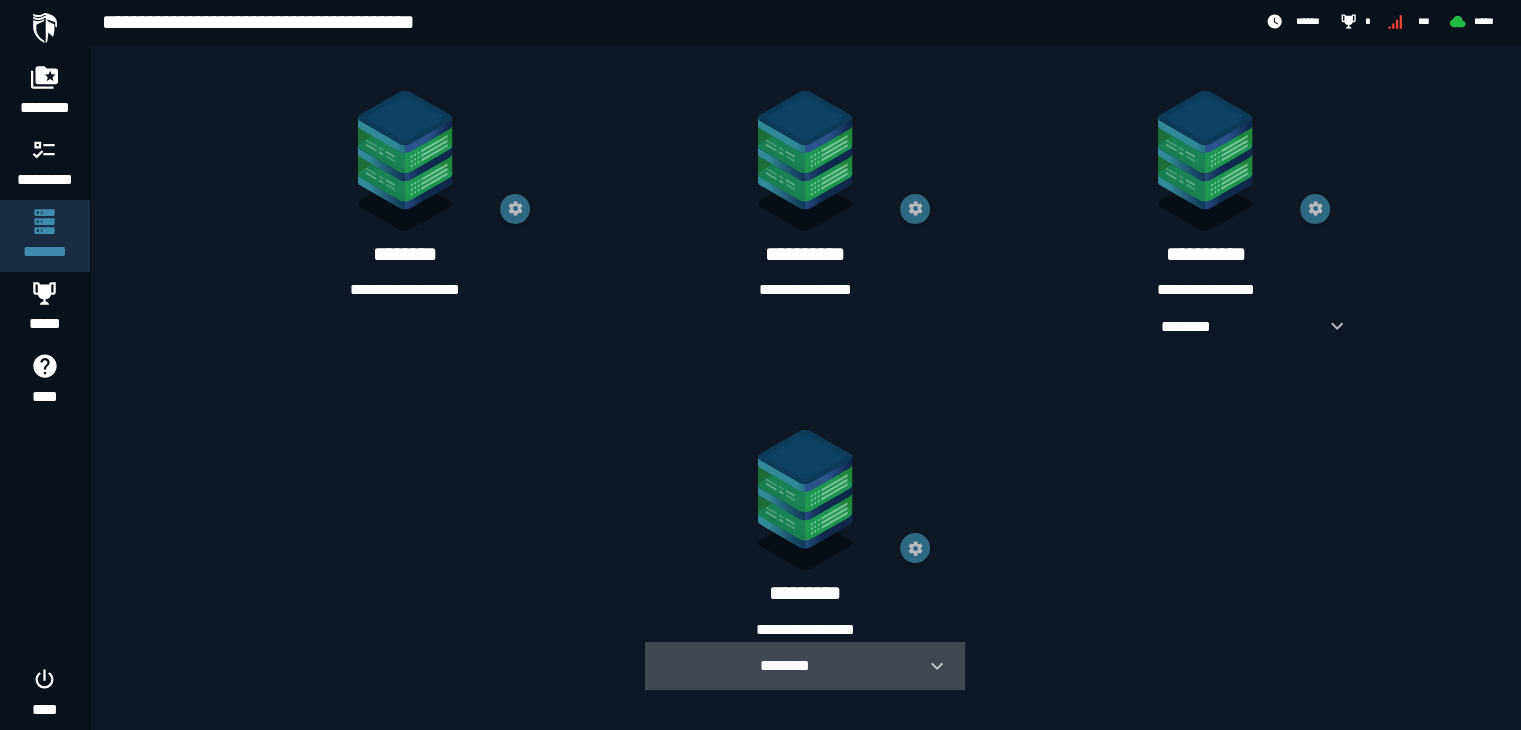 click 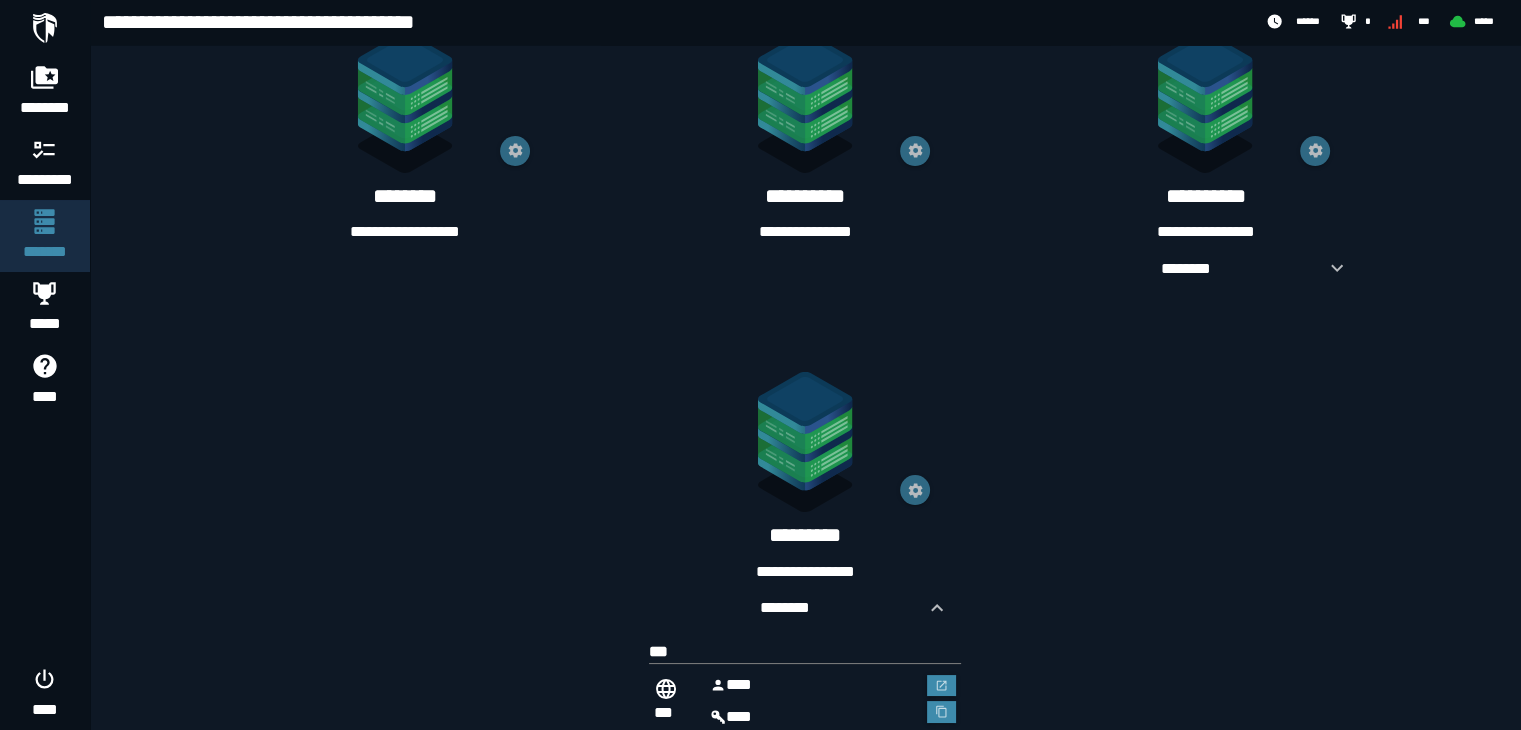 scroll, scrollTop: 1205, scrollLeft: 0, axis: vertical 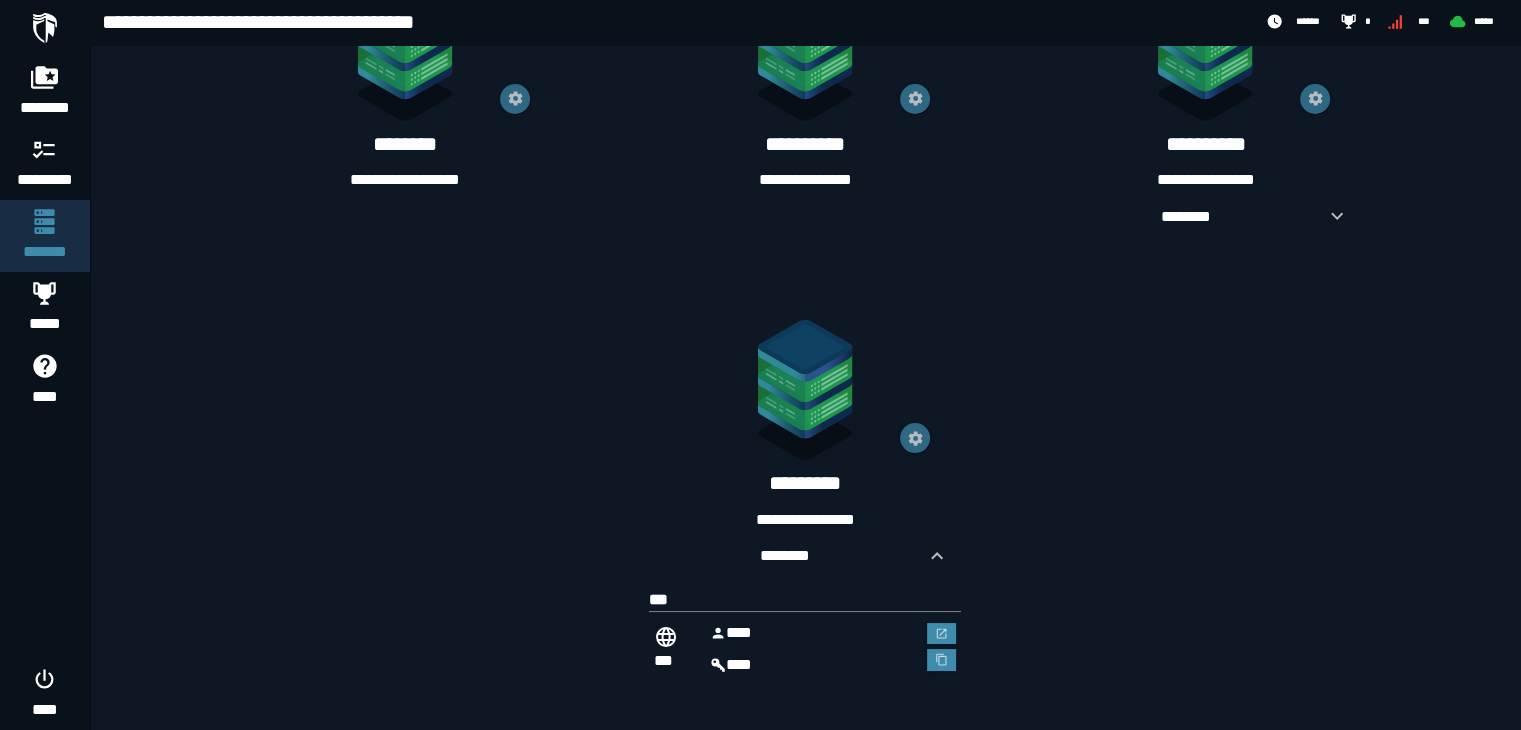 click on "***" at bounding box center [813, 633] 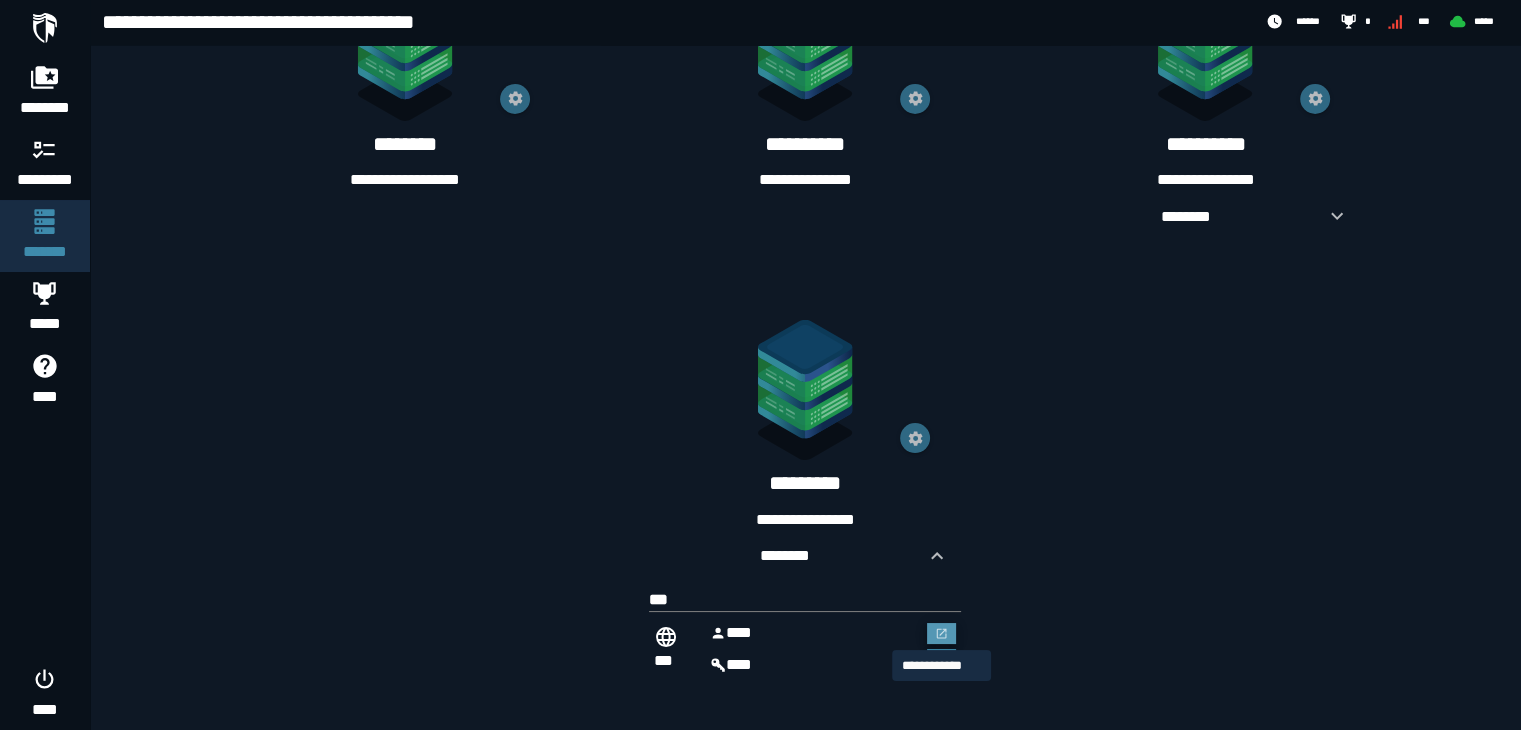 click 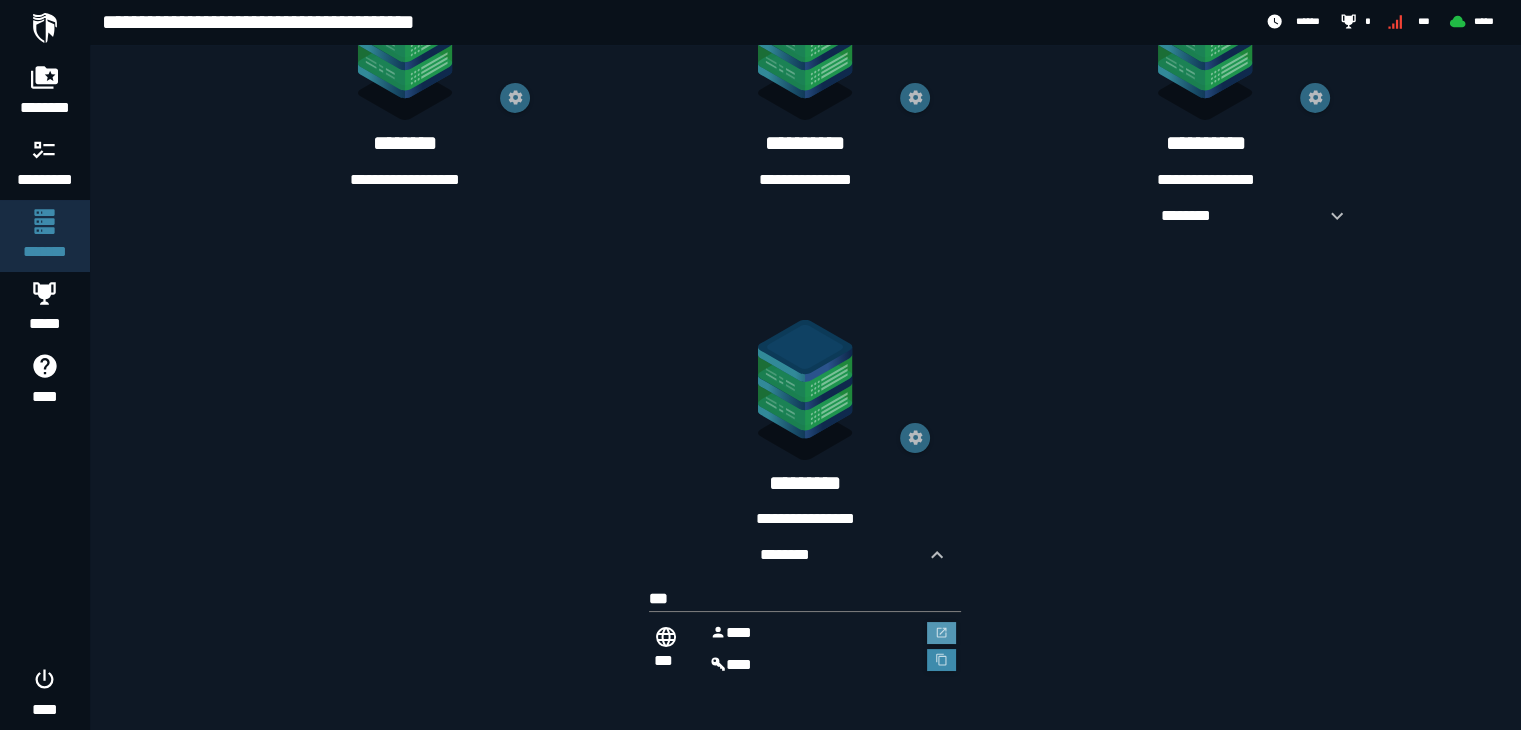 scroll, scrollTop: 1205, scrollLeft: 0, axis: vertical 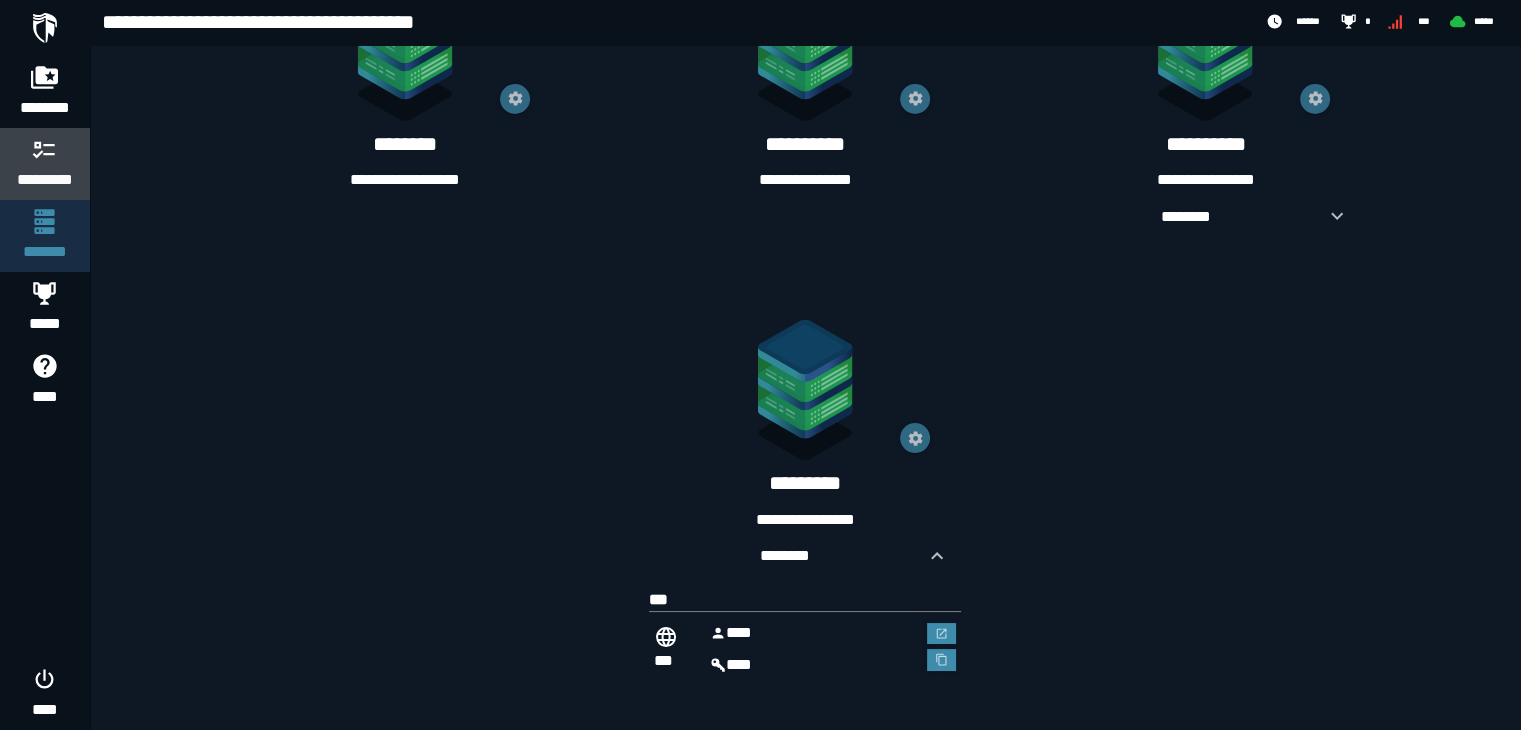 click on "*********" at bounding box center [45, 180] 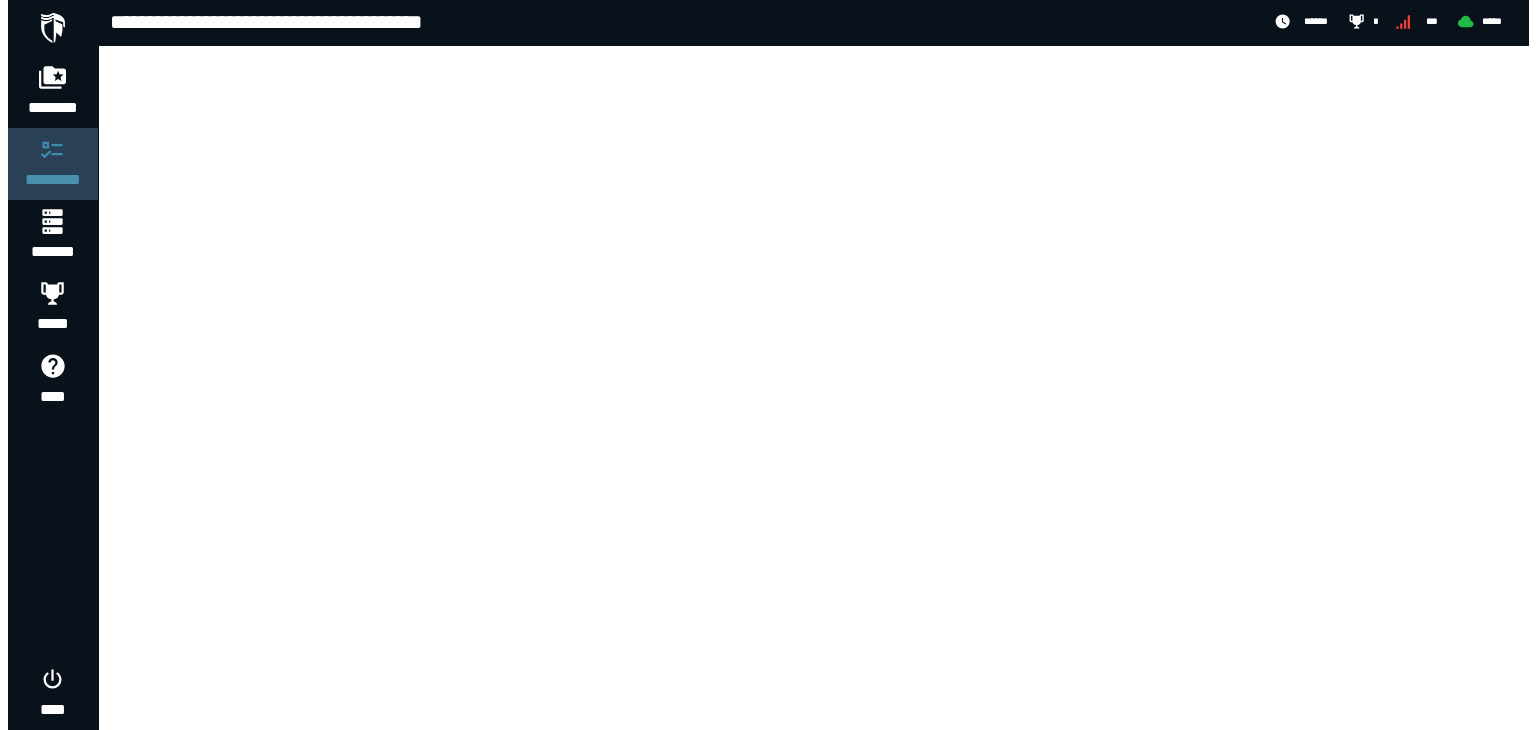 scroll, scrollTop: 0, scrollLeft: 0, axis: both 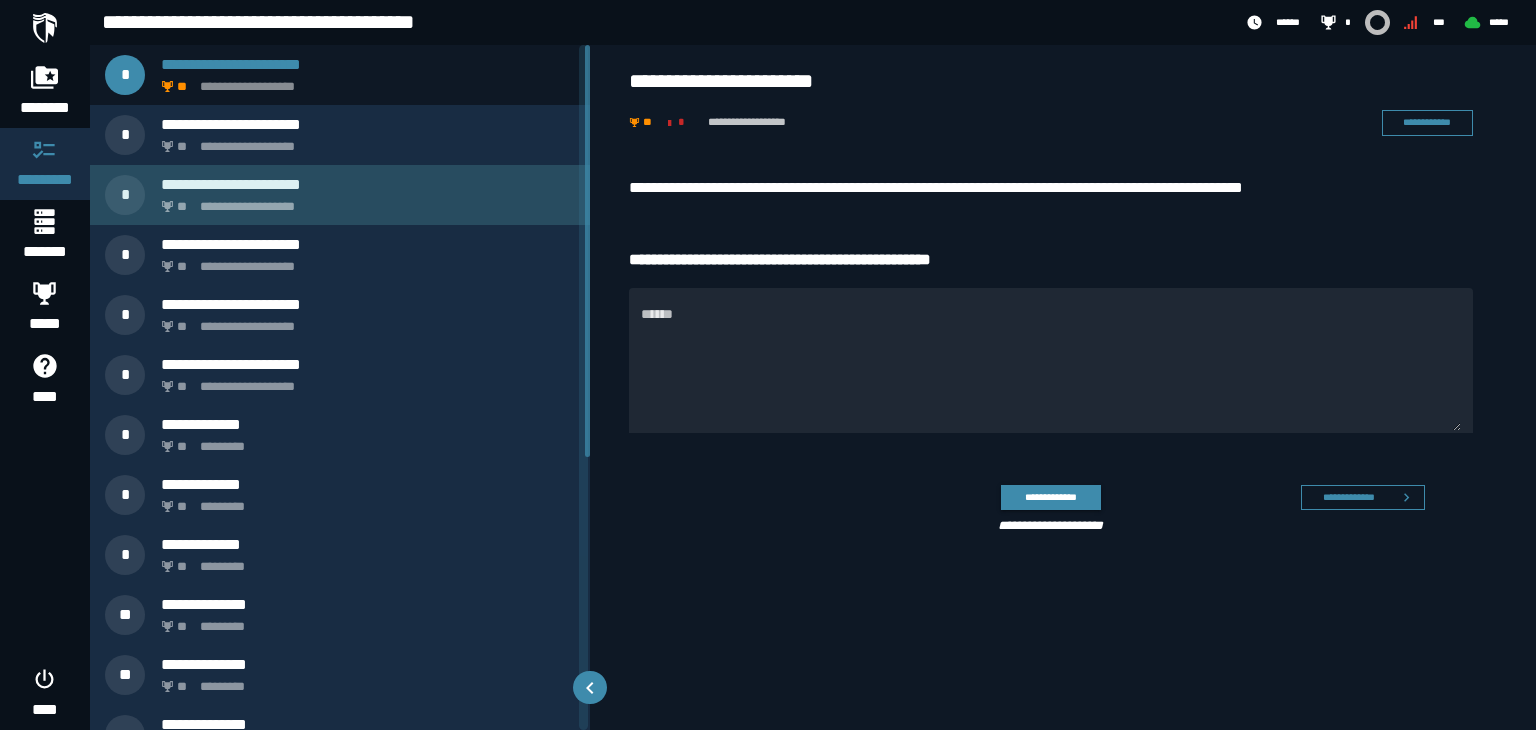 click on "**********" 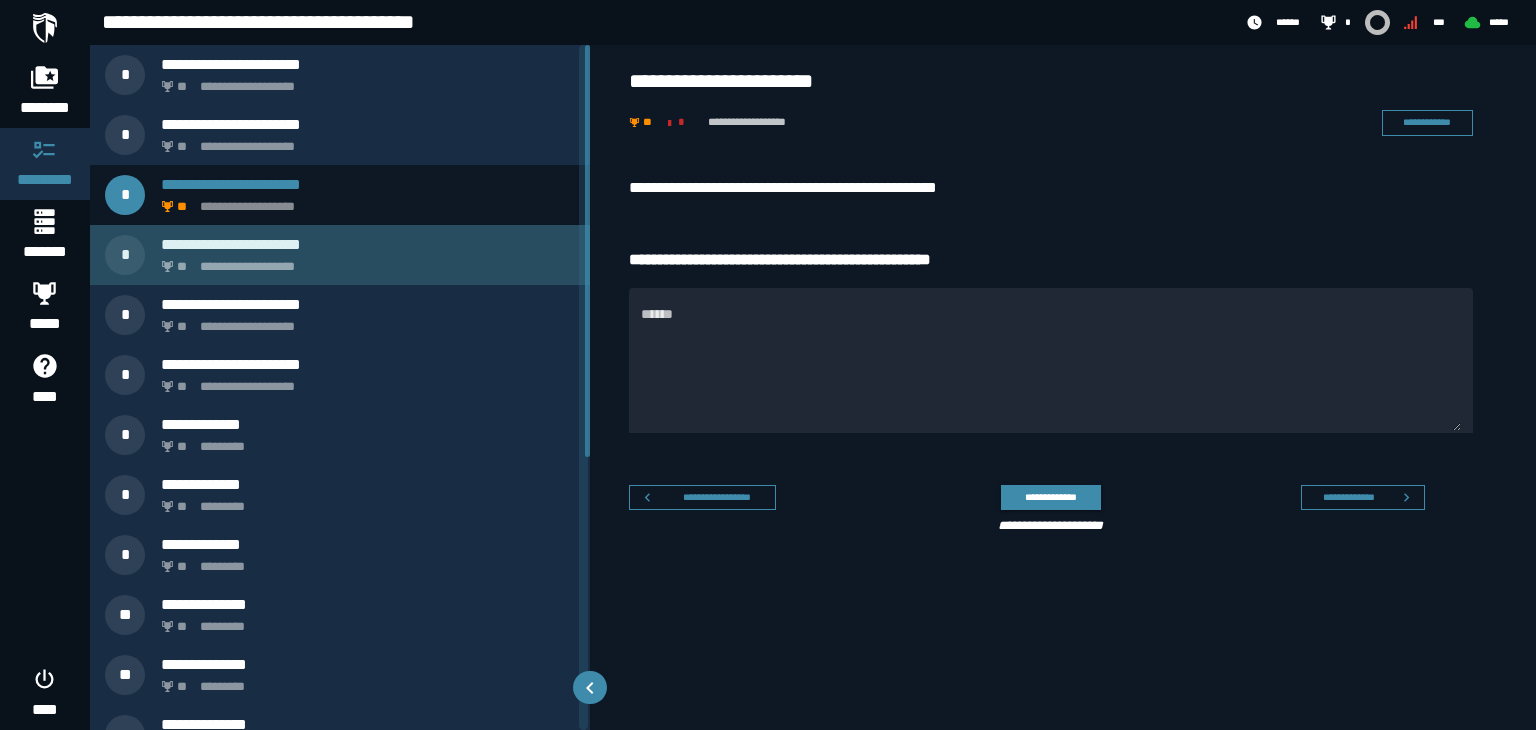 click on "**********" at bounding box center (364, 261) 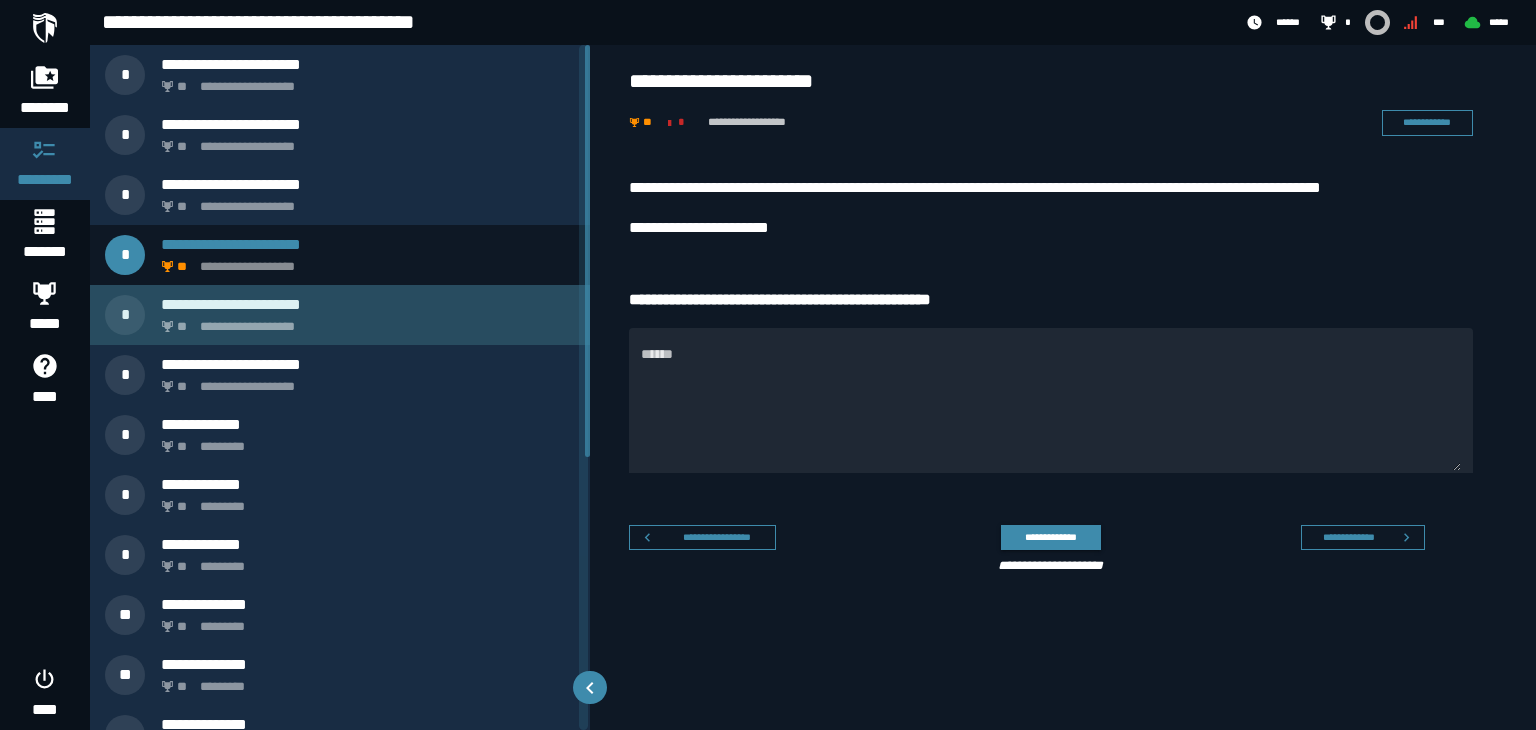 click on "**********" at bounding box center (364, 321) 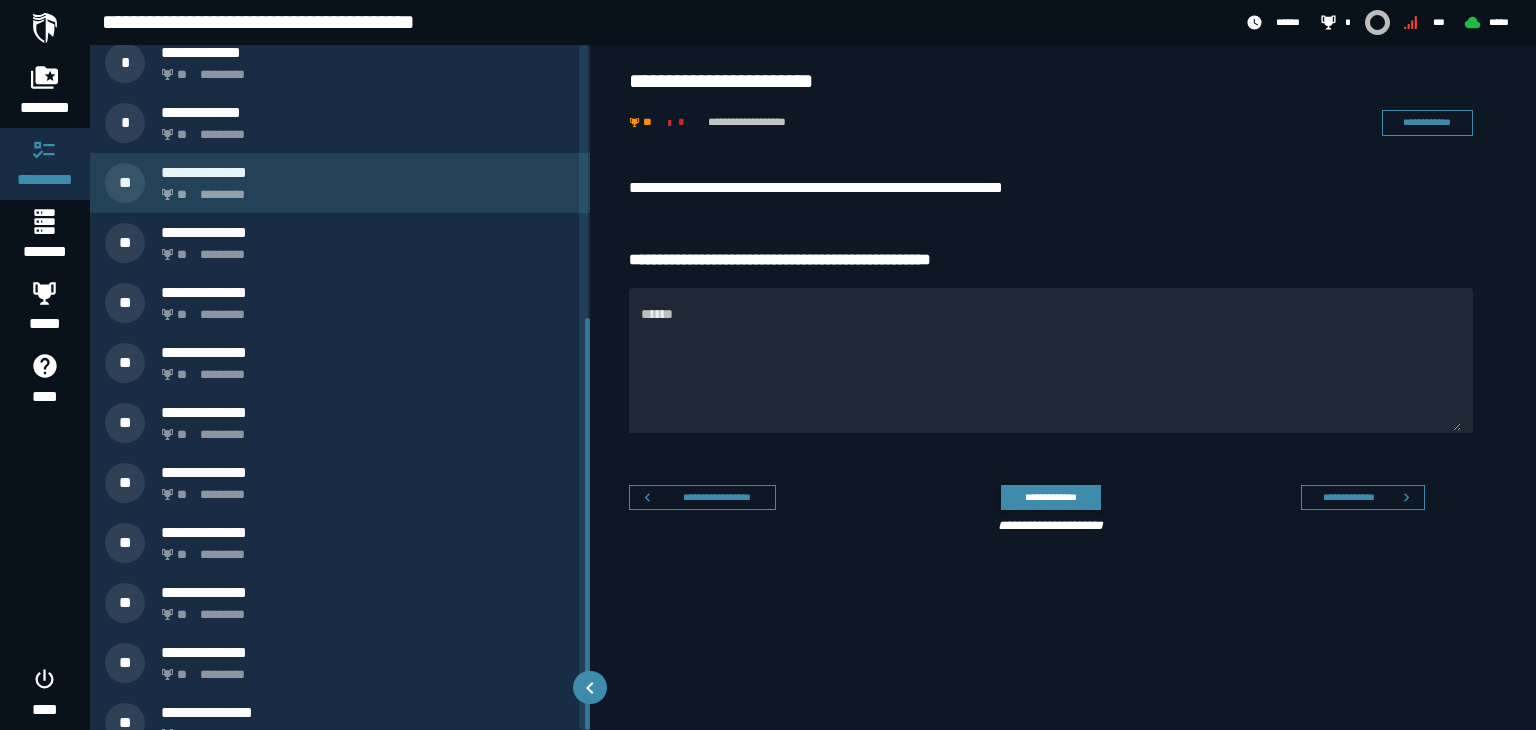 scroll, scrollTop: 455, scrollLeft: 0, axis: vertical 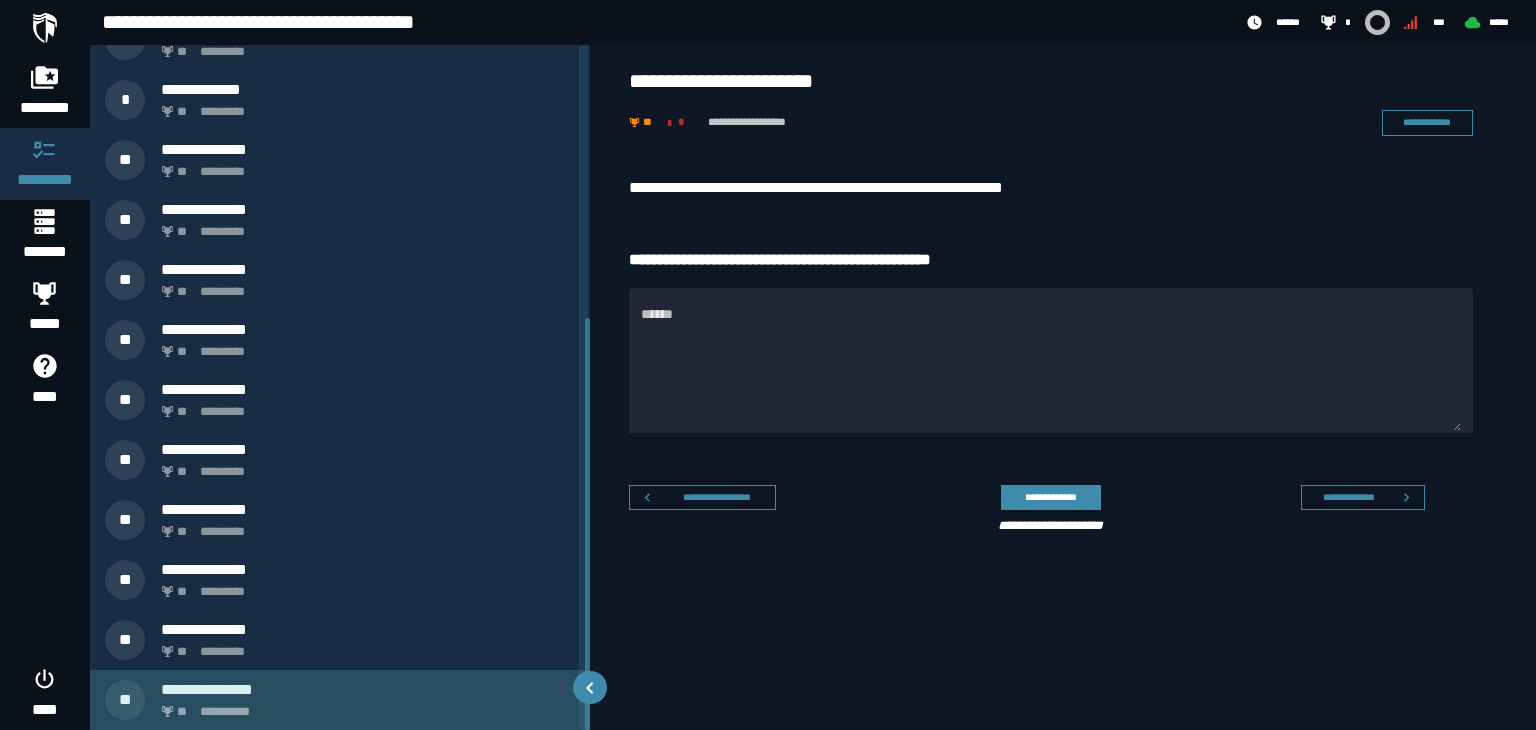 click on "**********" at bounding box center (368, 689) 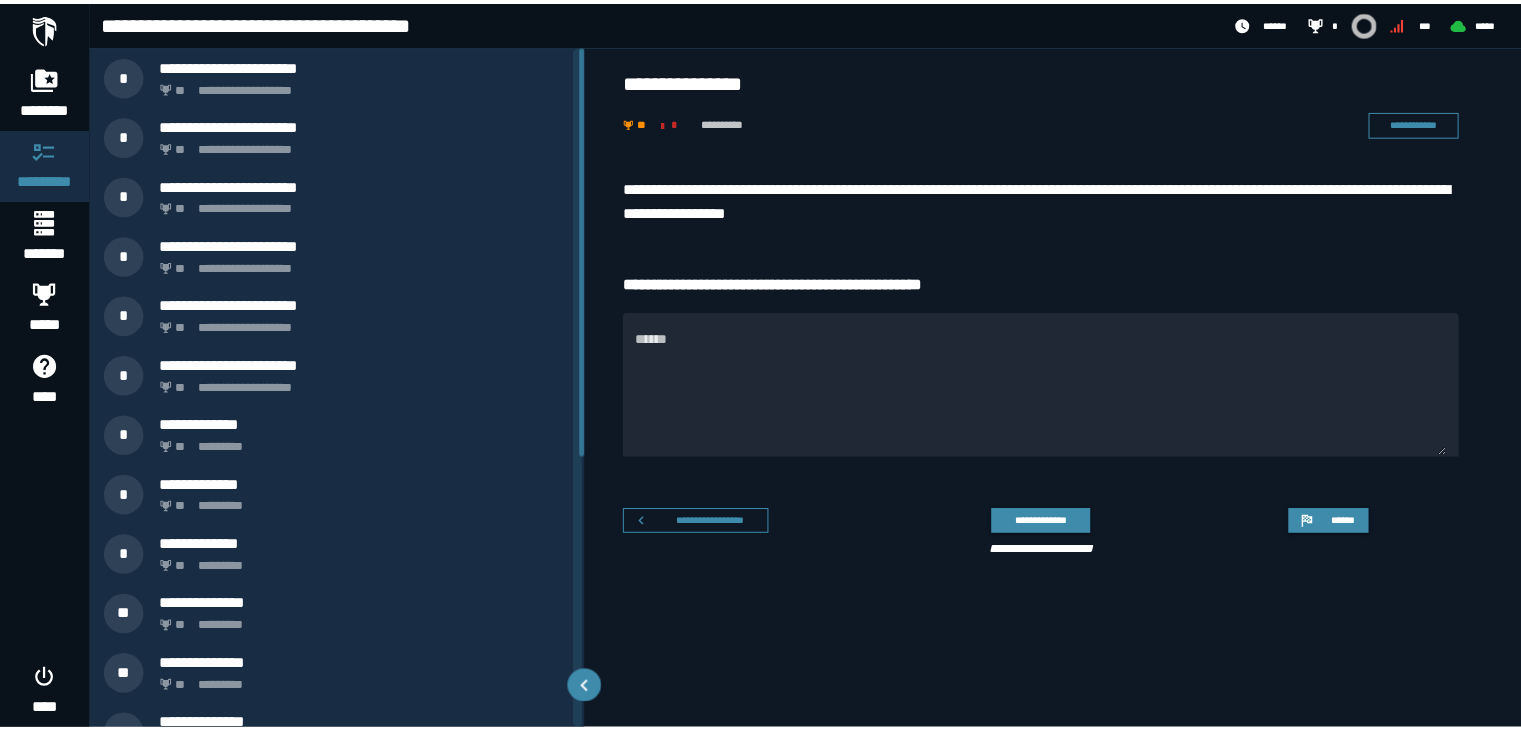 scroll, scrollTop: 0, scrollLeft: 0, axis: both 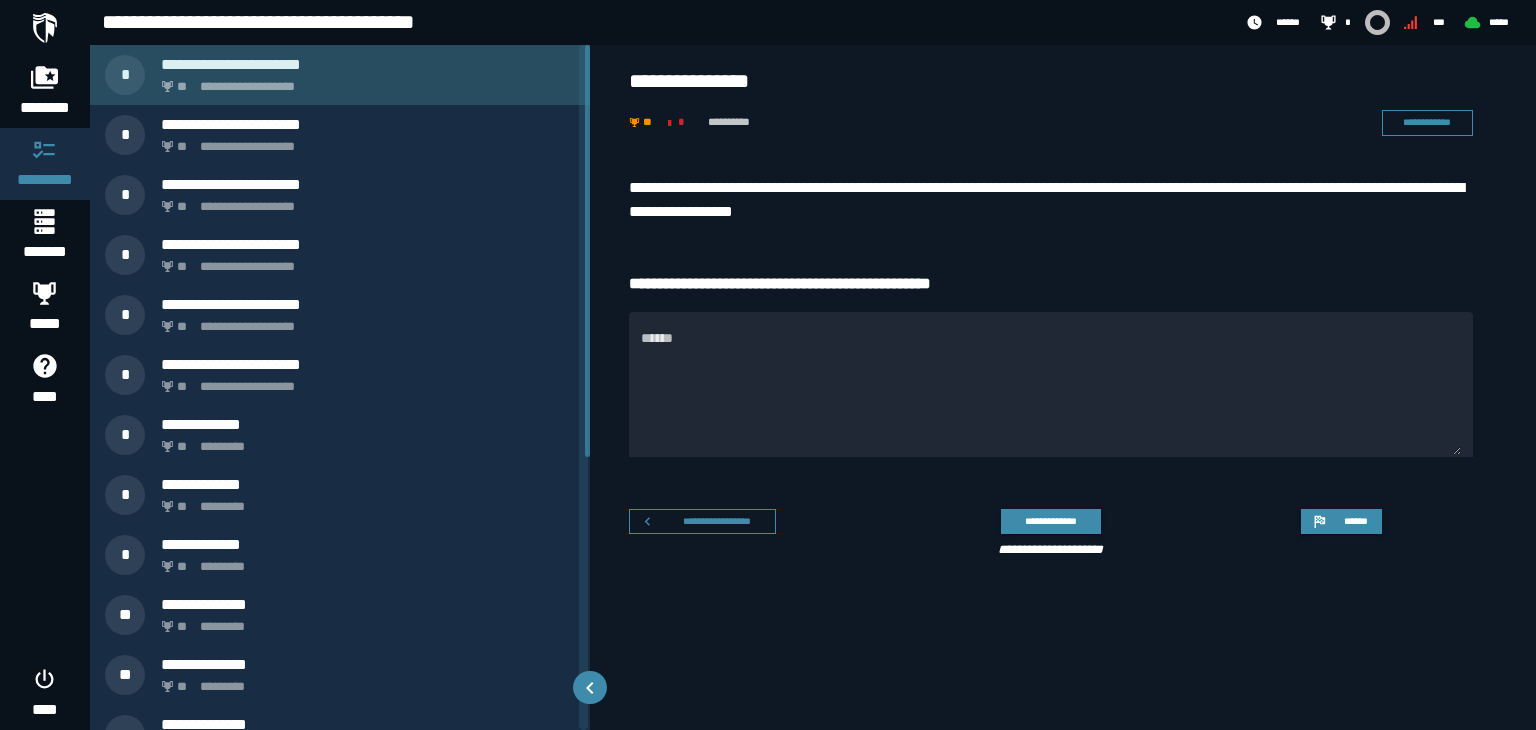 click on "**********" at bounding box center [364, 81] 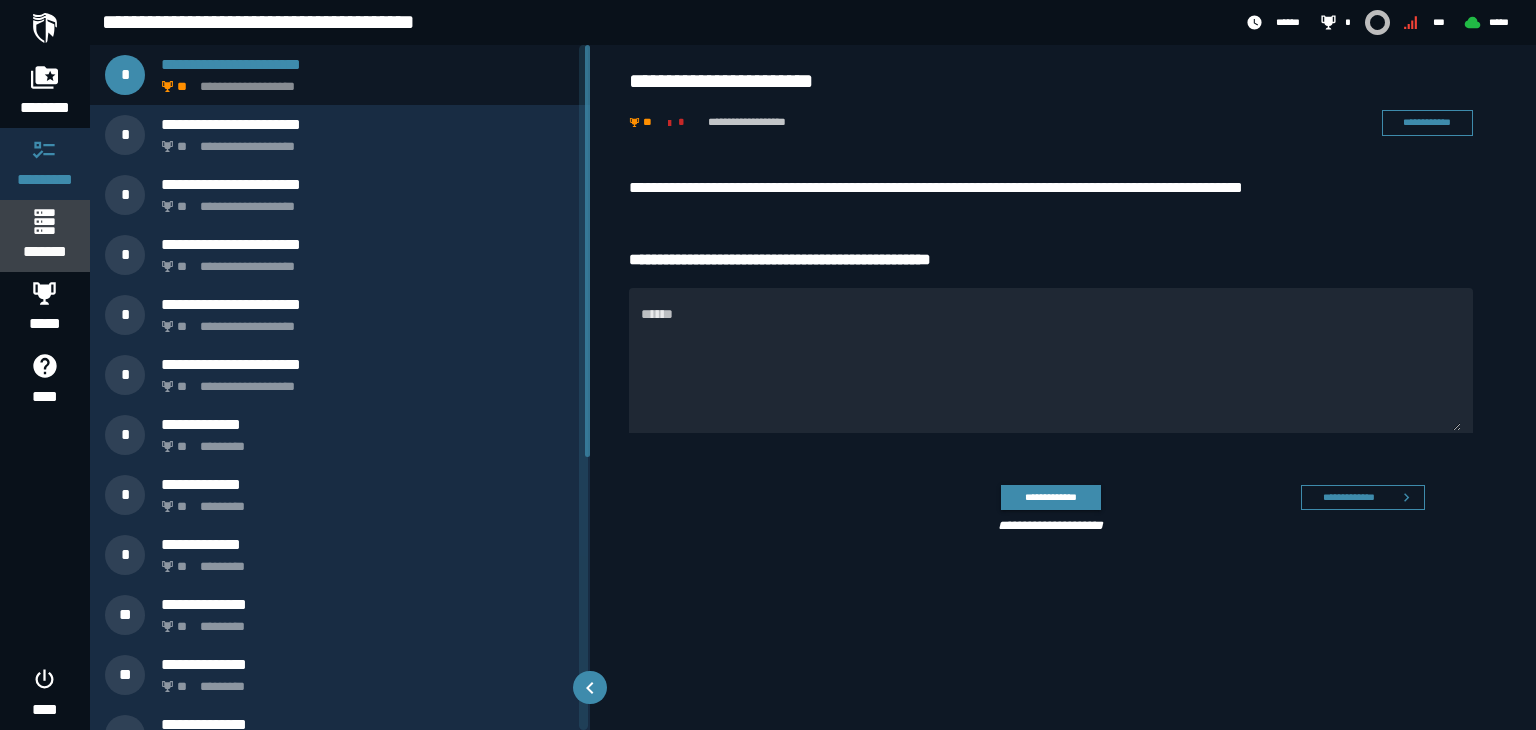 click 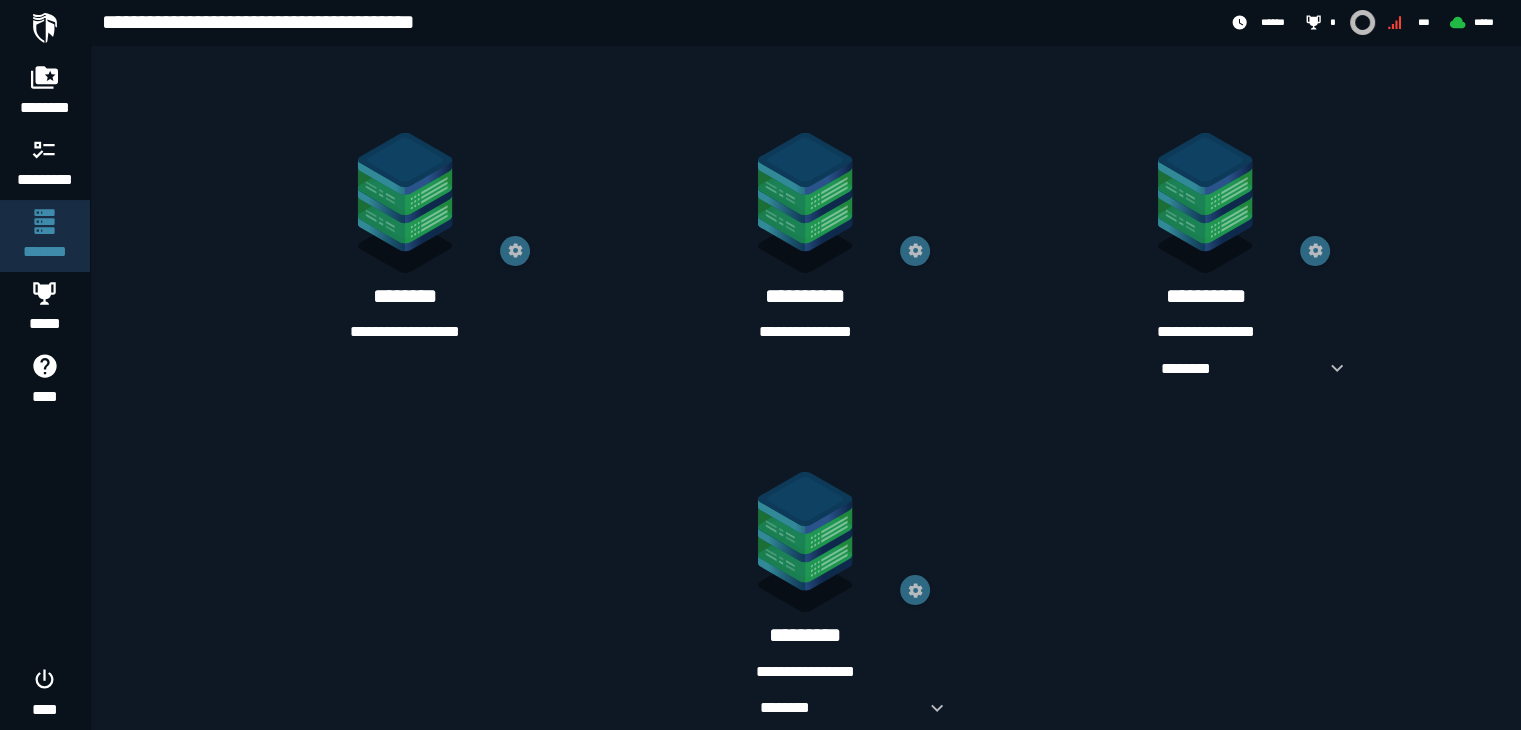 scroll, scrollTop: 1095, scrollLeft: 0, axis: vertical 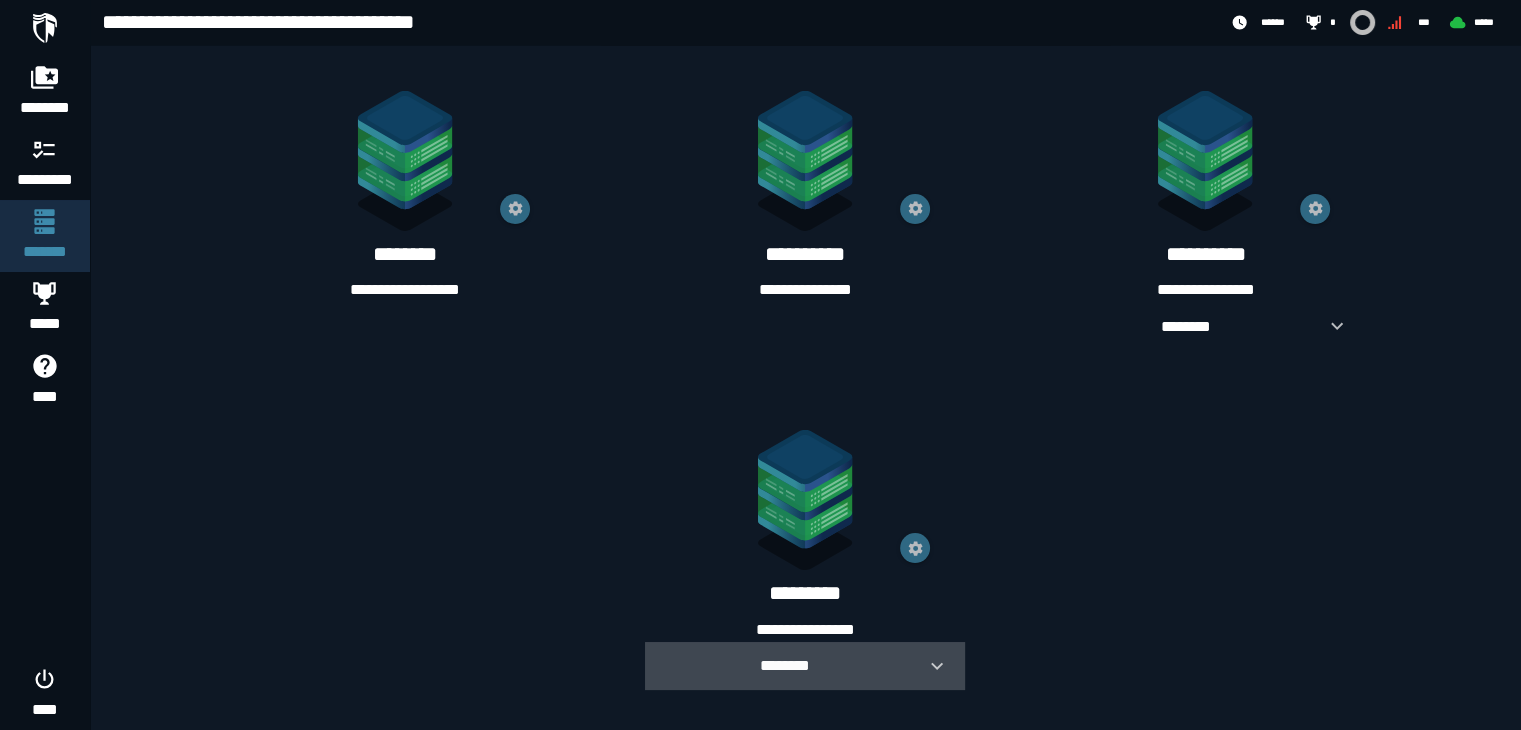 click 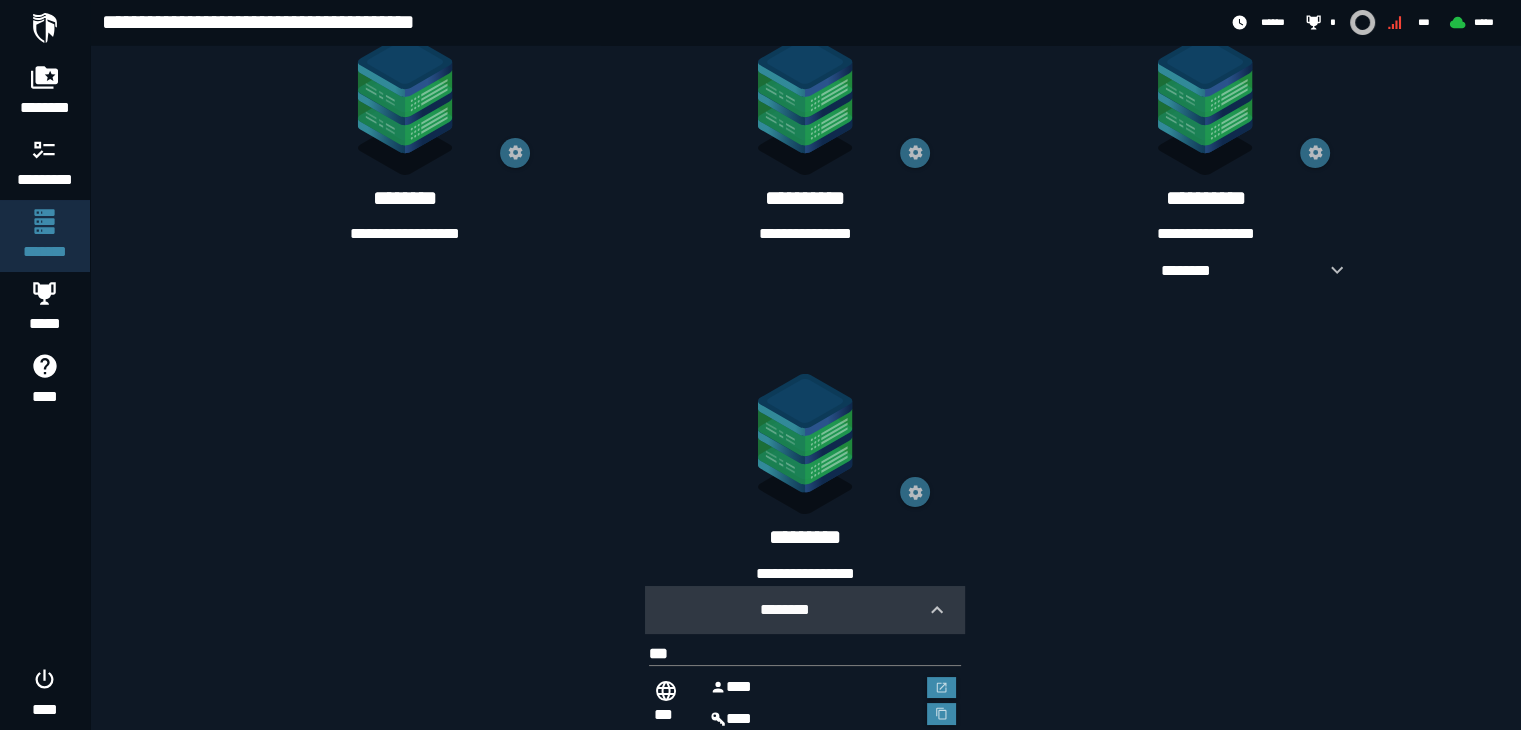 scroll, scrollTop: 1205, scrollLeft: 0, axis: vertical 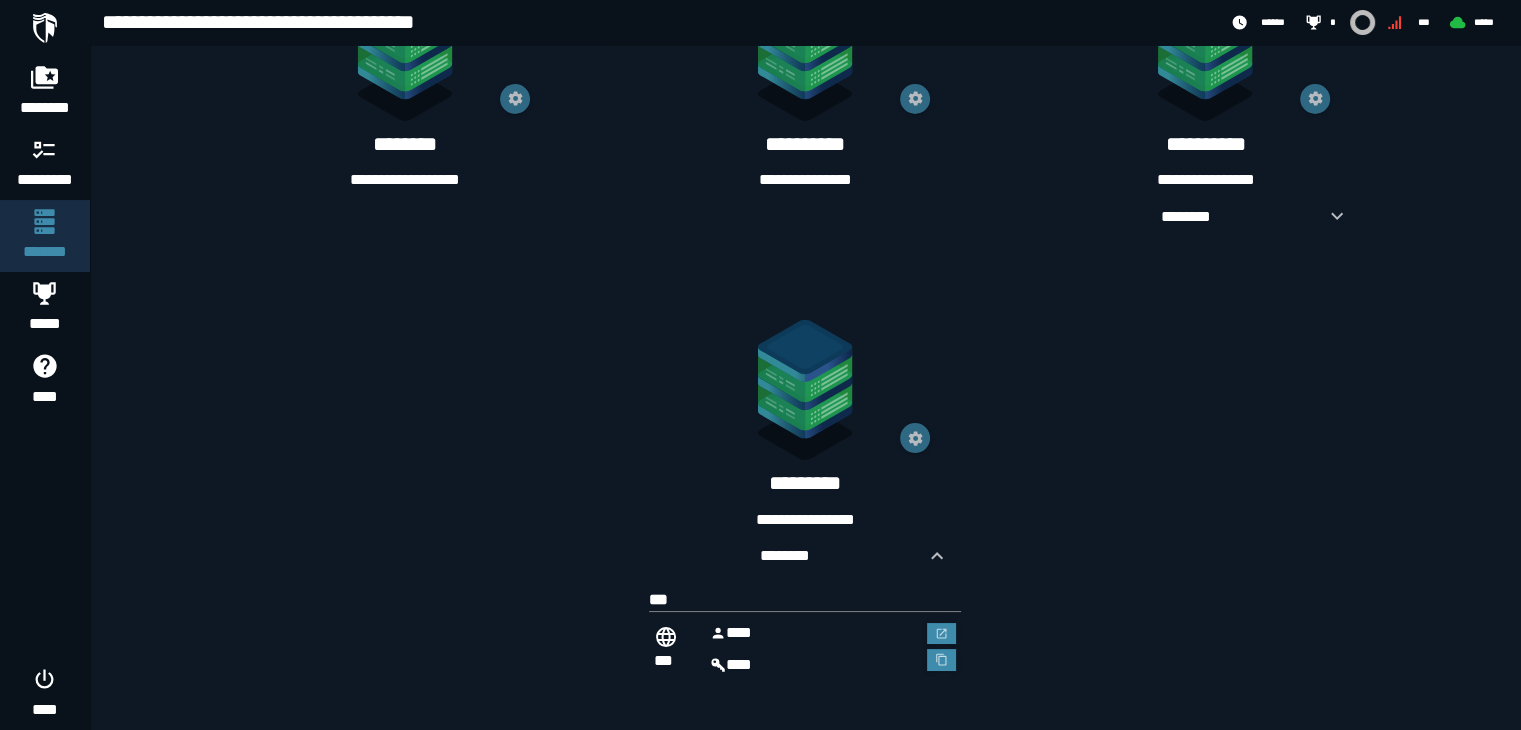 click on "***" at bounding box center (813, 633) 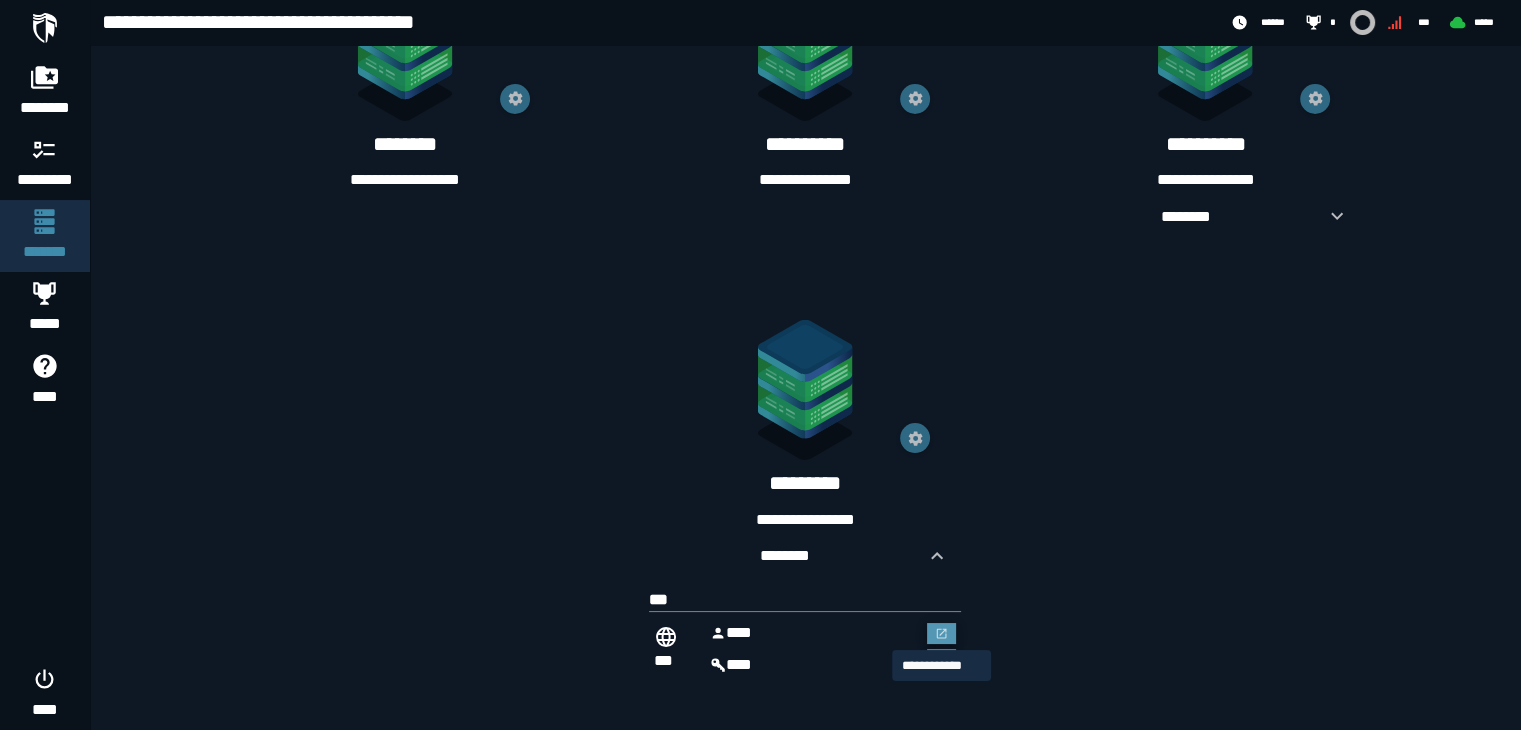 click 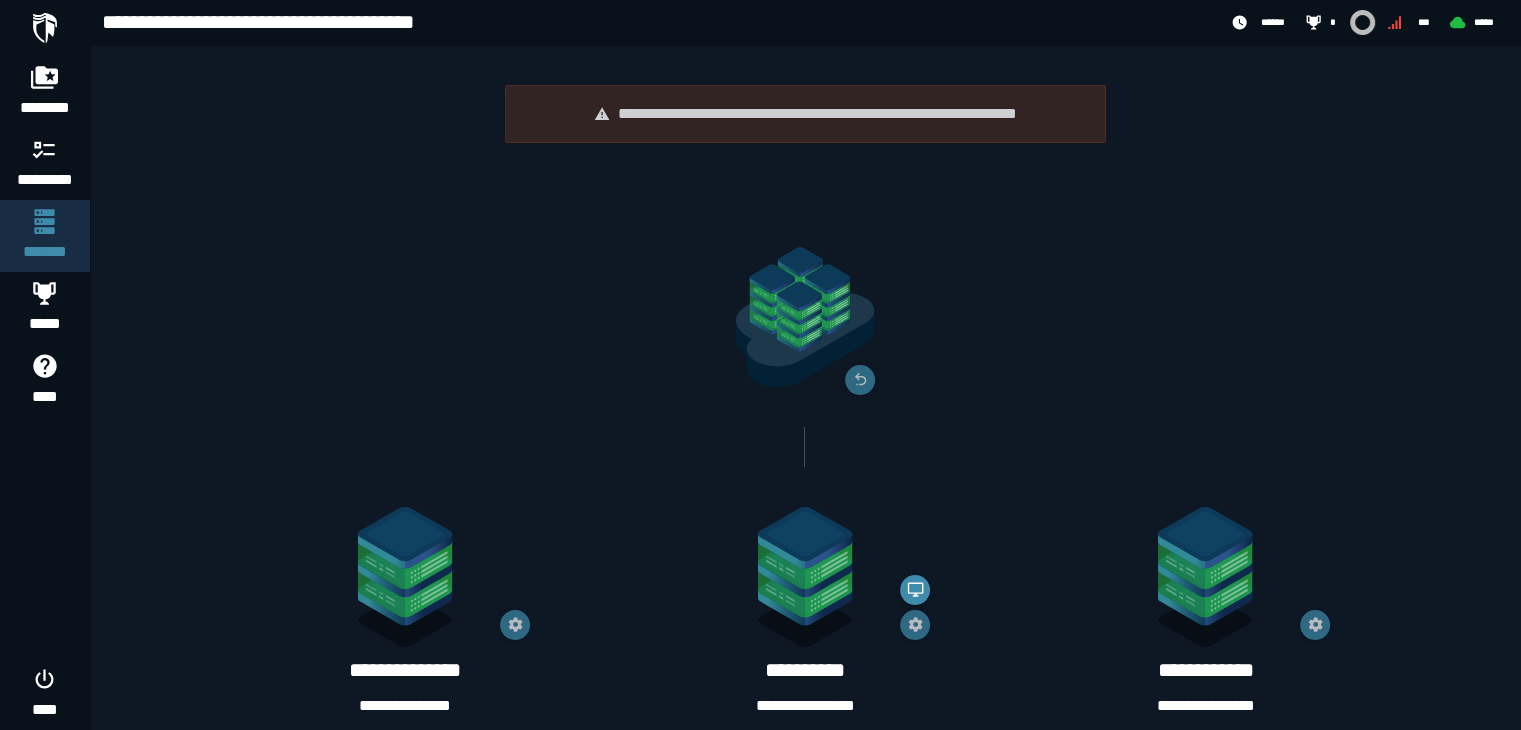 scroll, scrollTop: 1205, scrollLeft: 0, axis: vertical 